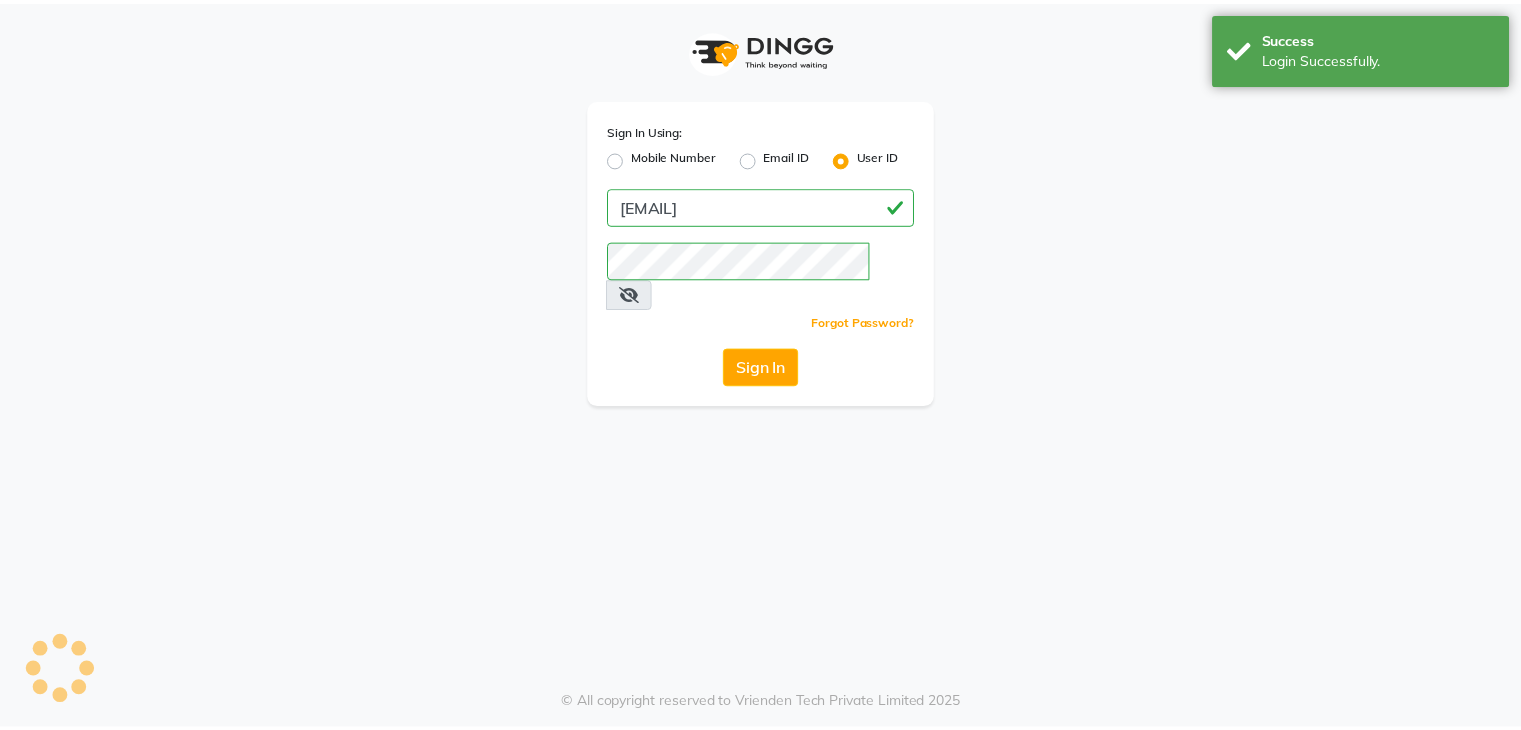 scroll, scrollTop: 0, scrollLeft: 0, axis: both 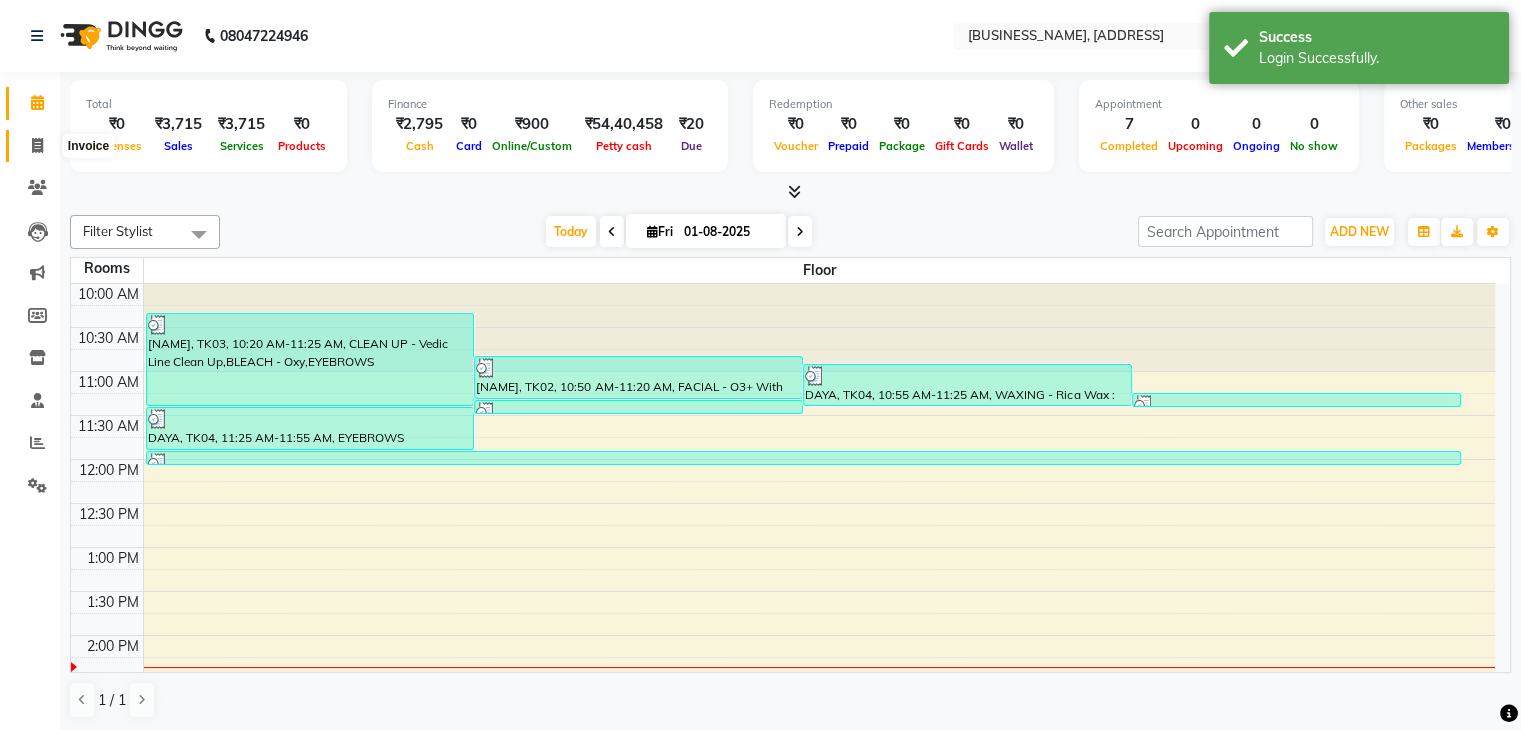 click 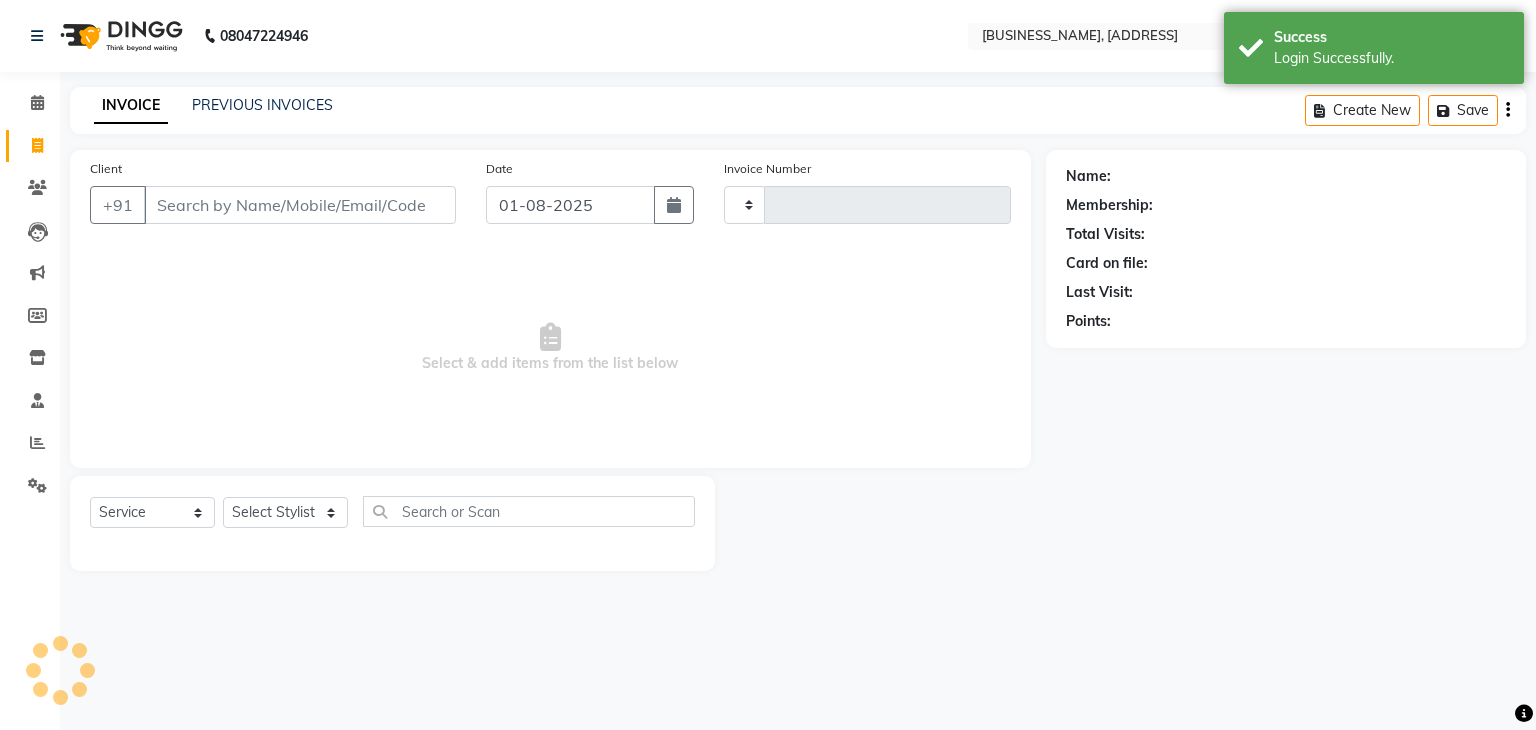 type on "3801" 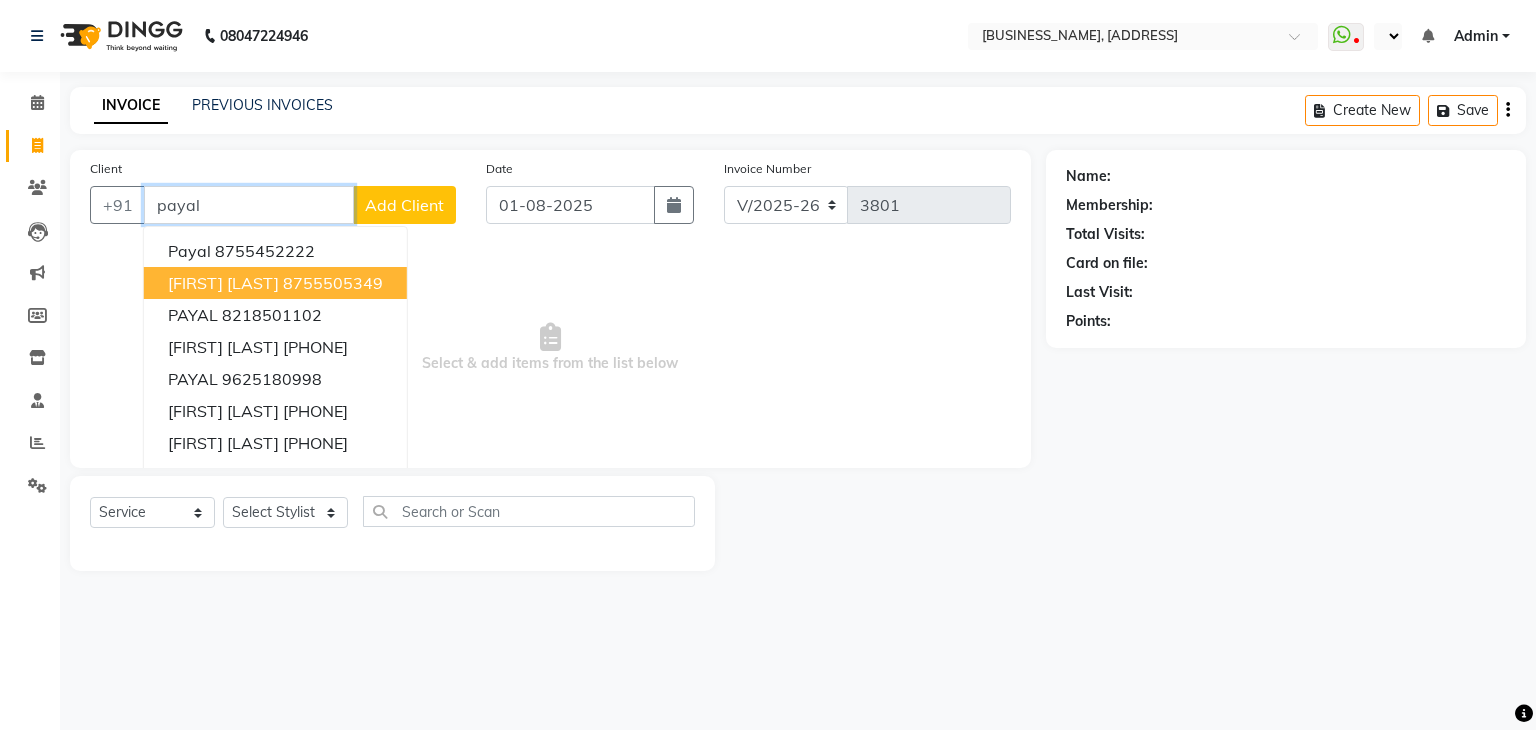 click on "8755505349" at bounding box center (333, 283) 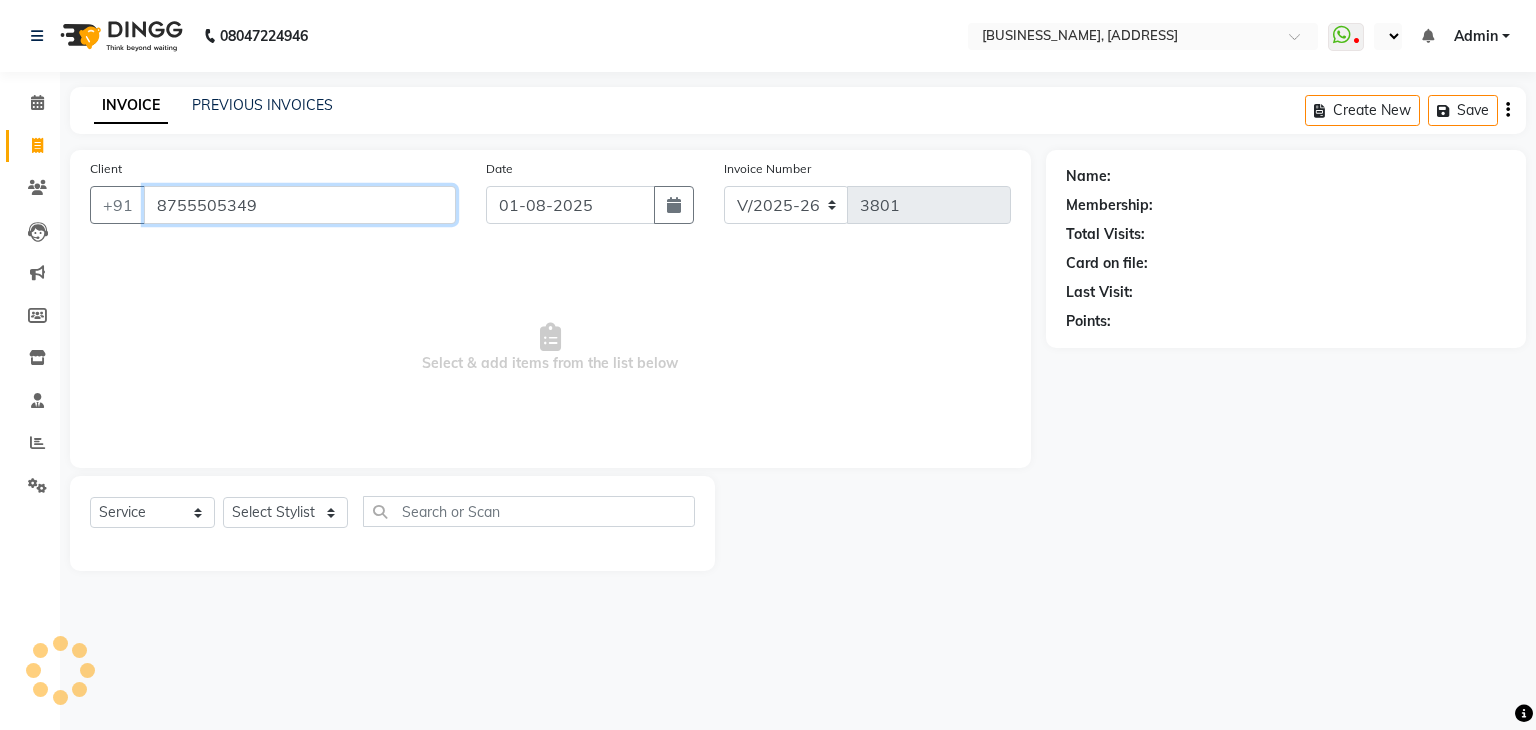 type on "8755505349" 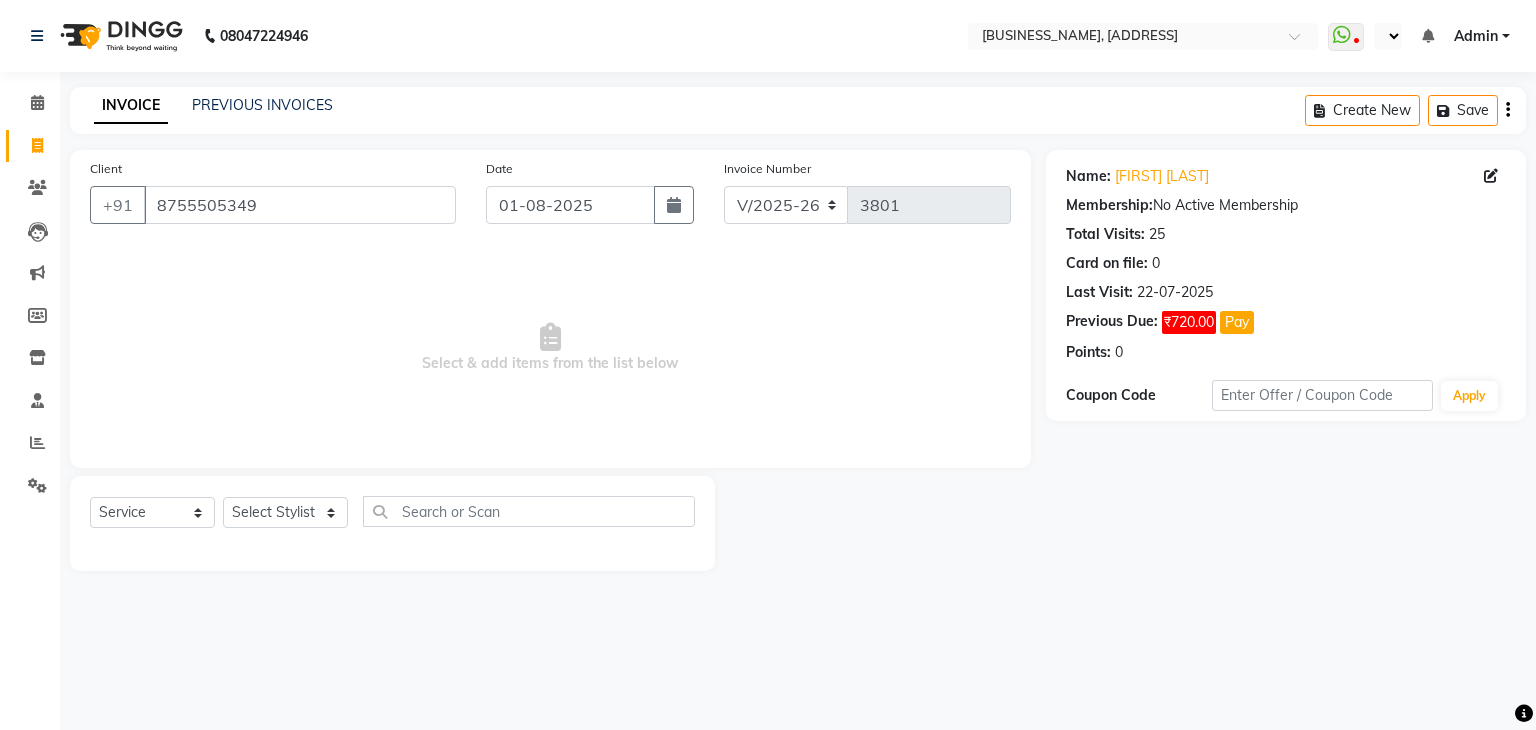 type 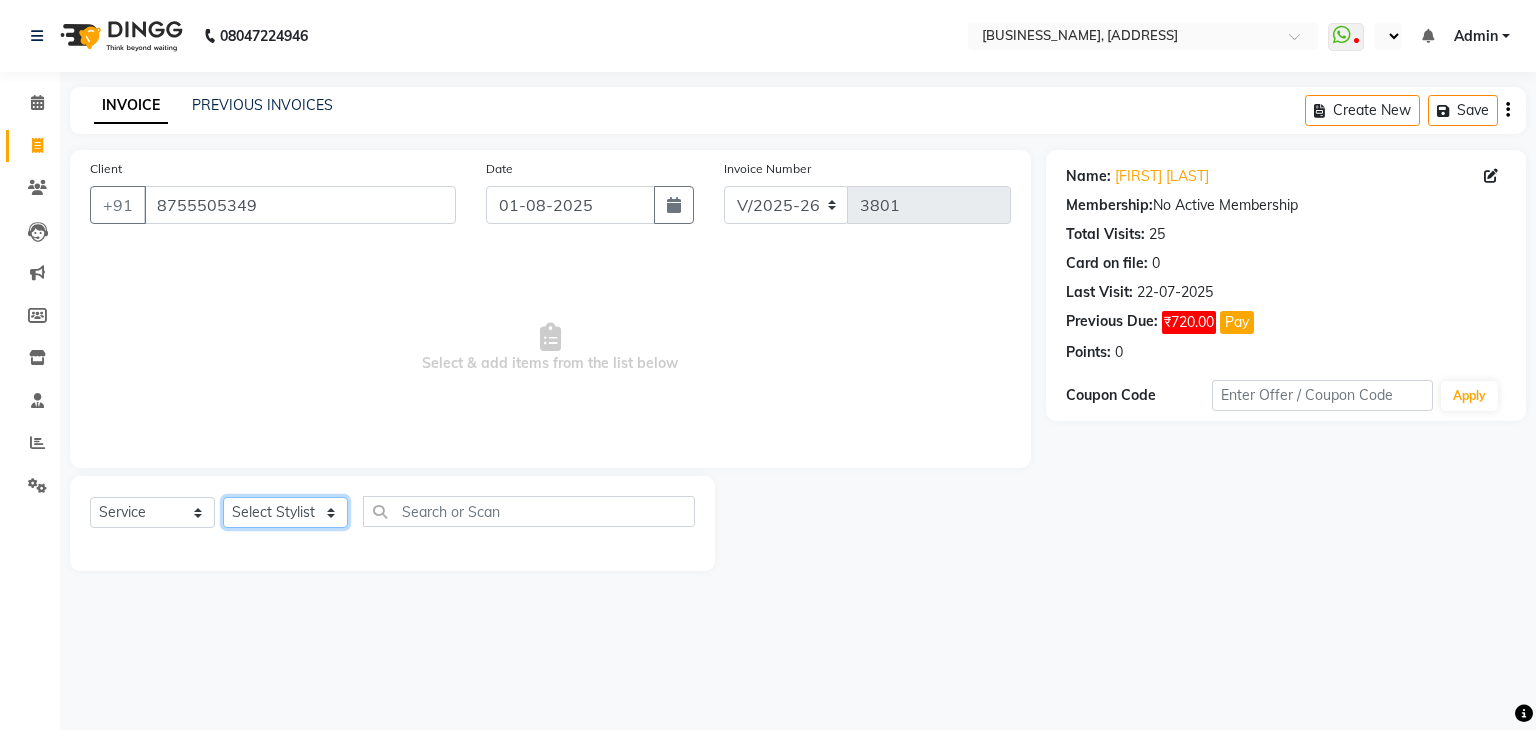 click on "Select Stylist AMAN DANISH SALMANI GOPAL PACHORI KANU KAVITA KIRAN KUMARI MEENU KUMARI NEHA NIKHIL CHAUDHARY Priya PRIYANKA YADAV RASHMI SANDHYA SHAGUFTA SHWETA SONA SAXENA SOUMYA TUSHAR OTWAL VINAY KUMAR" 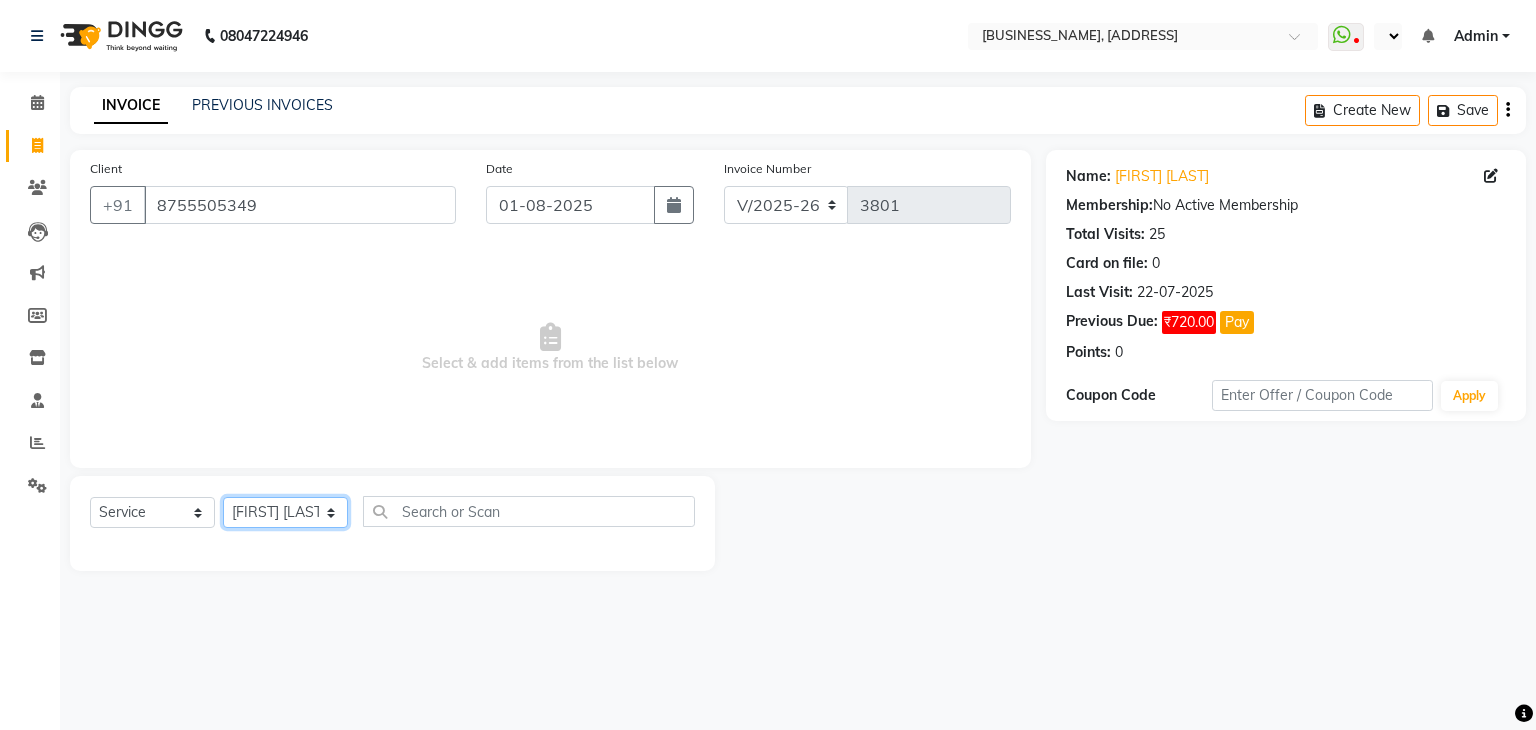 click on "Select Stylist AMAN DANISH SALMANI GOPAL PACHORI KANU KAVITA KIRAN KUMARI MEENU KUMARI NEHA NIKHIL CHAUDHARY Priya PRIYANKA YADAV RASHMI SANDHYA SHAGUFTA SHWETA SONA SAXENA SOUMYA TUSHAR OTWAL VINAY KUMAR" 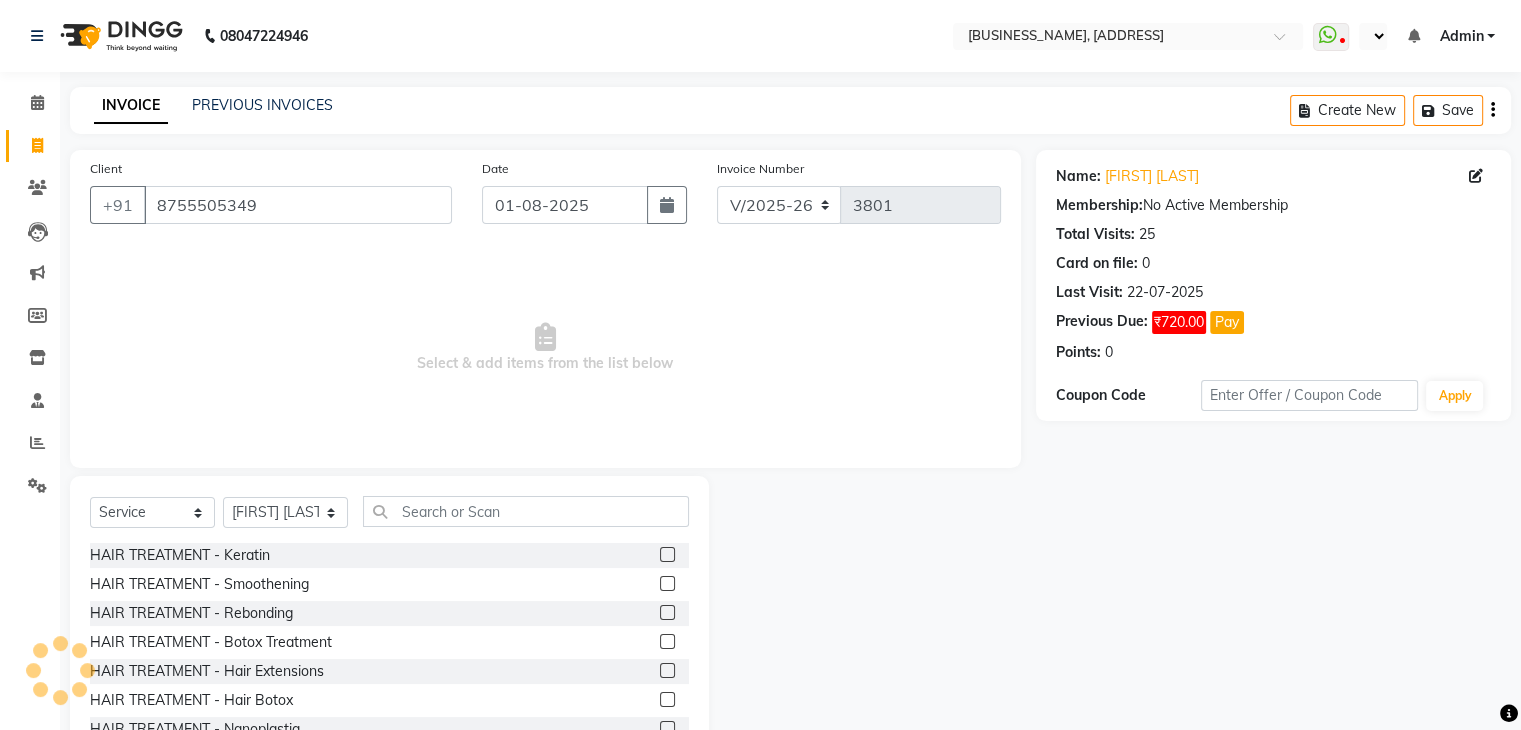 click on "Select  Service  Product  Membership  Package Voucher Prepaid Gift Card  Select Stylist [FIRST] [FIRST] [LAST] [FIRST] [NAME] [NAME] [NAME] [NAME] [NAME] [FIRST] [FIRST] [LAST] [NAME] [NAME] [NAME] [NAME] [NAME] [FIRST] [LAST] HAIR TREATMENT - Keratin  HAIR TREATMENT - Smoothening  HAIR TREATMENT - Rebonding  HAIR TREATMENT - Botox Treatment  HAIR TREATMENT - Hair Extensions  HAIR TREATMENT - Hair Botox  HAIR TREATMENT - Nanoplastia  RELAXING  PERMING  MEN HAIR CARE - Hair Cut  MEN HAIR CARE - Hair Wash  MEN HAIR CARE - Beard  CLEAN UP - Fruit Clean Up  CLEAN UP - Lemon Clean Up  CLEAN UP - Vedic Line Clean Up  CLEAN UP - Melow Clean Up  CLEAN UP - Cheryl’s actiblend  CLEAN UP - O3+ whitening  CLEAN UP - VLCC  CLEAN UP - Astaberry  CLEAN UP - Ayurvedic  CLEAN UP - D-tan cleanup  CLEAN UP - Organic pro  MEN - Face Massage  MEN- O3+ Face Massage  PEDICURE - Normal  MANICURE / PEDICURE - Deluxe  MANICURE / PEDICURE - Premium  MANICURE/PEDICURE- O3+  MEHENDI" 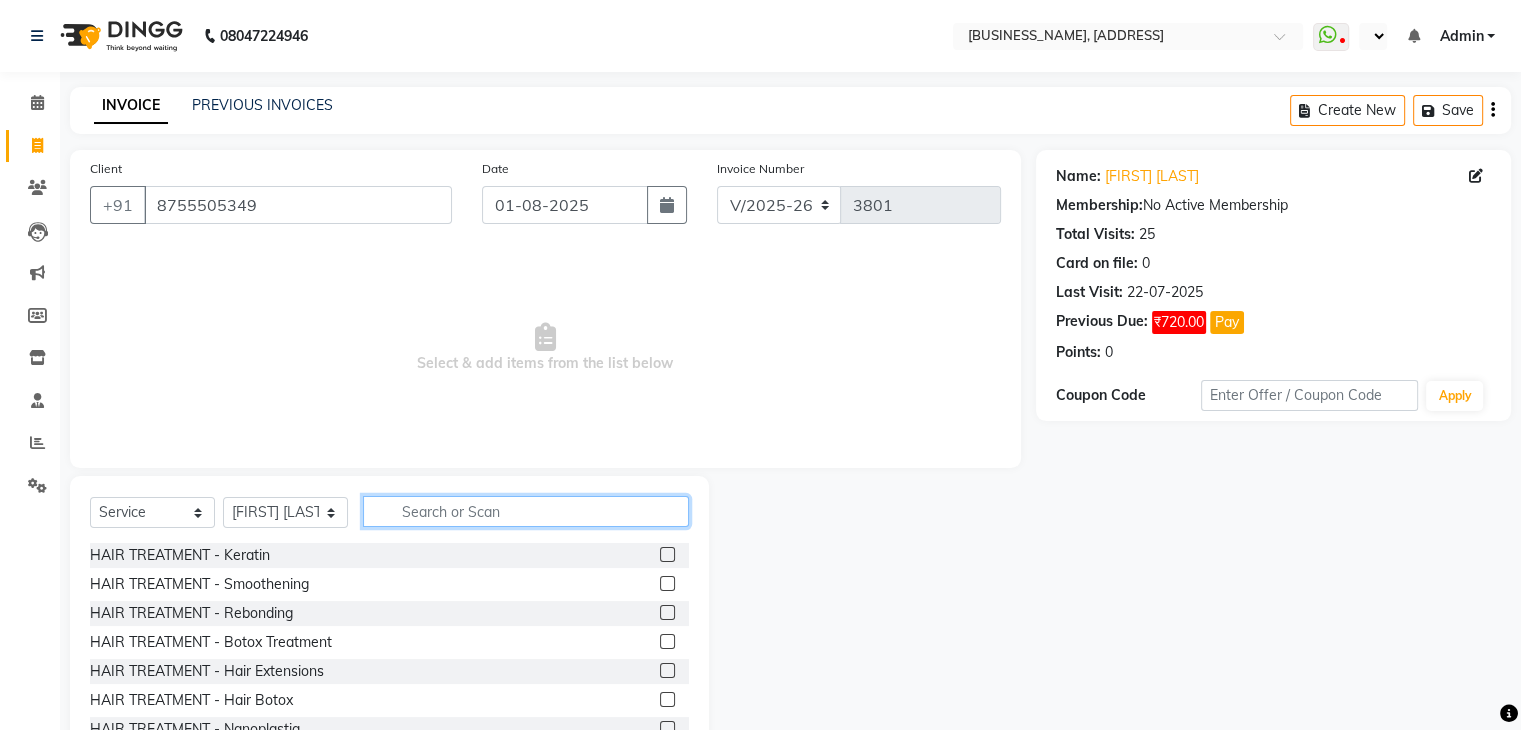 click 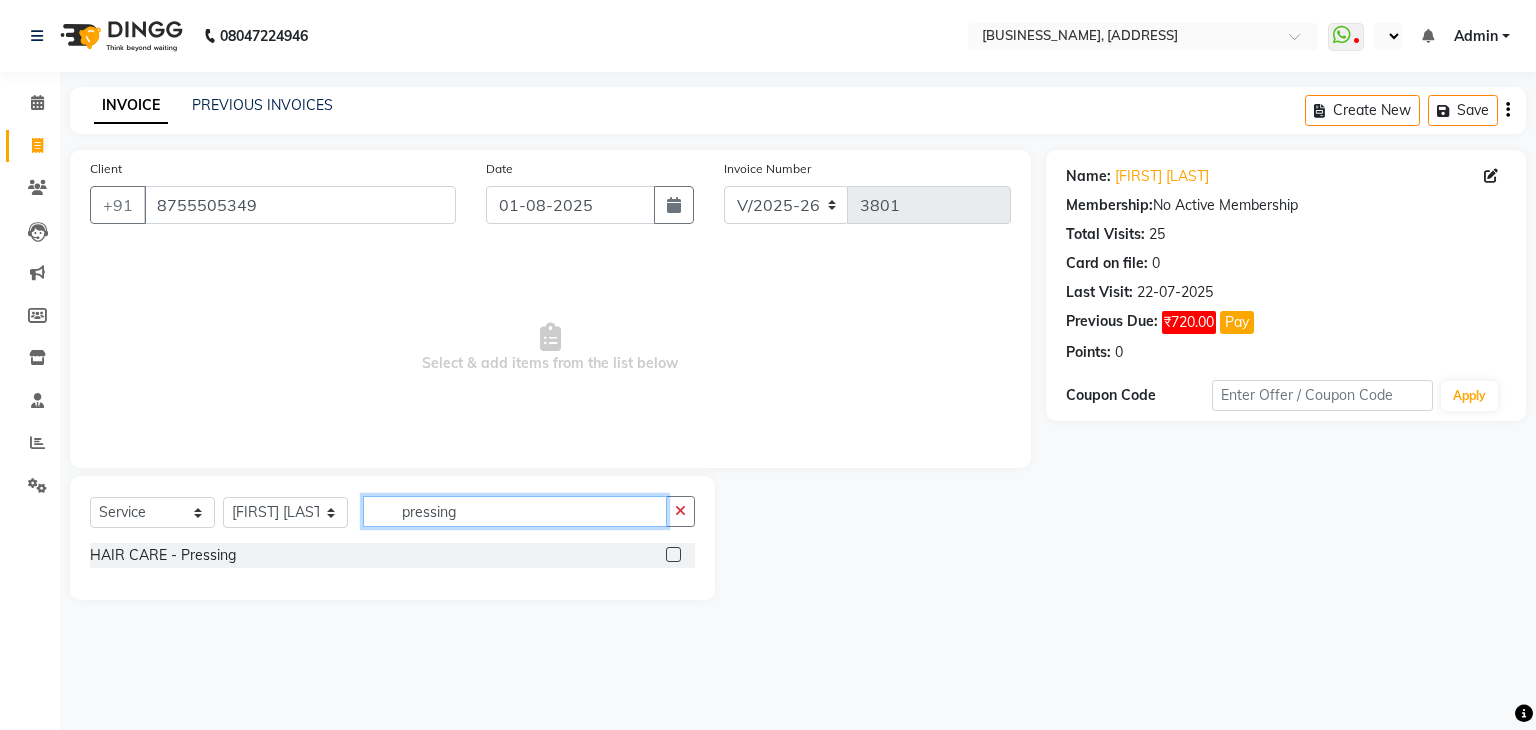 type on "pressing" 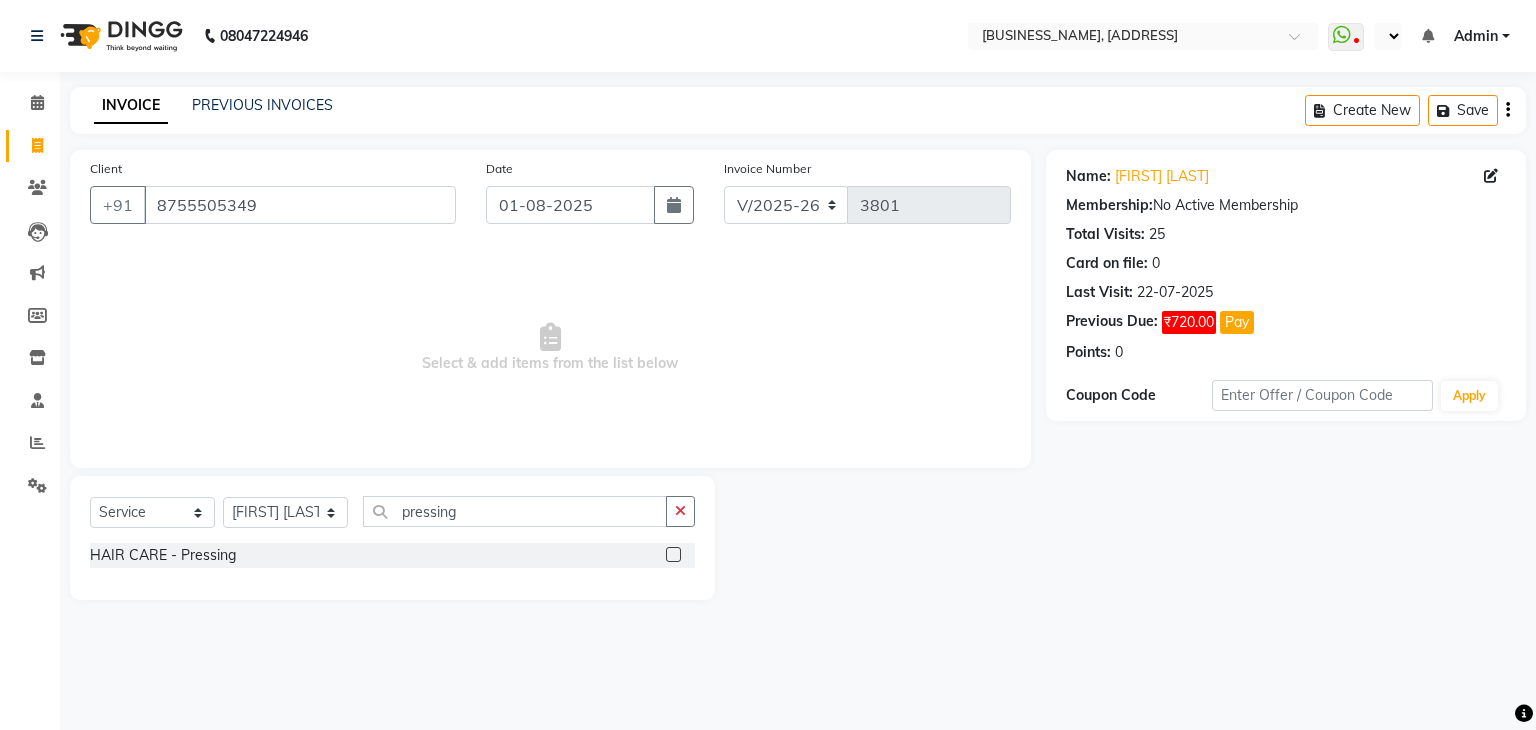 click 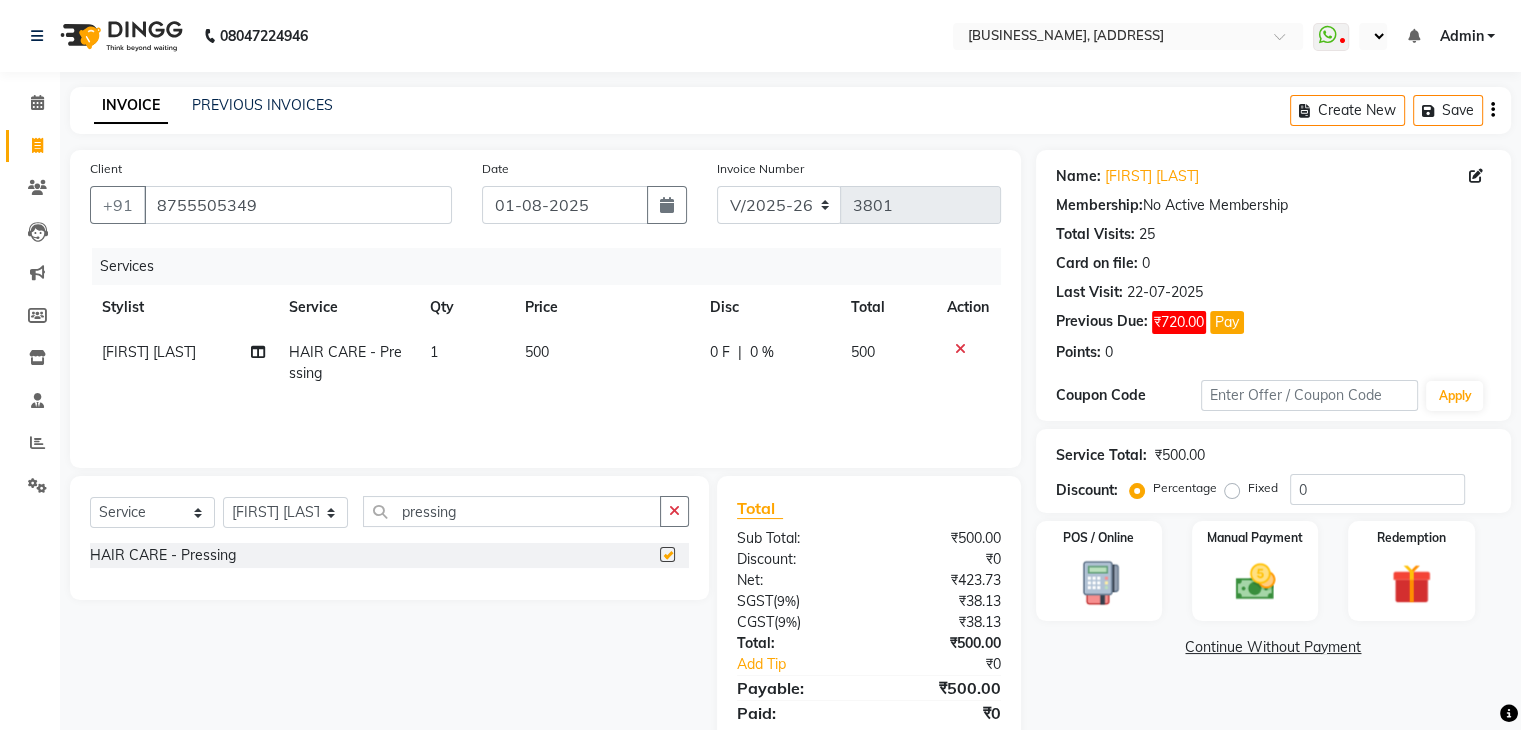 checkbox on "false" 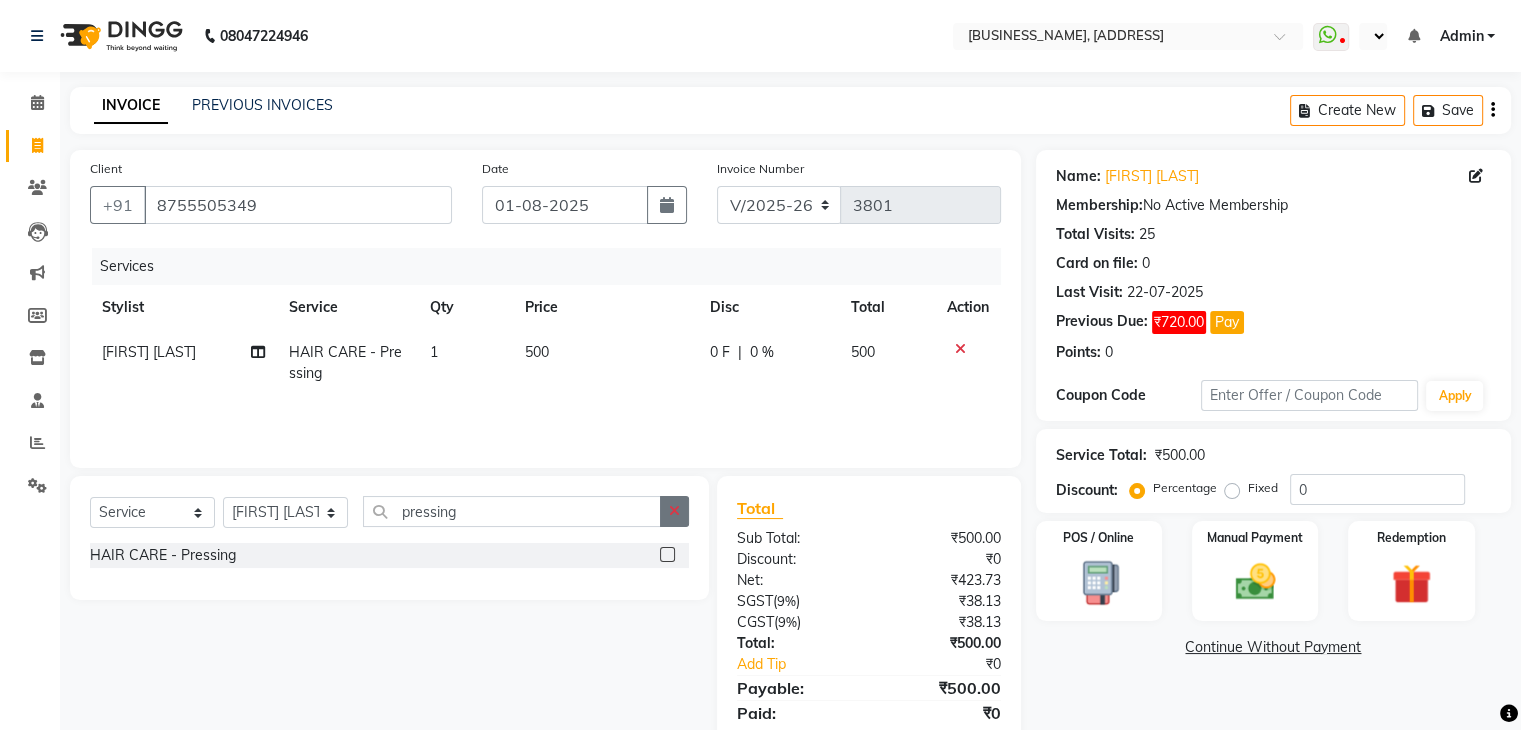 click 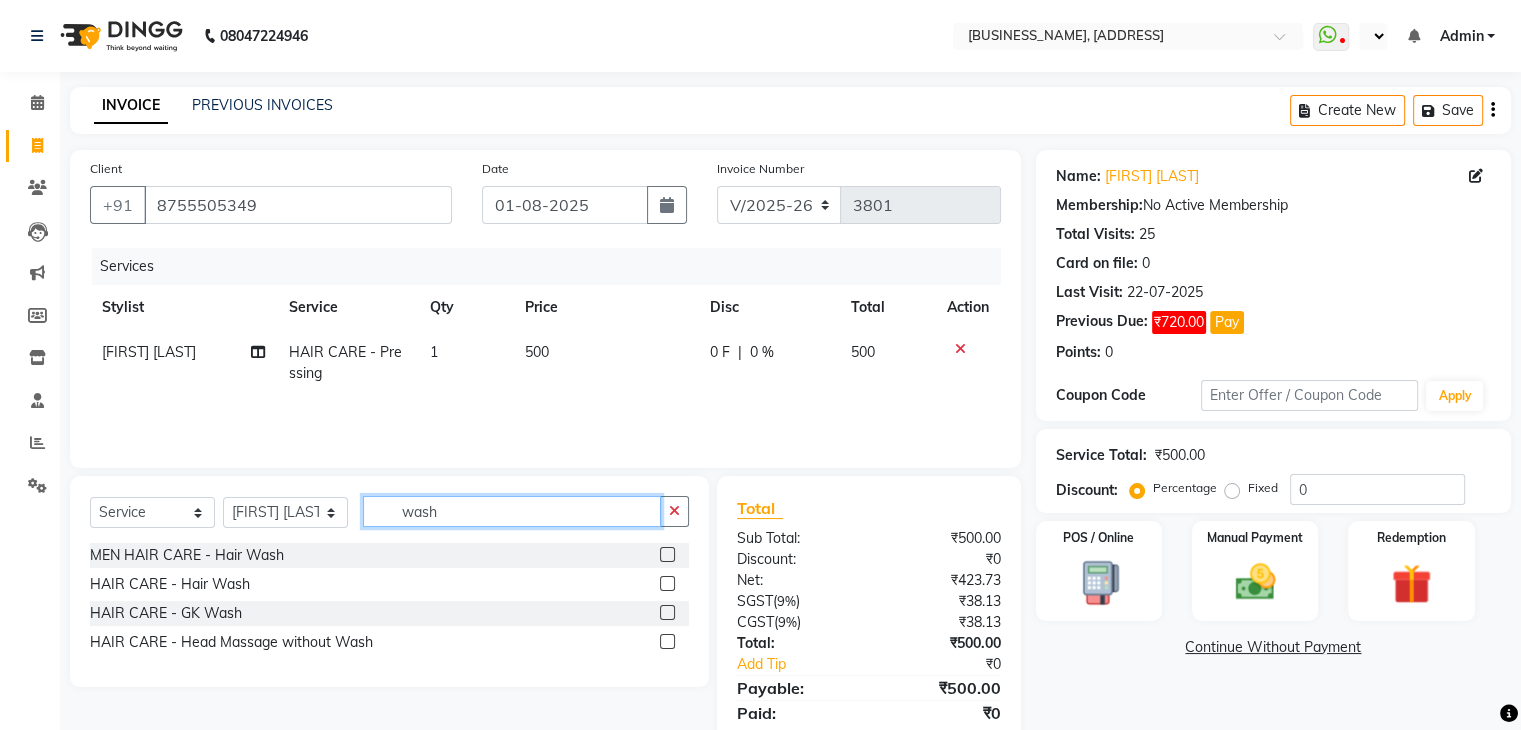 type on "wash" 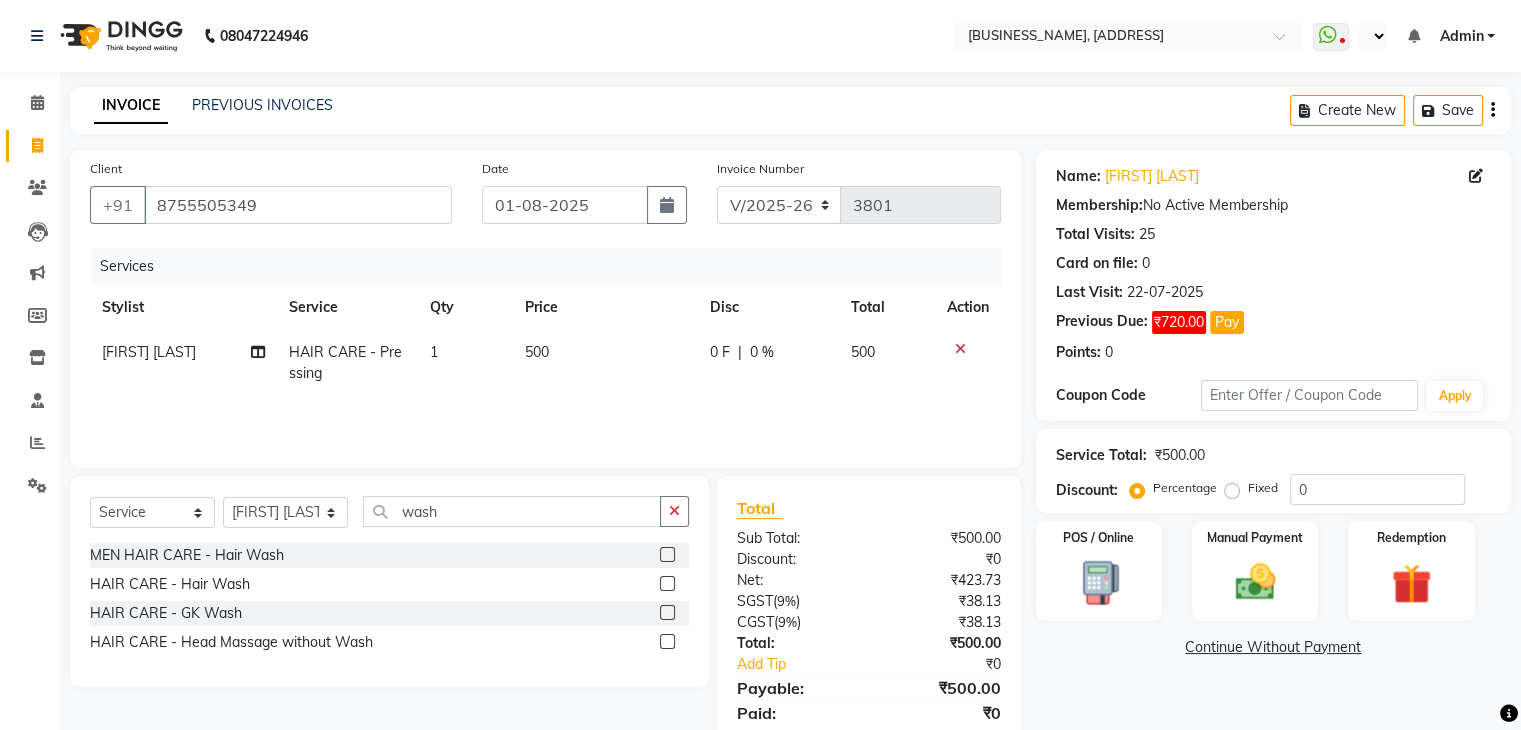click 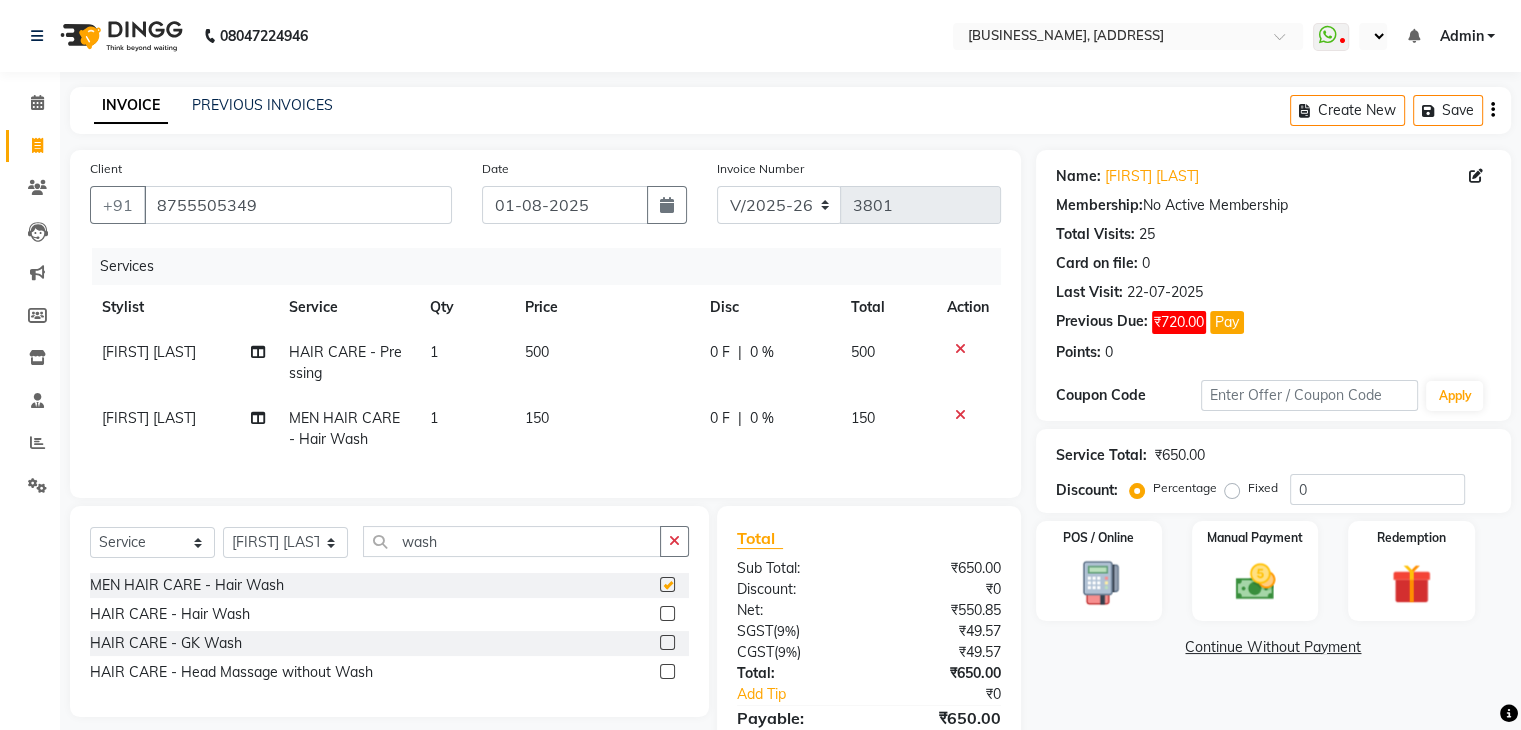 checkbox on "false" 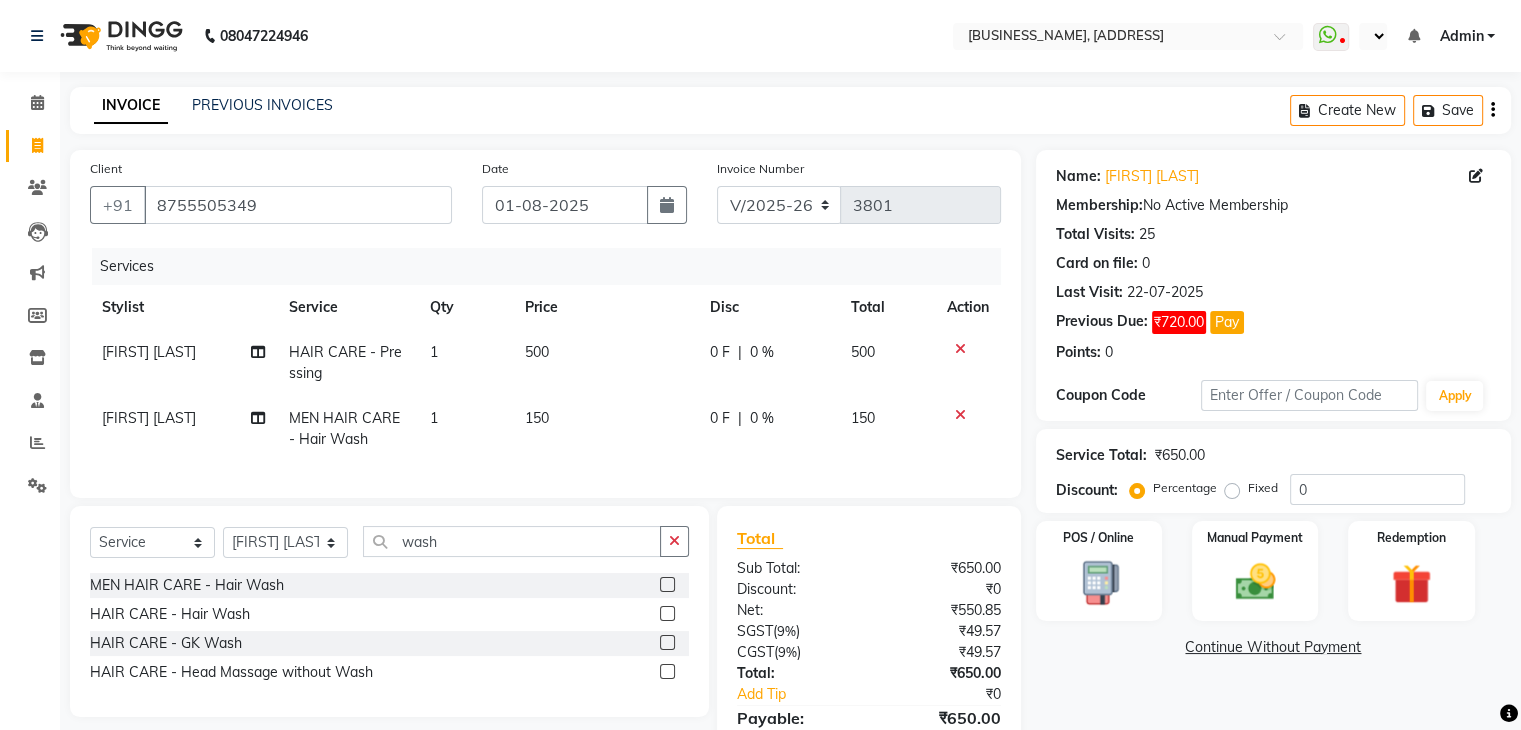 click 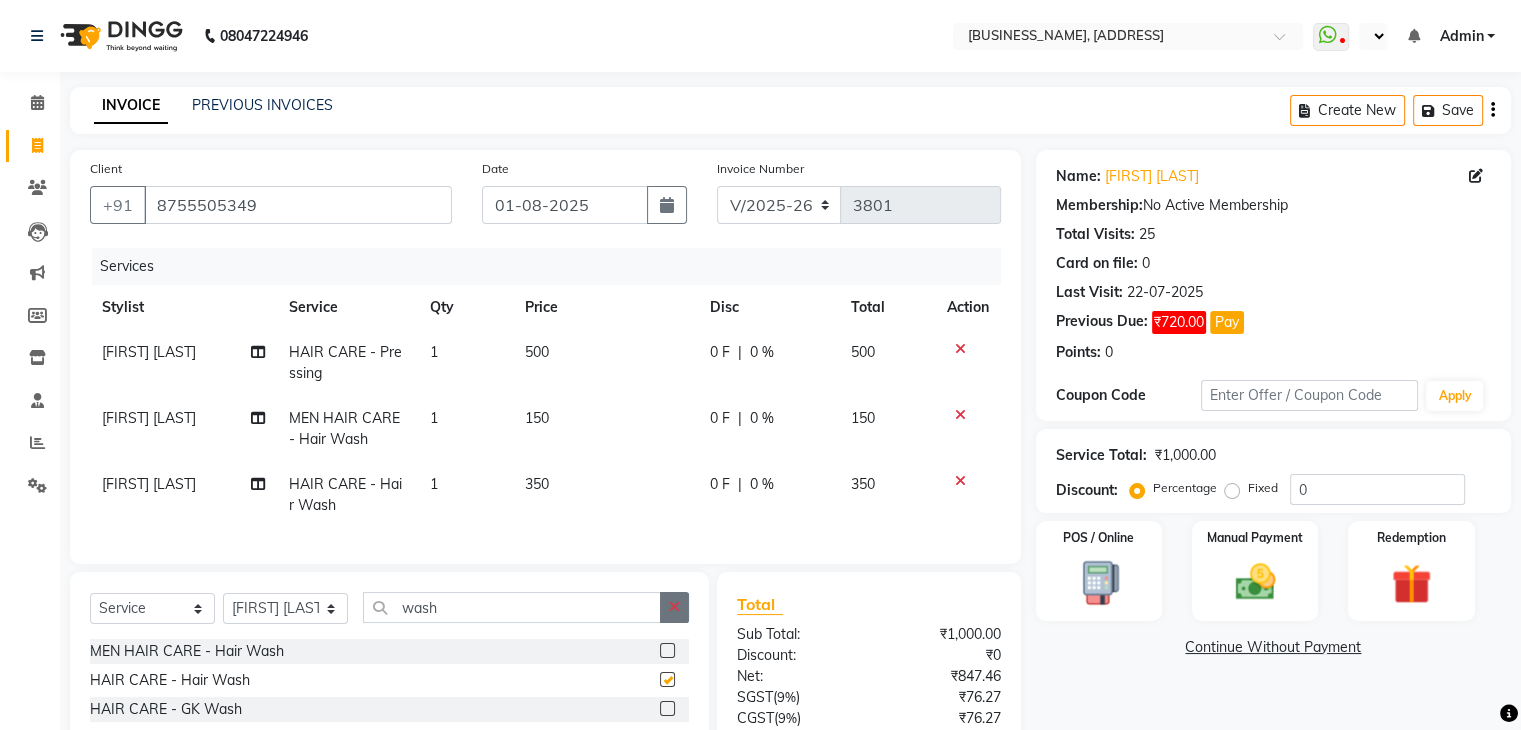 checkbox on "false" 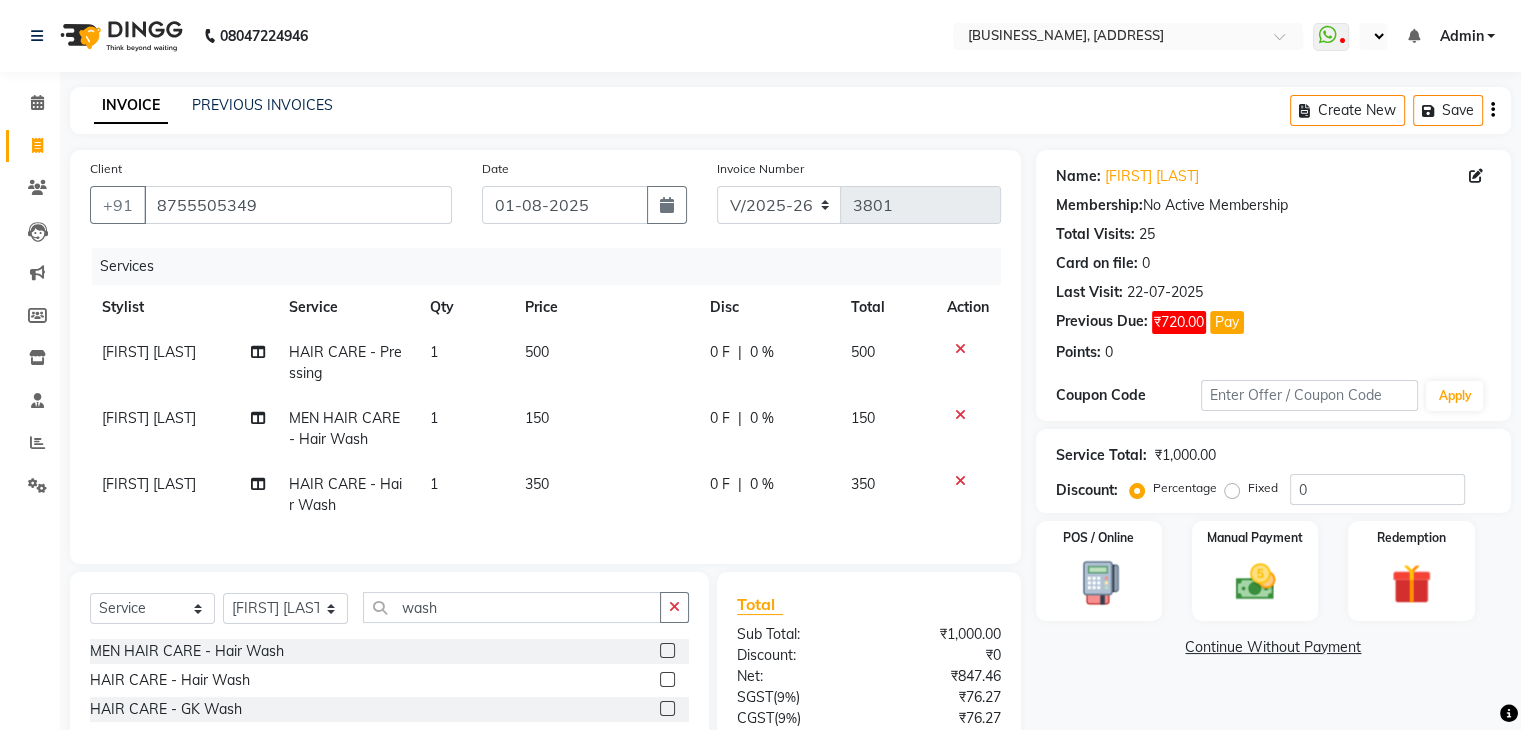 click 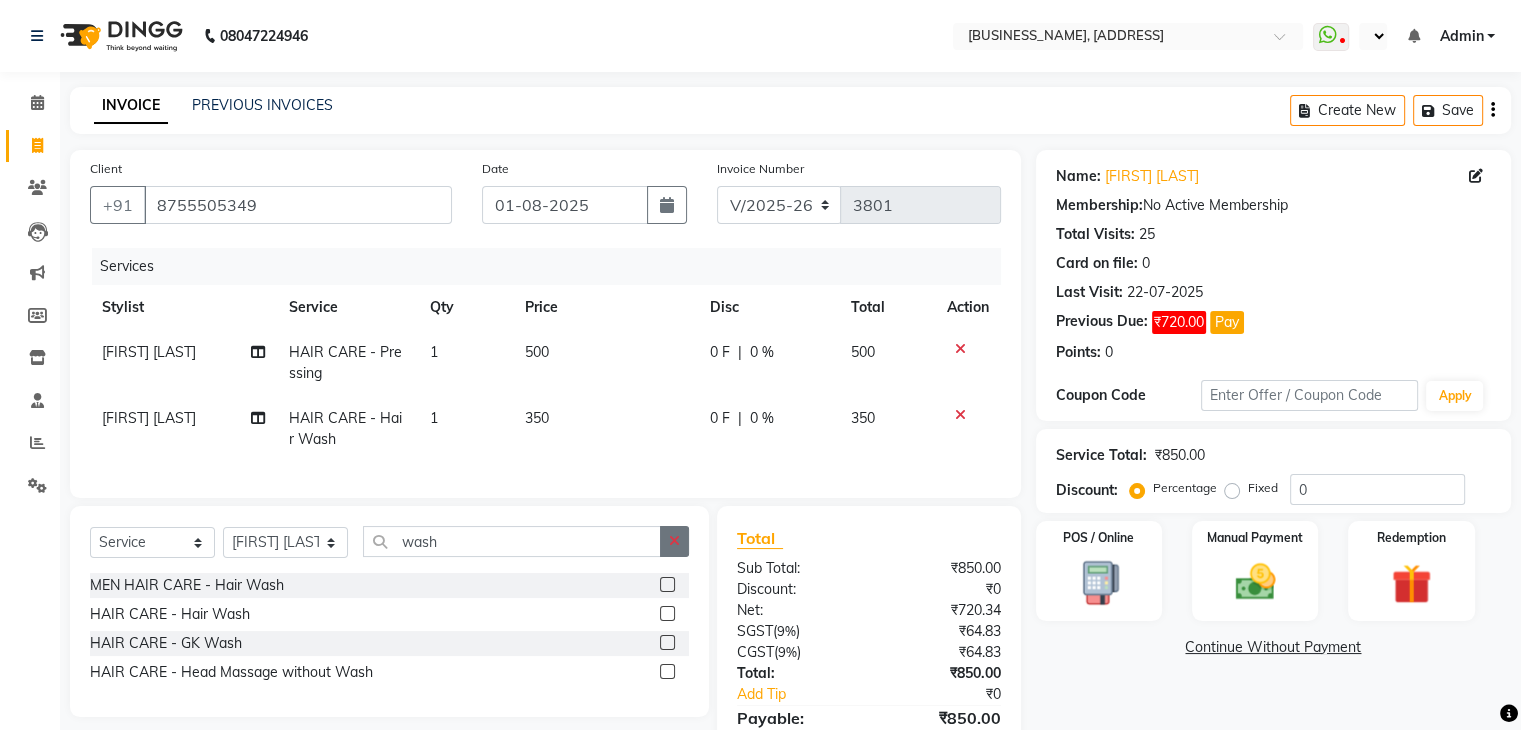 click 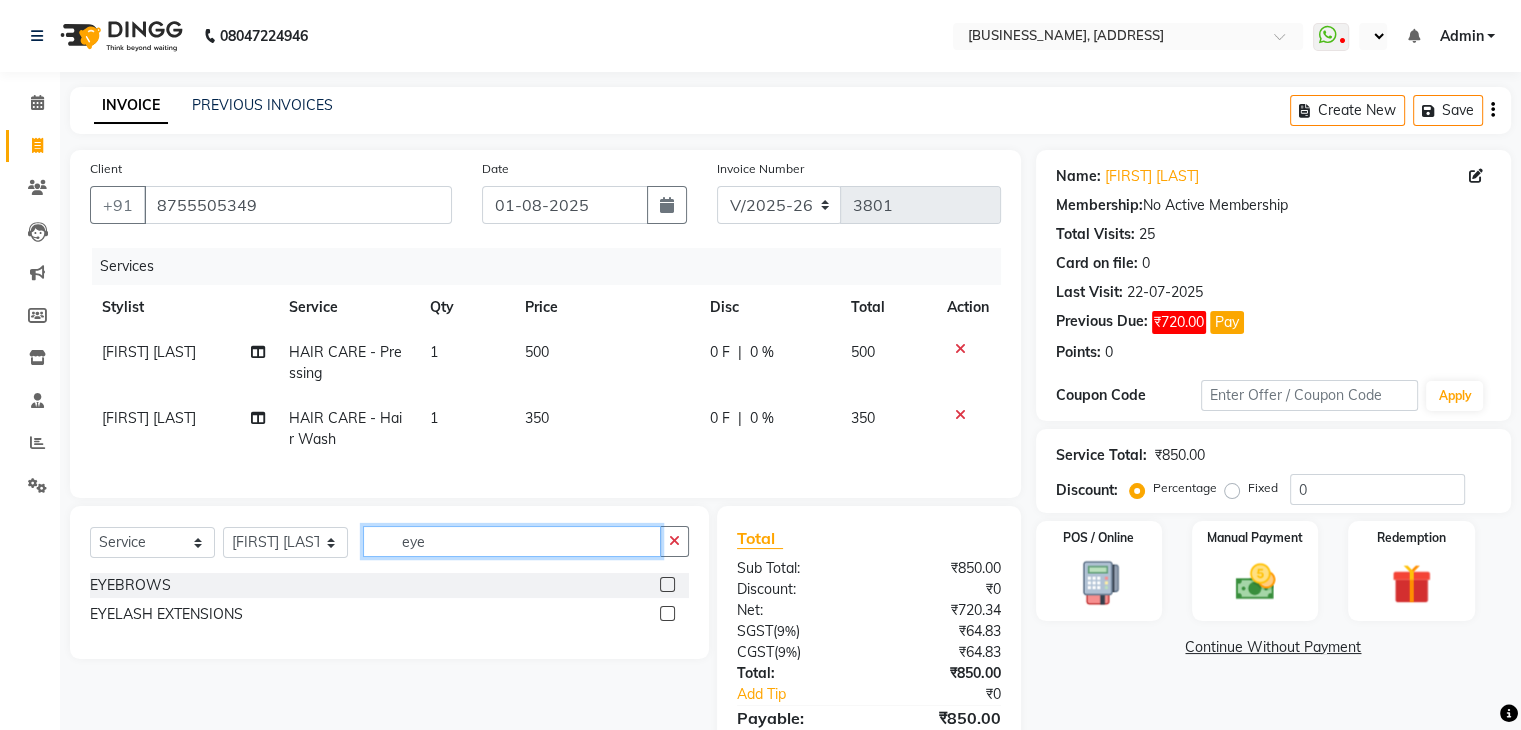 type on "eye" 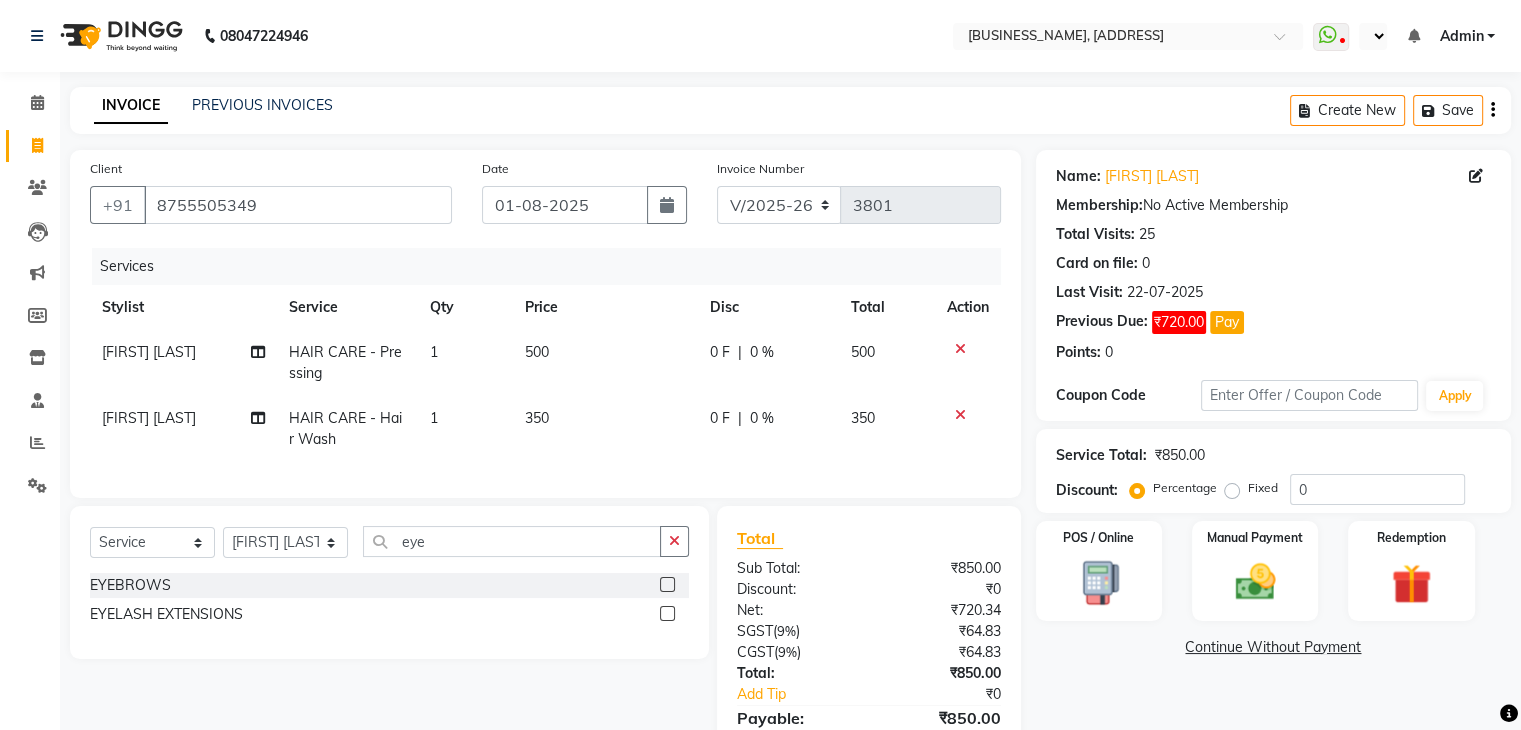 click 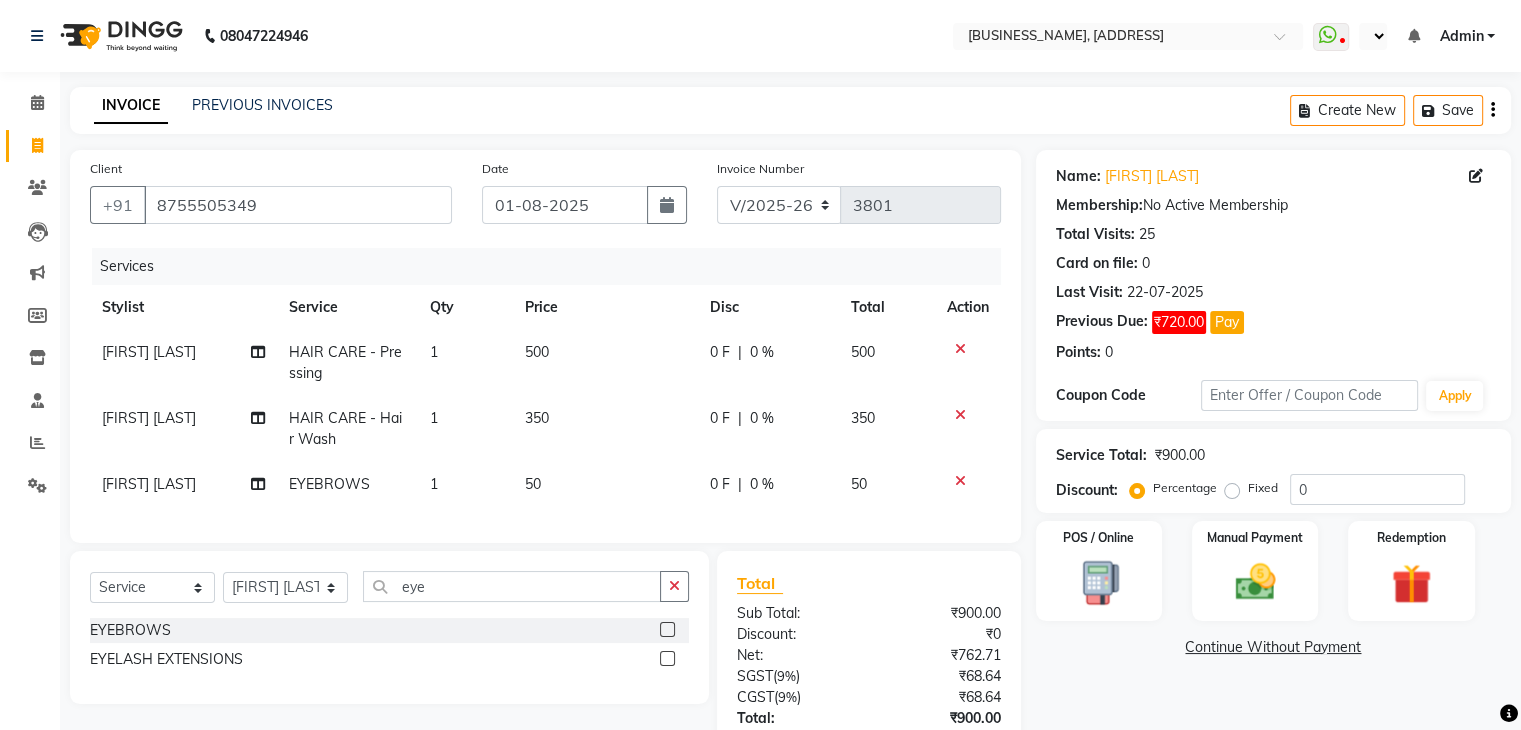 checkbox on "false" 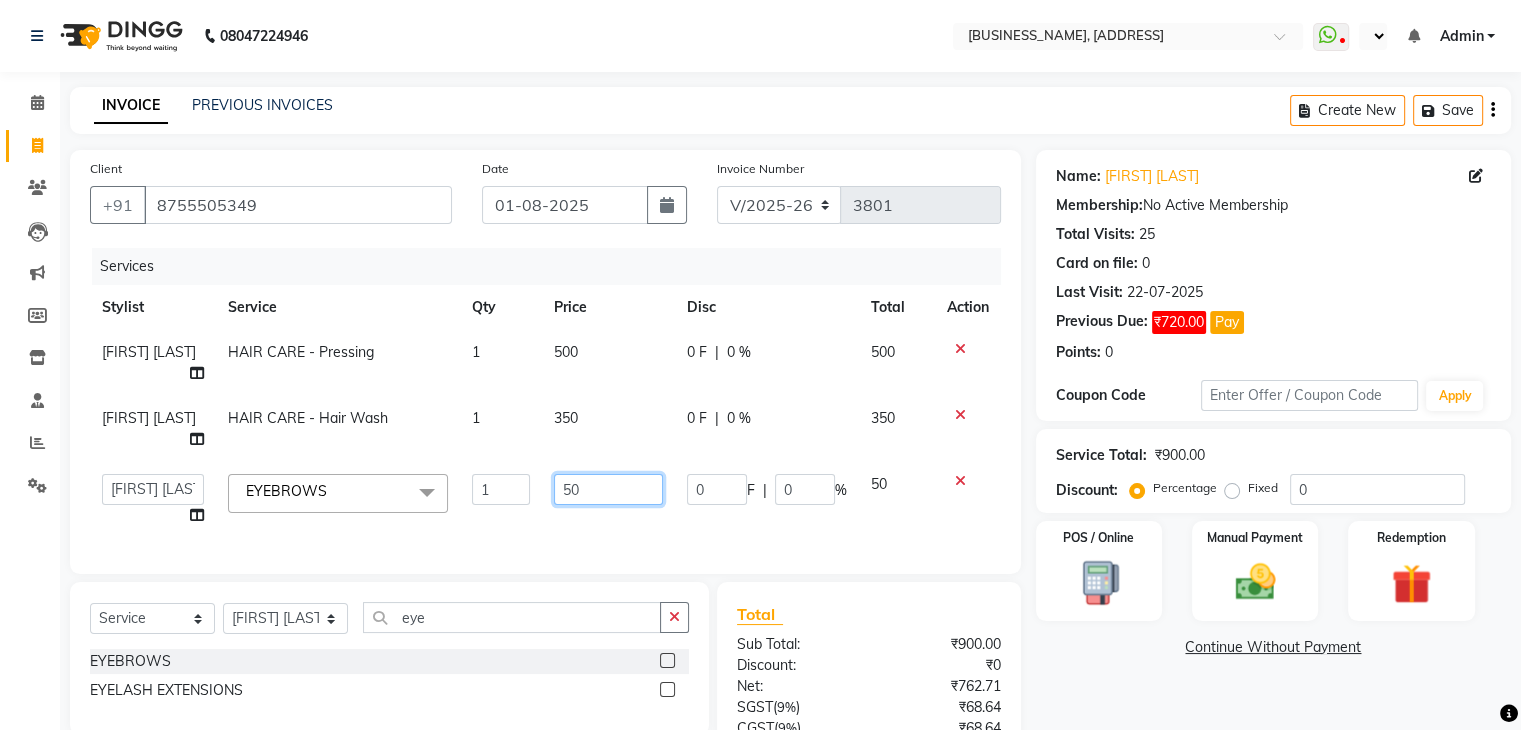 click on "50" 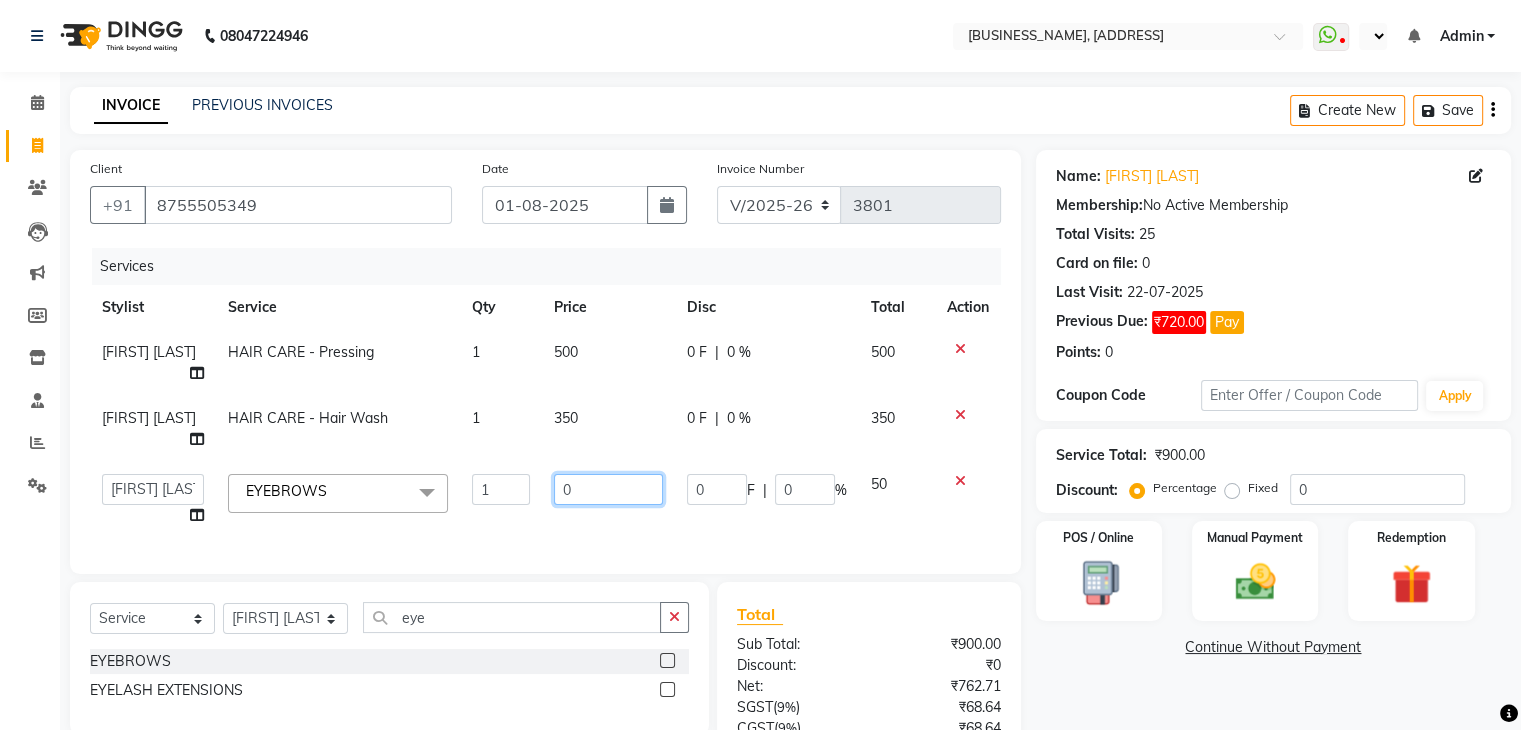 type on "70" 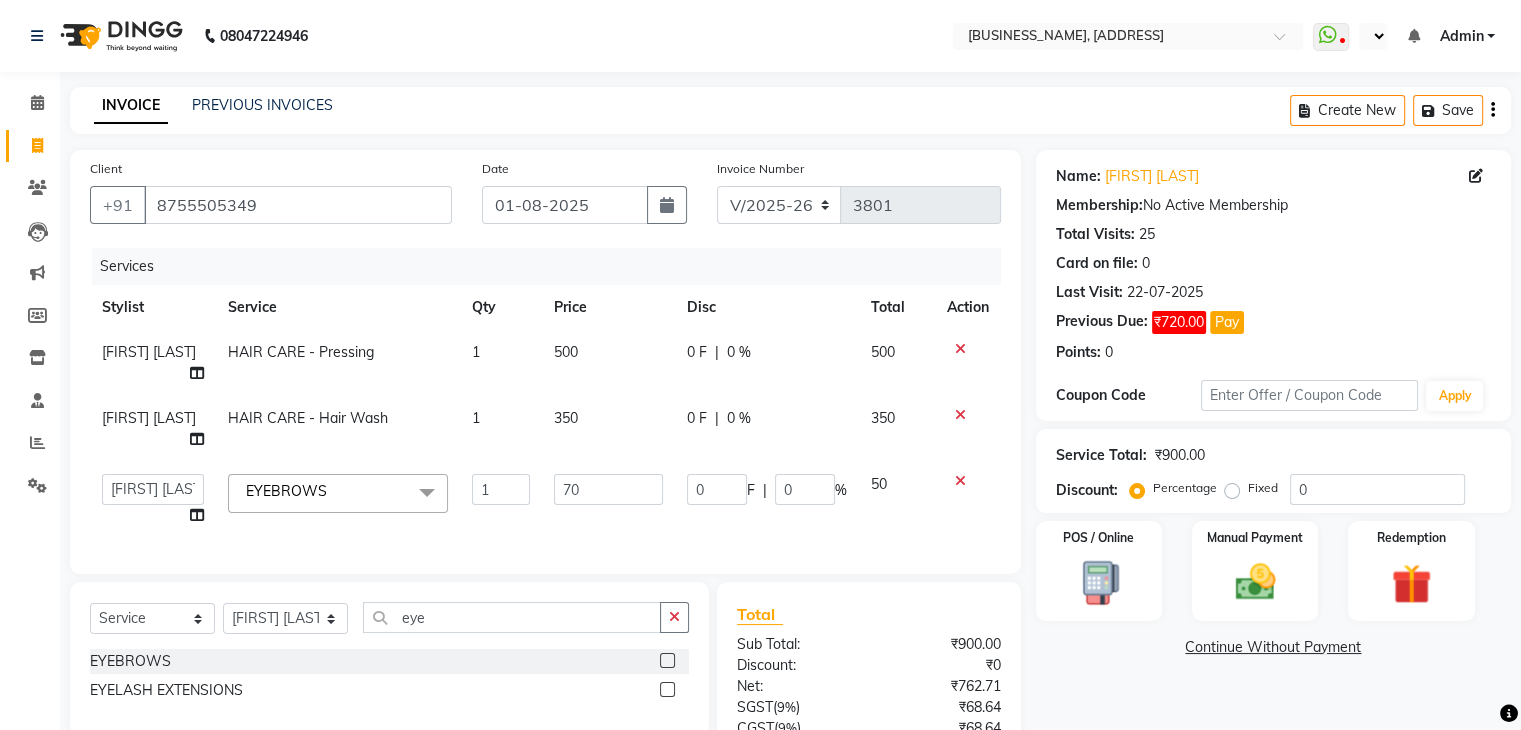 click on "Services Stylist Service Qty Price Disc Total Action [FIRST] HAIR CARE - Pressing 1 500 0 F | 0 % 500 [FIRST] HAIR CARE - Hair Wash 1 350 0 F | 0 % 350  [FIRST]   [FIRST] [LAST]   [FIRST]   [NAME]   [NAME]   [NAME]   [NAME]   [NAME]   [FIRST]   [FIRST] [LAST]   [NAME]   [NAME]   [NAME]   [NAME]   [NAME]   [FIRST] [LAST]  EYEBROWS  x HAIR TREATMENT - Keratin HAIR TREATMENT - Smoothening HAIR TREATMENT - Rebonding HAIR TREATMENT - Botox Treatment HAIR TREATMENT - Hair Extensions HAIR TREATMENT - Hair Botox HAIR TREATMENT - Nanoplastia RELAXING PERMING MEN HAIR CARE - Hair Cut MEN HAIR CARE - Hair Wash MEN HAIR CARE - Beard CLEAN UP - Fruit Clean Up CLEAN UP - Lemon Clean Up CLEAN UP - Vedic Line Clean Up CLEAN UP - Melow Clean Up CLEAN UP - Cheryl’s actiblend CLEAN UP - O3+ whitening CLEAN UP - VLCC CLEAN UP - Astaberry CLEAN UP - Ayurvedic CLEAN UP - D-tan cleanup CLEAN UP - Organic pro MEN - Face Massage MEN- O3+ Face Massage MANICURE - DRY 1" 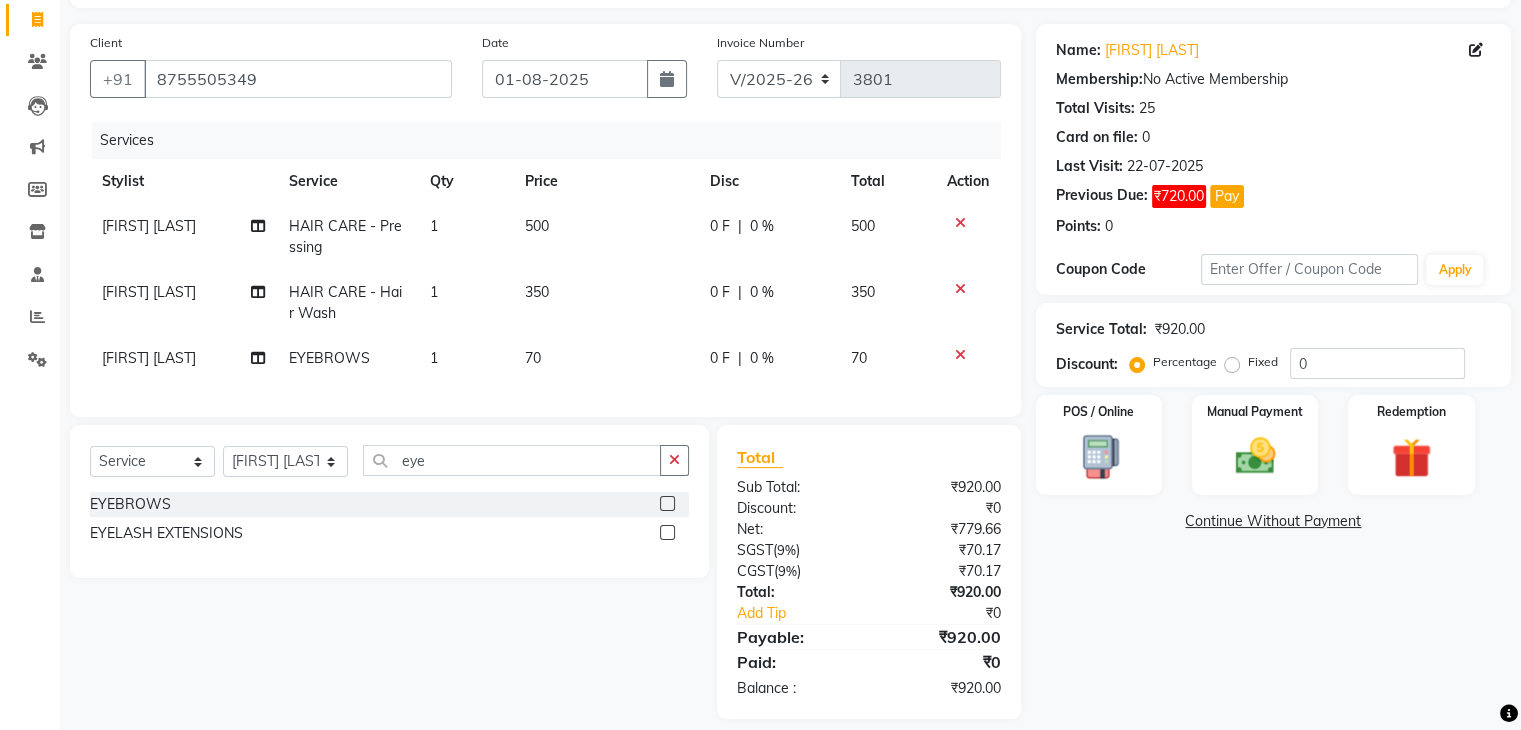 scroll, scrollTop: 161, scrollLeft: 0, axis: vertical 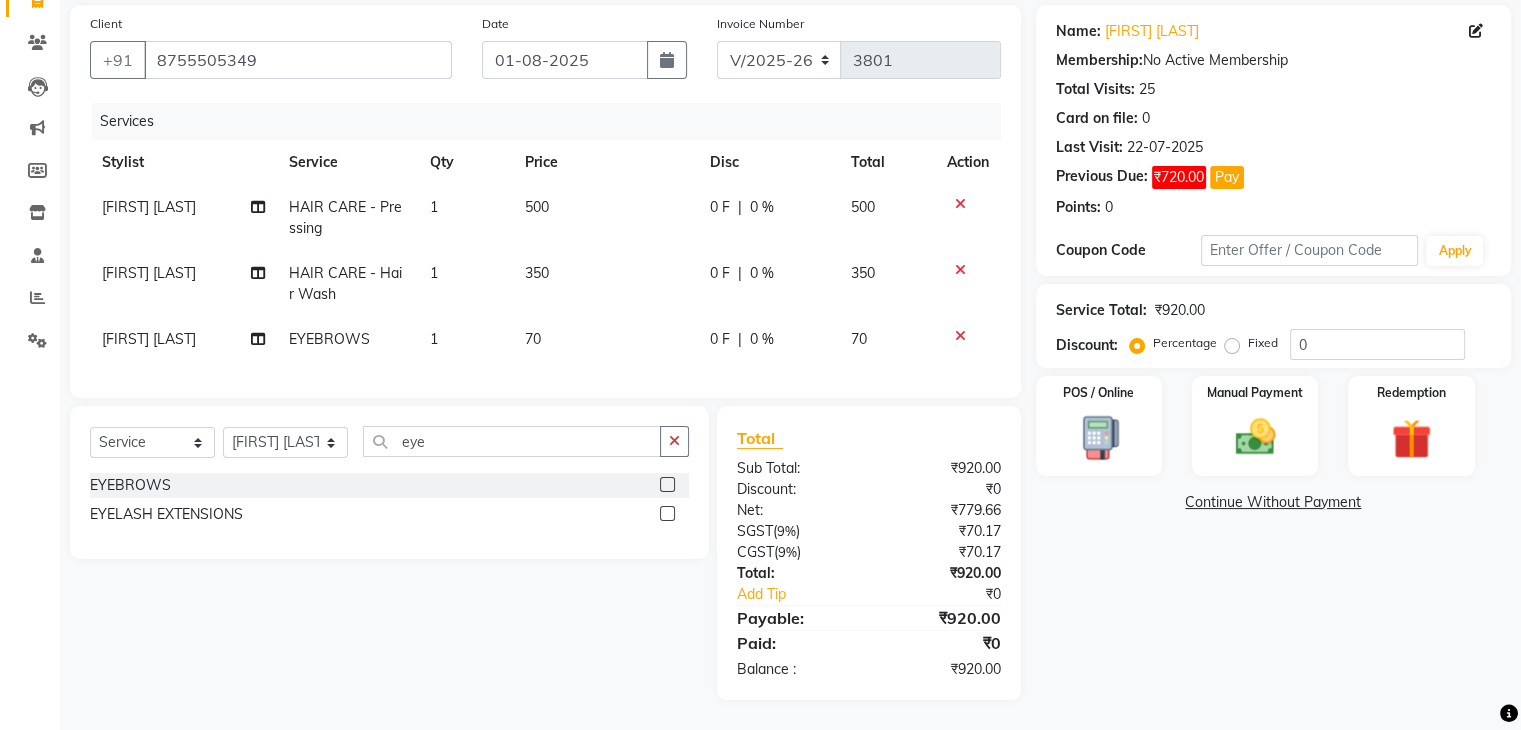 click on "[FIRST] [LAST]" 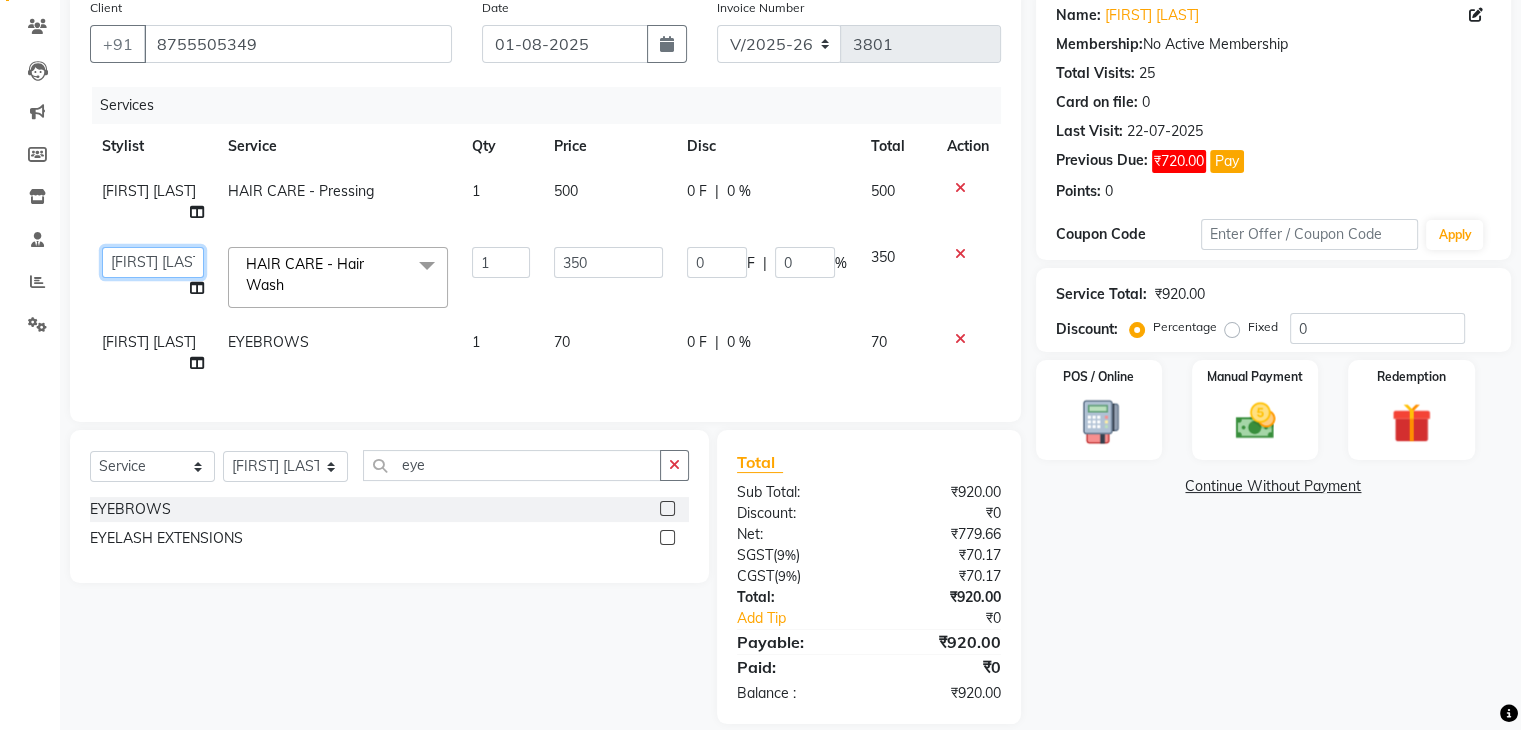 click on "[NAME]   [NAME]   [NAME]   [NAME]   [NAME]   [NAME]   [NAME]   [NAME]   [NAME]   [FIRST]   [FIRST] [LAST]   [NAME]   [NAME]   [NAME]   [NAME]   [NAME]   [NAME]   [FIRST] [LAST]" 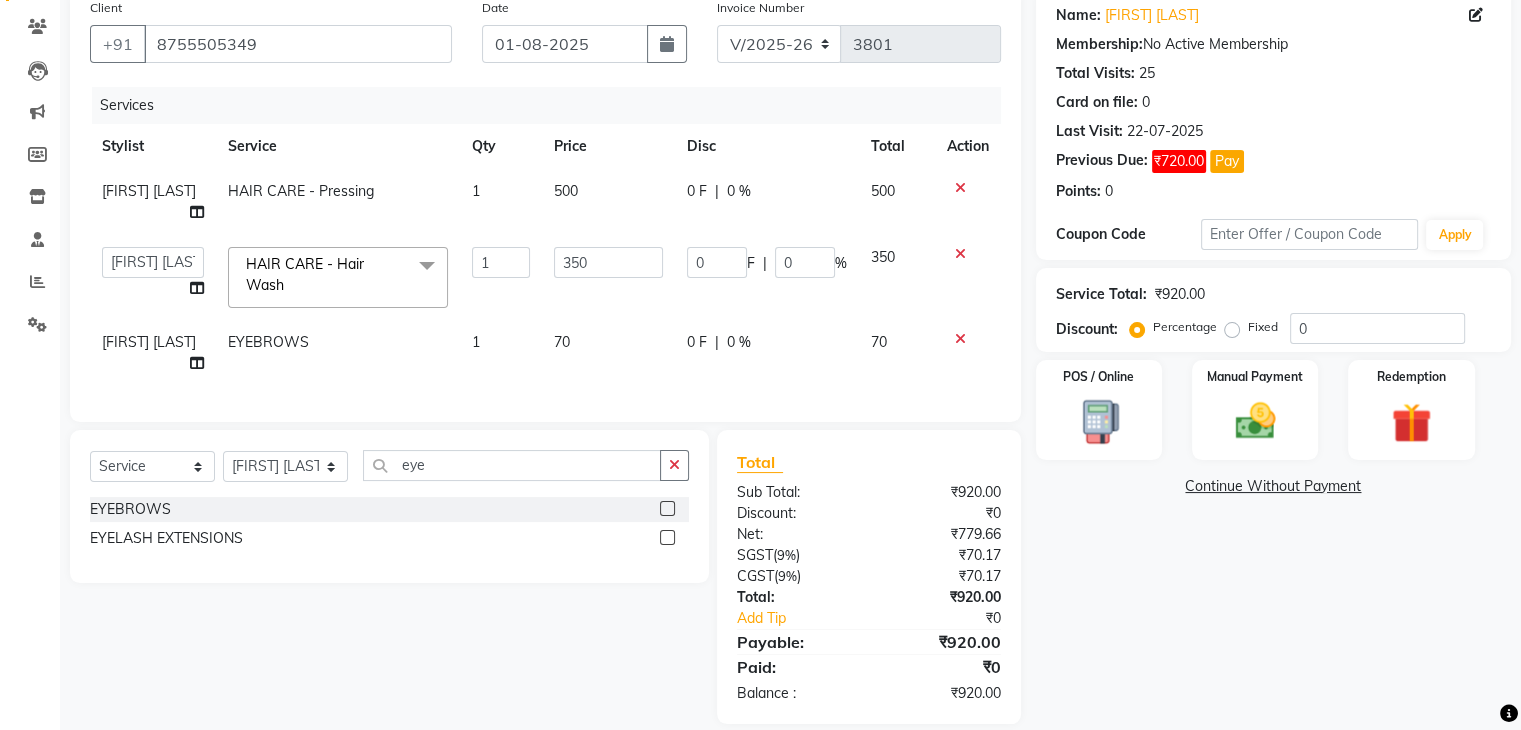 select on "53882" 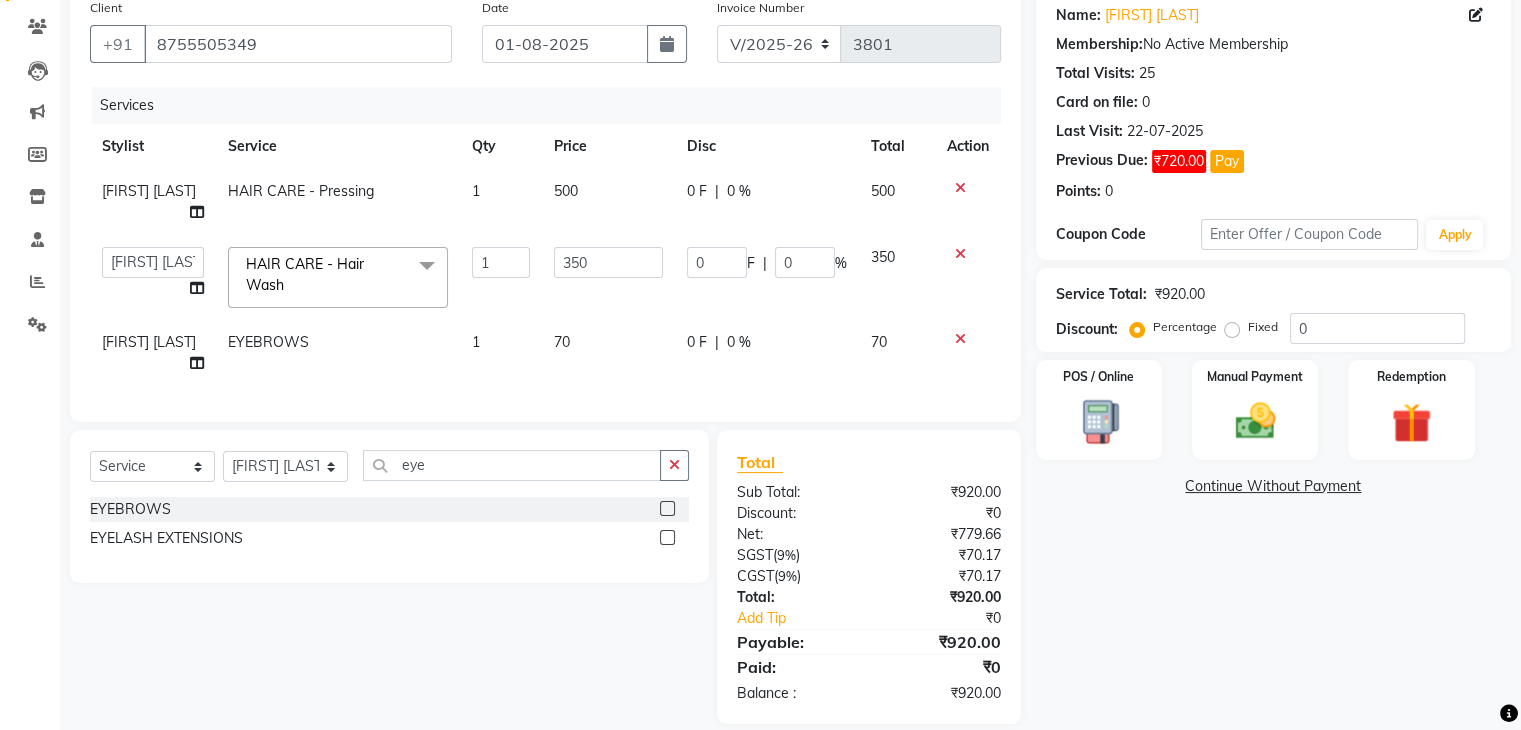 click on "[FIRST] [LAST]" 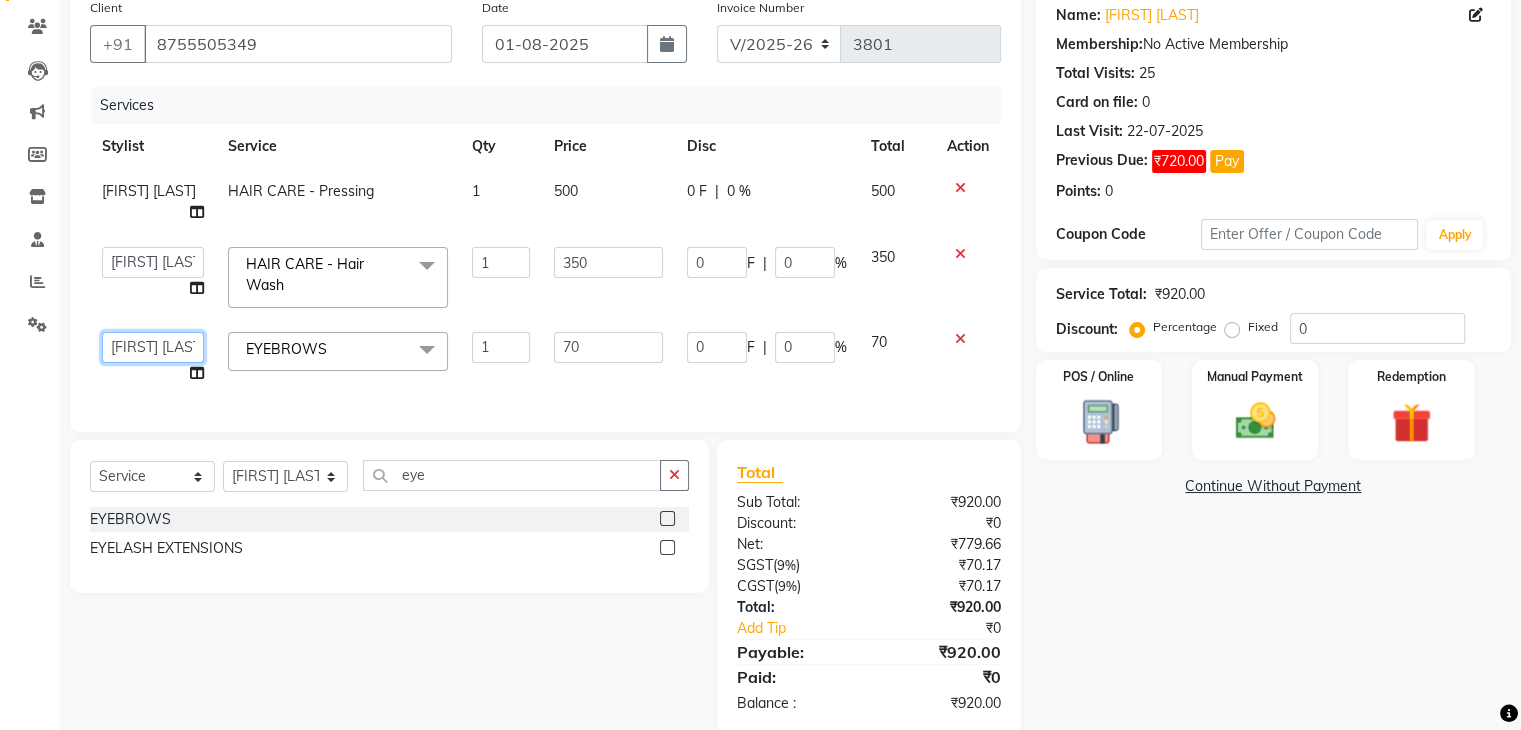 click on "[NAME]   [NAME]   [NAME]   [NAME]   [NAME]   [NAME]   [NAME]   [NAME]   [NAME]   [FIRST]   [FIRST] [LAST]   [NAME]   [NAME]   [NAME]   [NAME]   [NAME]   [NAME]   [FIRST] [LAST]" 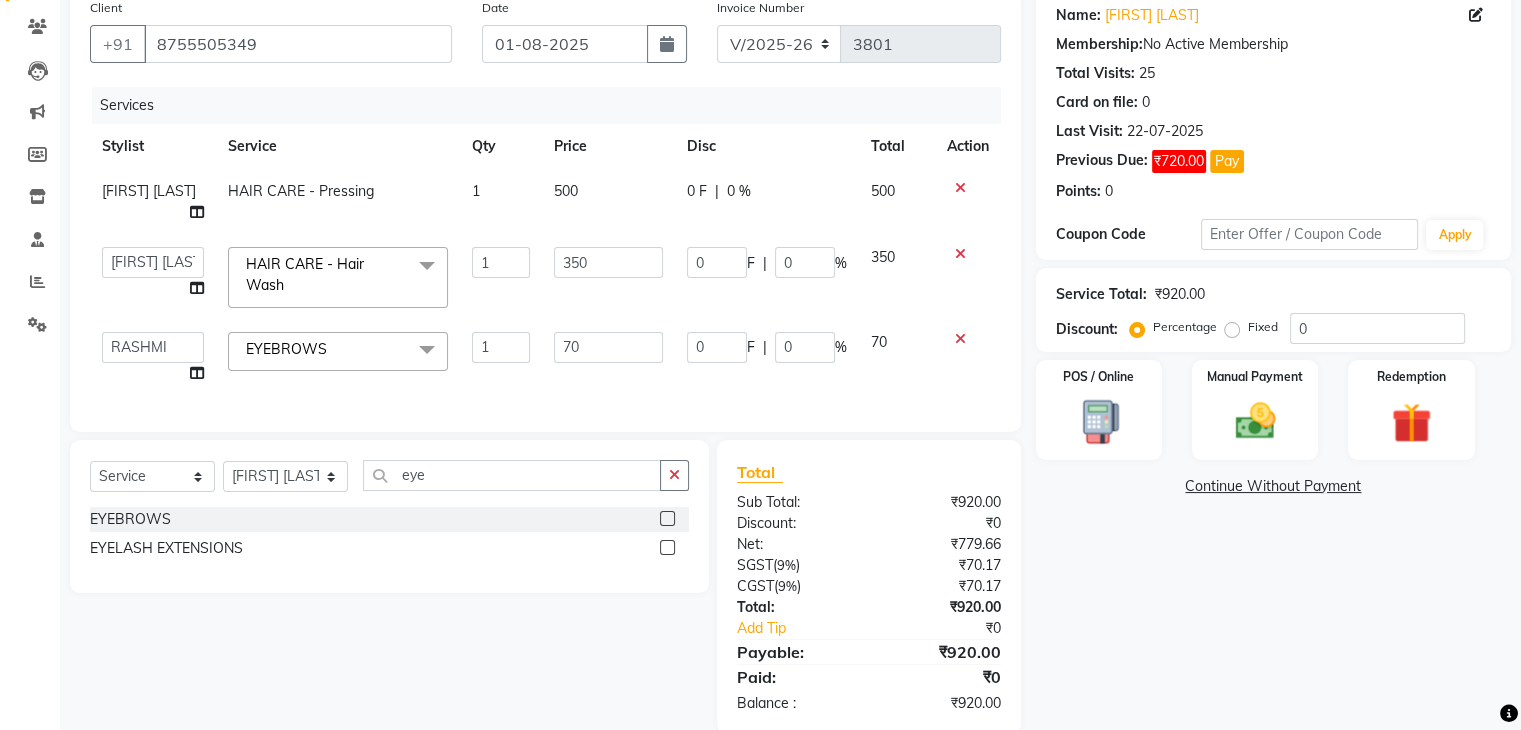 select on "53887" 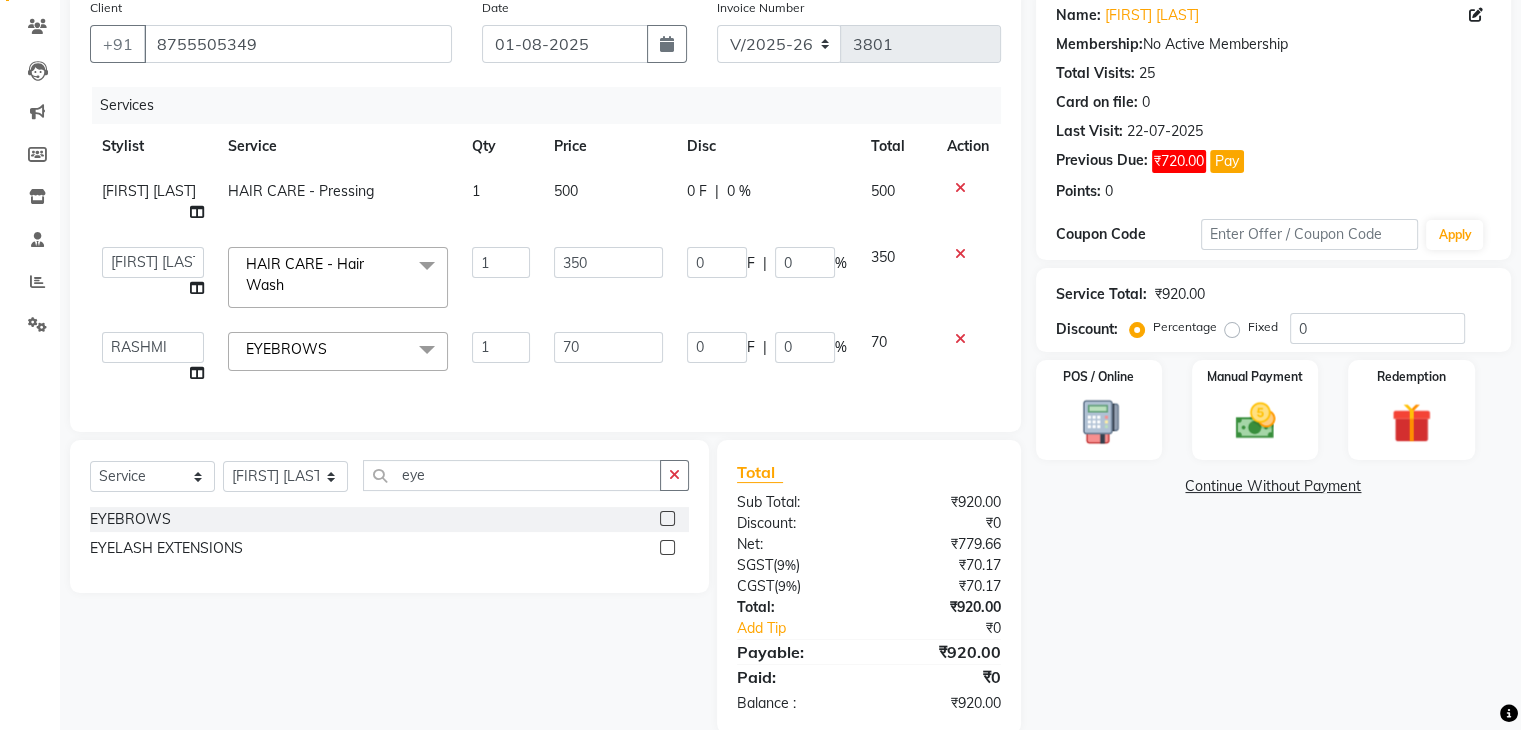 scroll, scrollTop: 210, scrollLeft: 0, axis: vertical 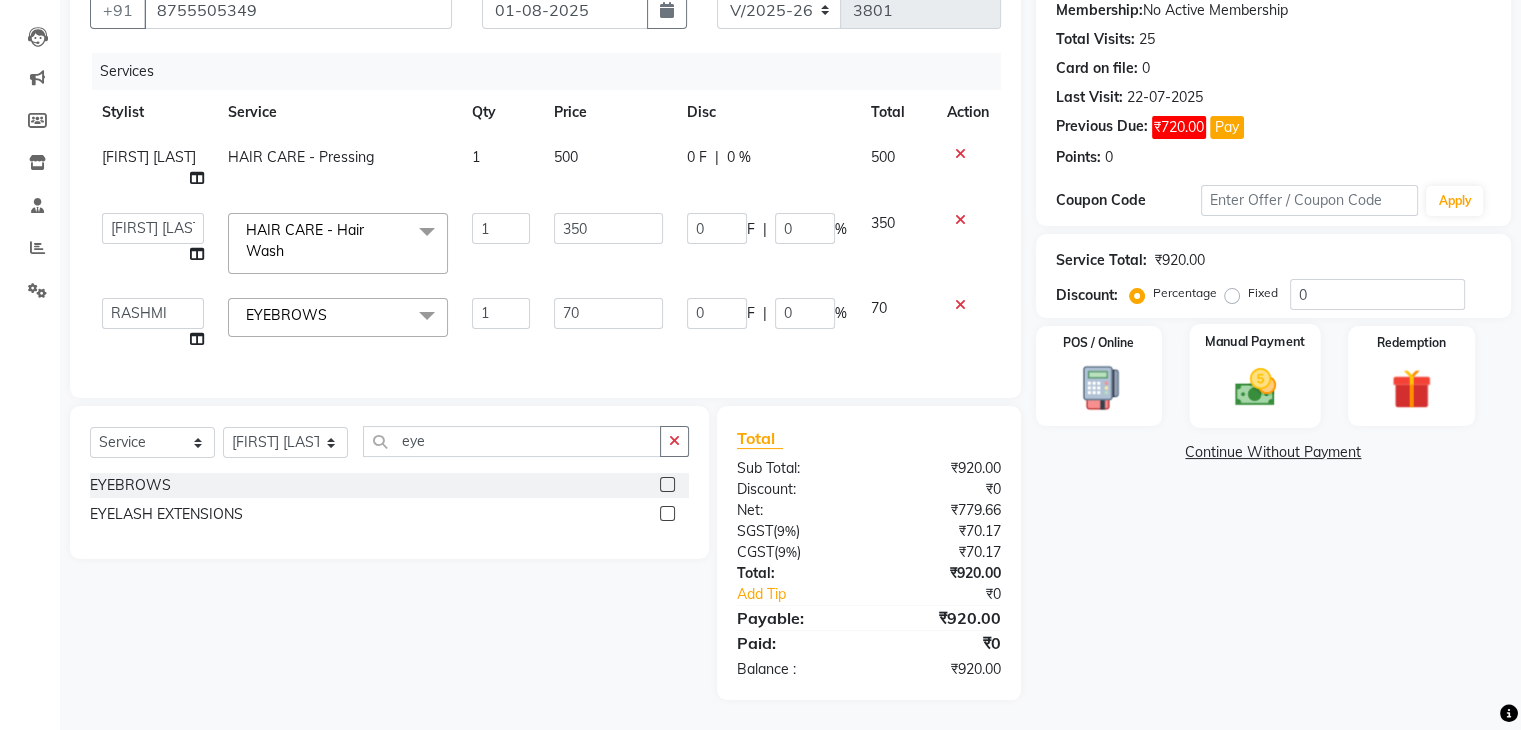 click on "Manual Payment" 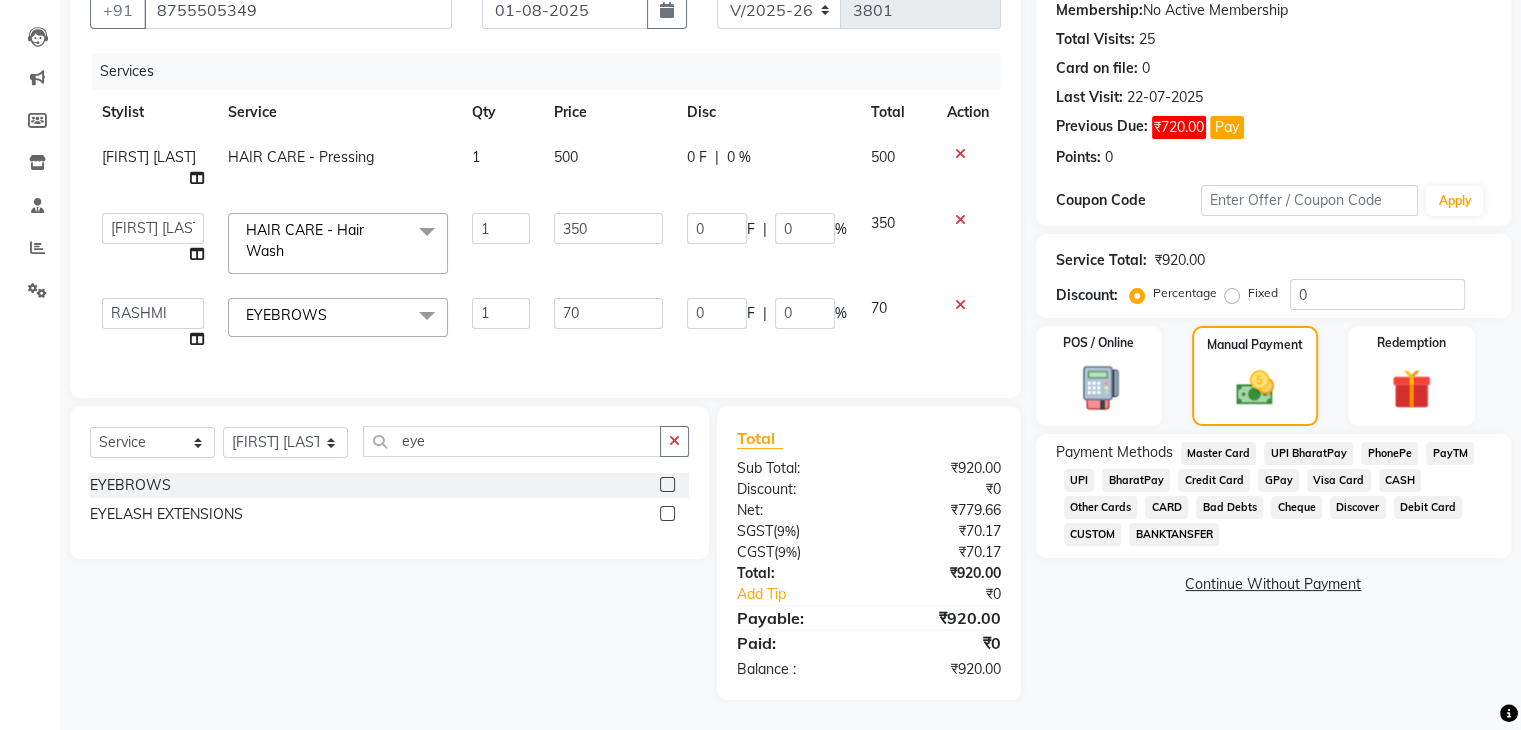 click on "UPI" 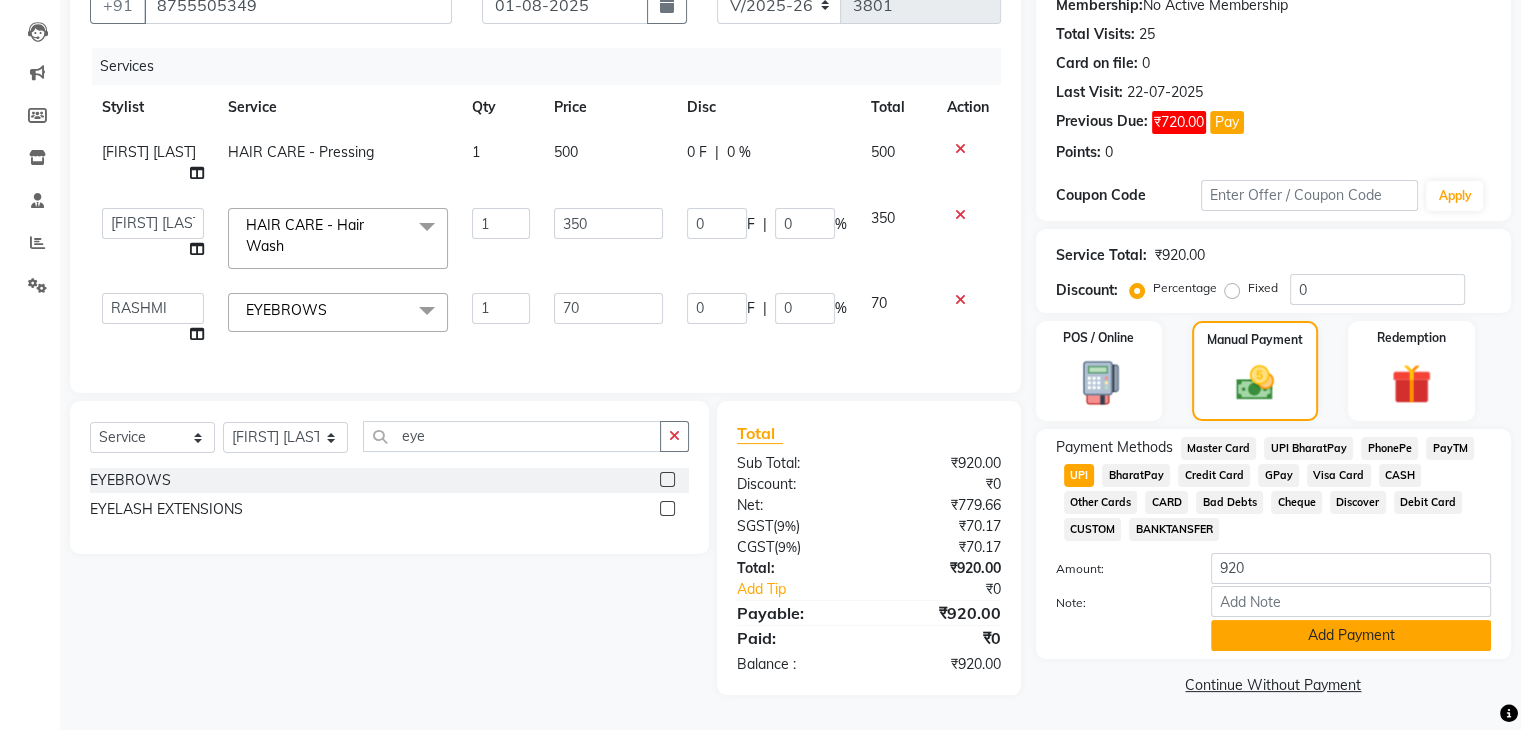 click on "Add Payment" 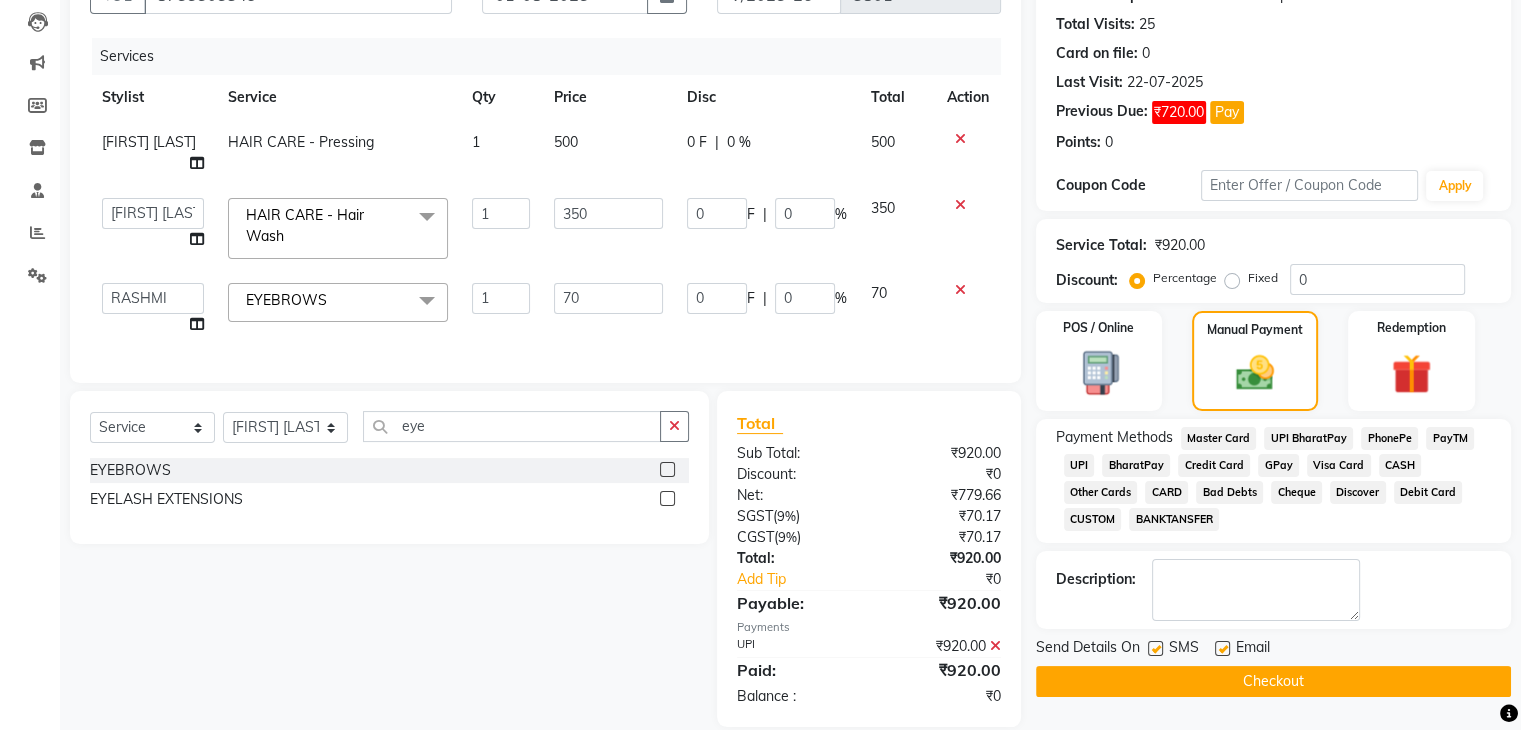 click on "Checkout" 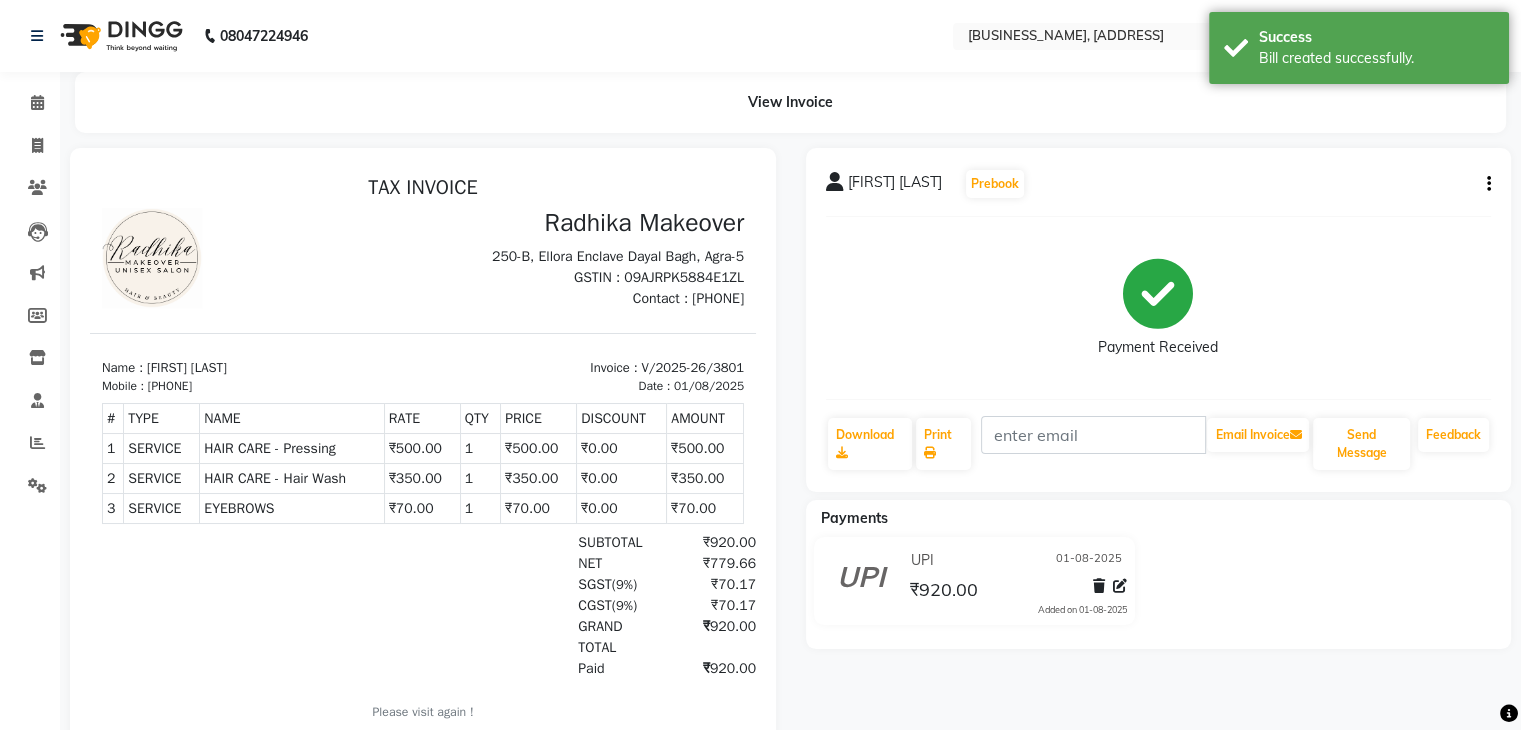 scroll, scrollTop: 0, scrollLeft: 0, axis: both 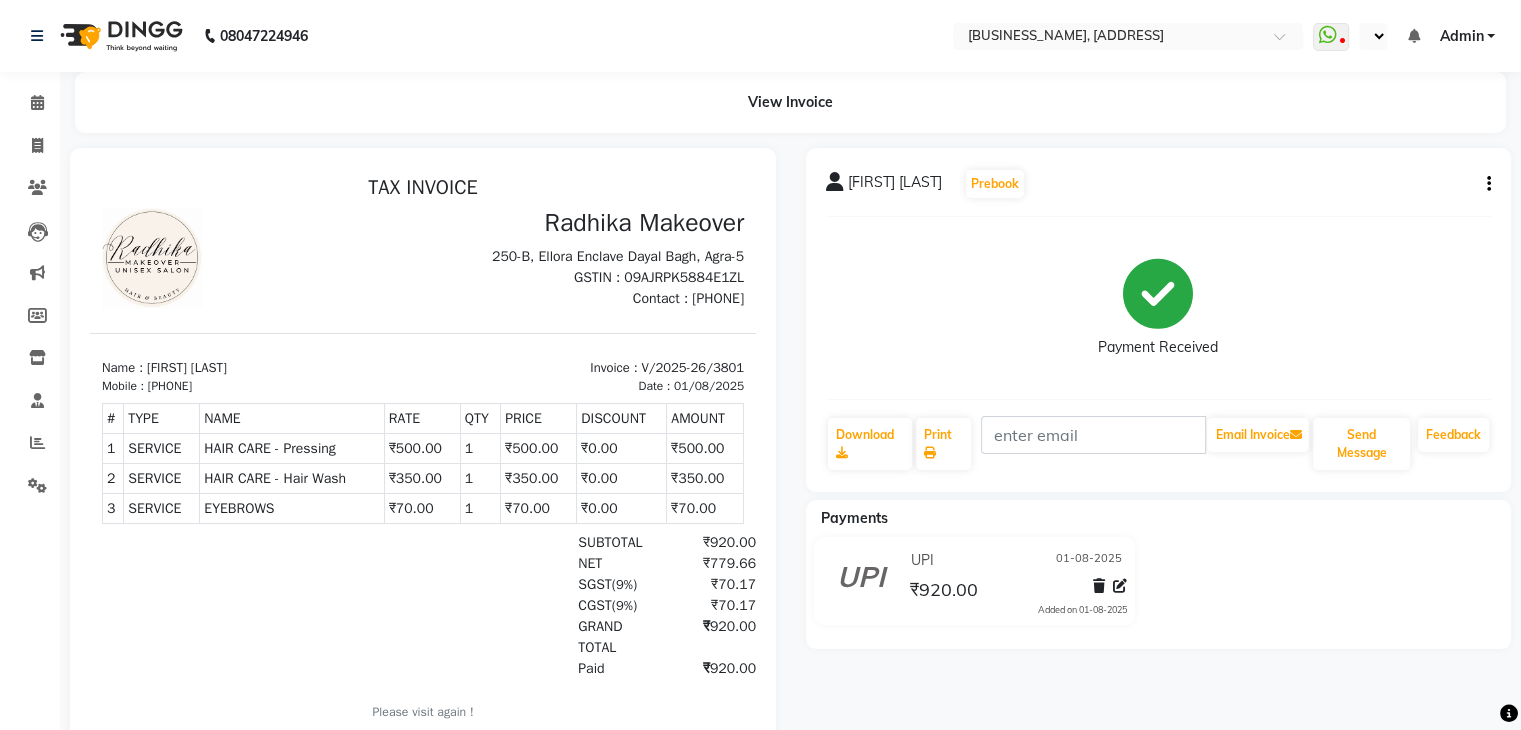 click on "[FIRST] [LAST]  Prebook   Payment Received  Download  Print   Email Invoice   Send Message Feedback  Payments UPI 01-08-2025 ₹920.00  Added on 01-08-2025" 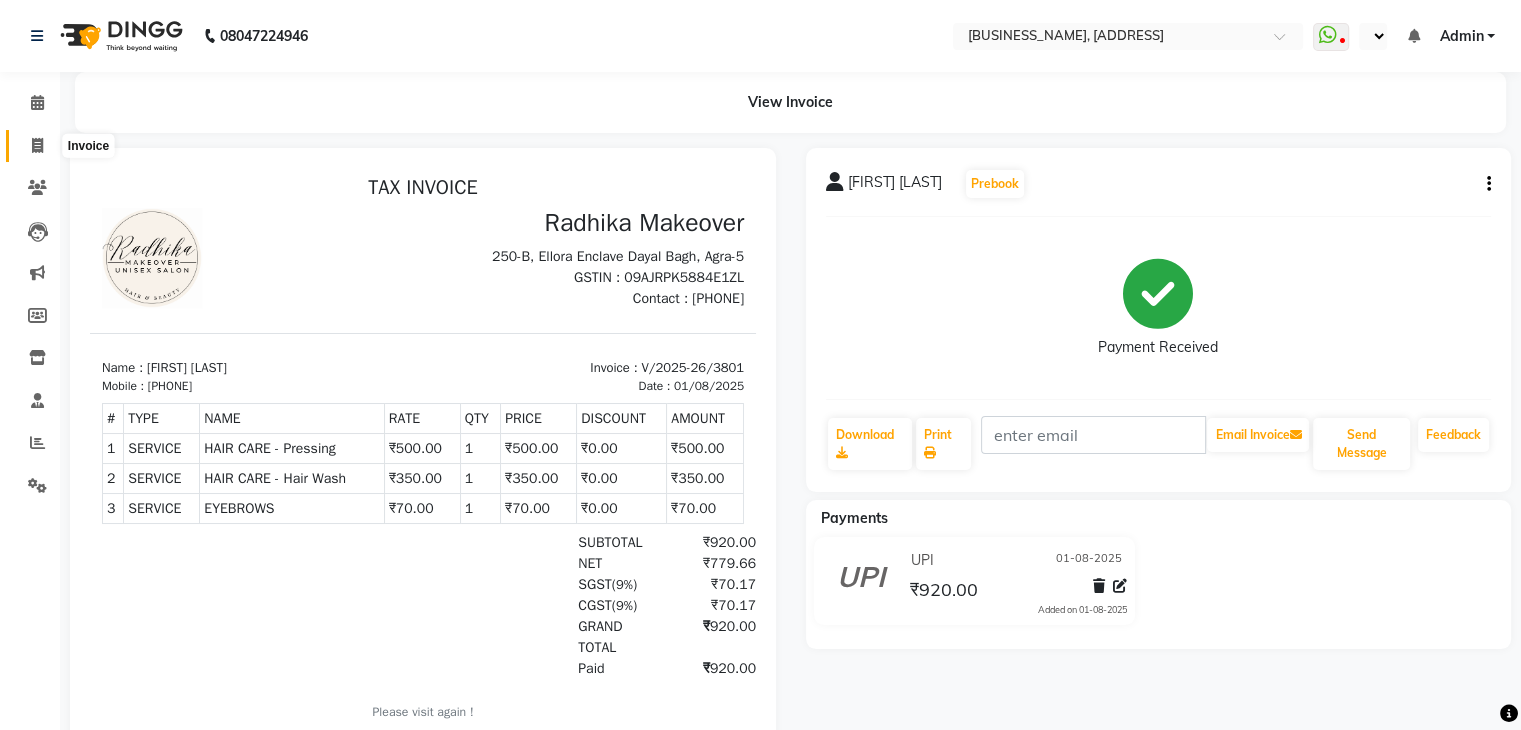 click 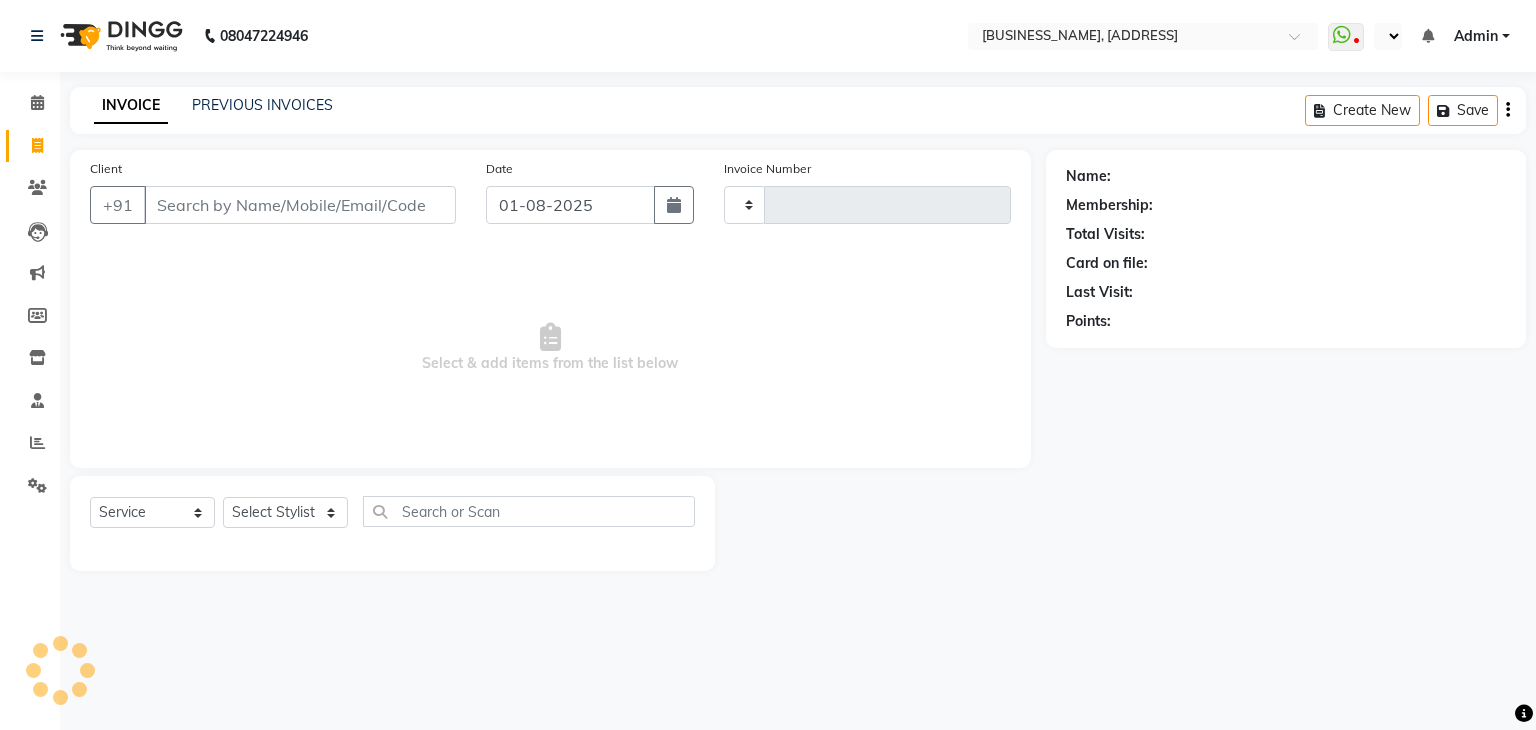 type on "3802" 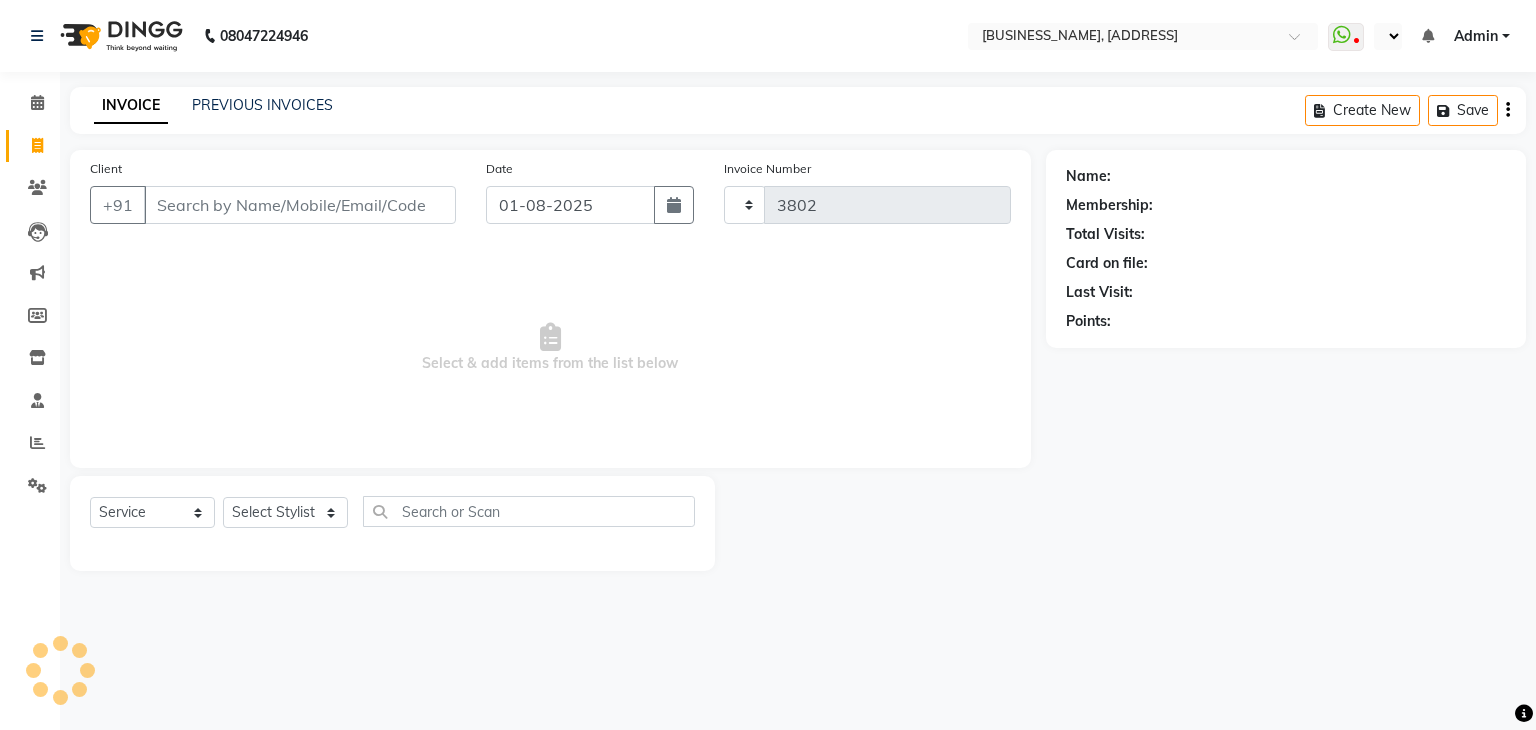 select on "6880" 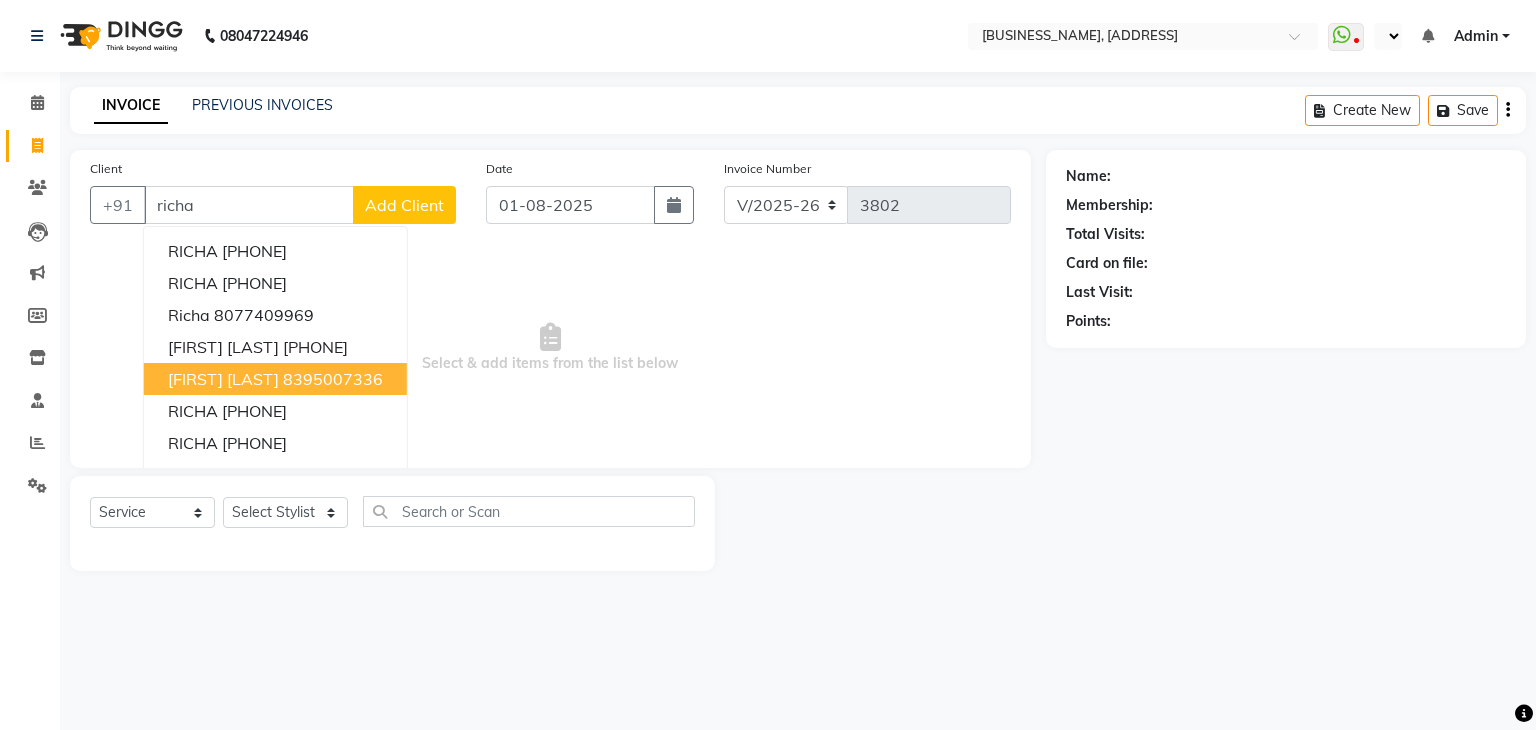 click on "[FIRST] [LAST]" at bounding box center (223, 379) 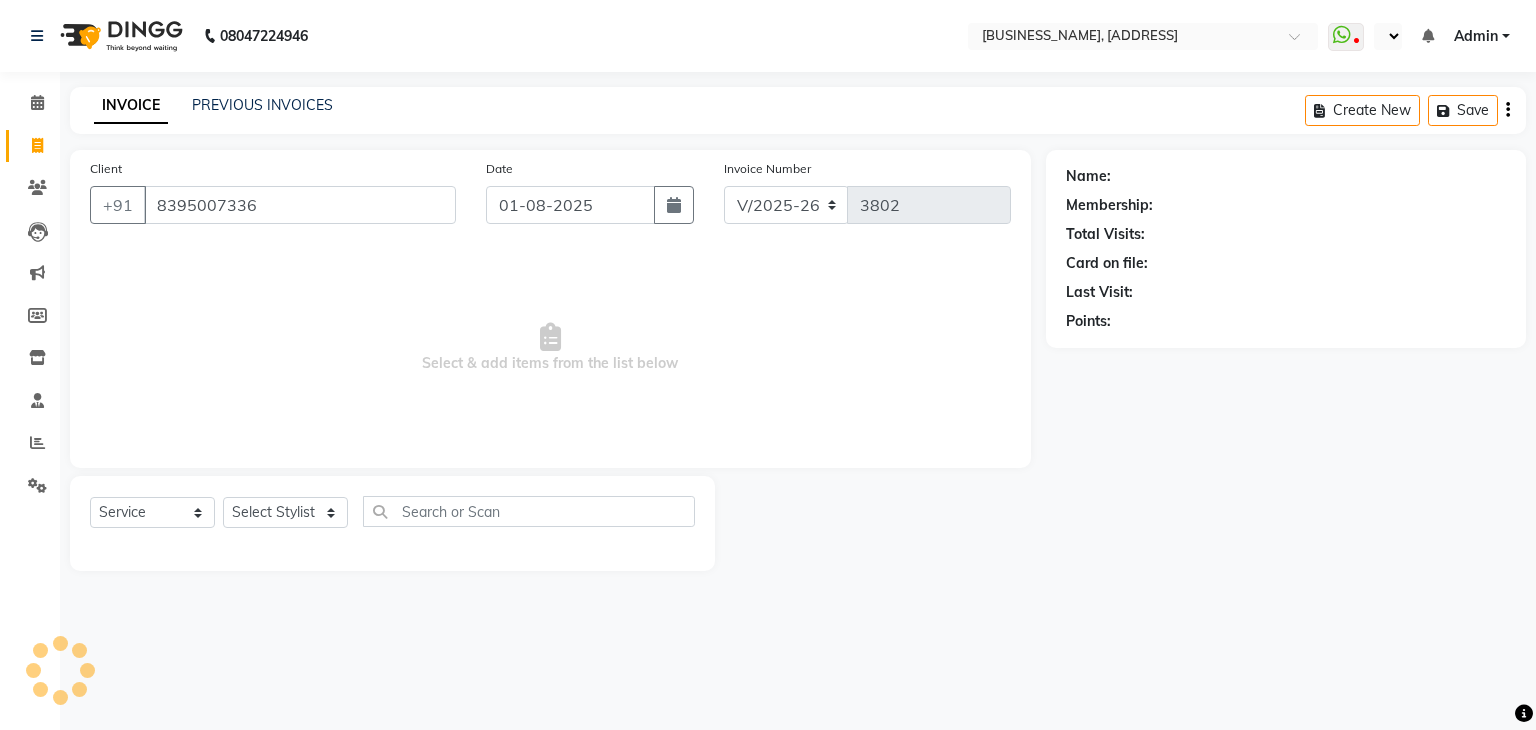 type on "8395007336" 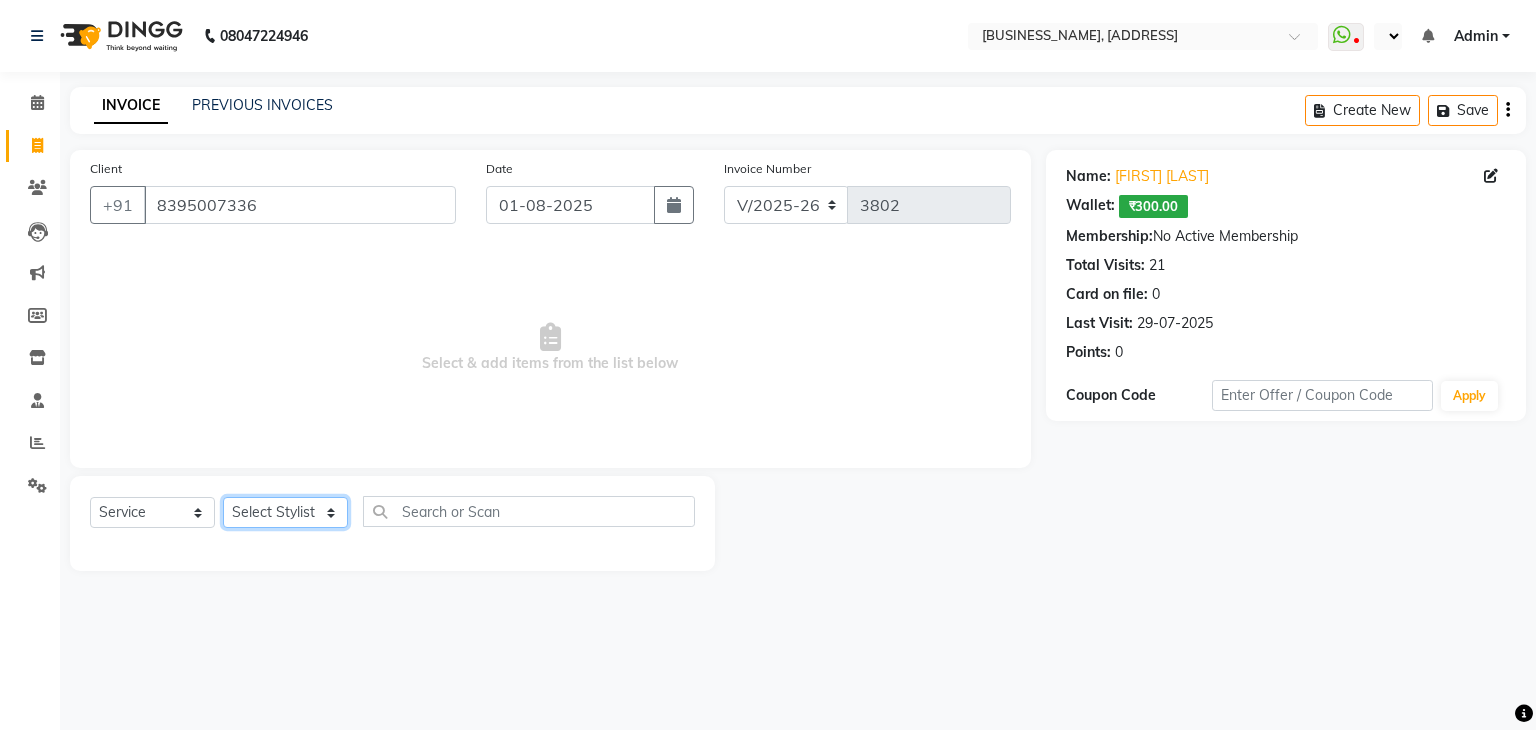 click on "Select Stylist AMAN DANISH SALMANI GOPAL PACHORI KANU KAVITA KIRAN KUMARI MEENU KUMARI NEHA NIKHIL CHAUDHARY Priya PRIYANKA YADAV RASHMI SANDHYA SHAGUFTA SHWETA SONA SAXENA SOUMYA TUSHAR OTWAL VINAY KUMAR" 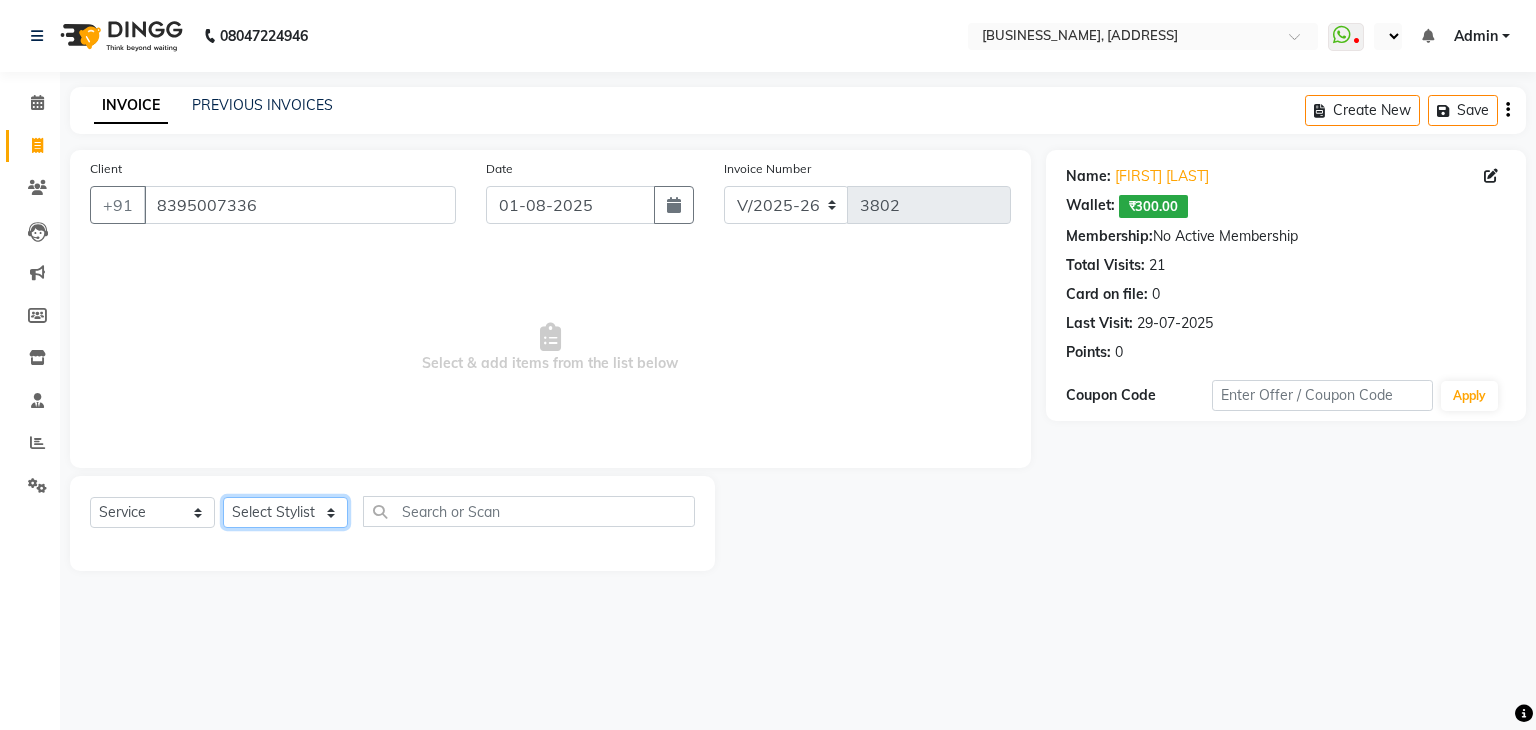 select on "53888" 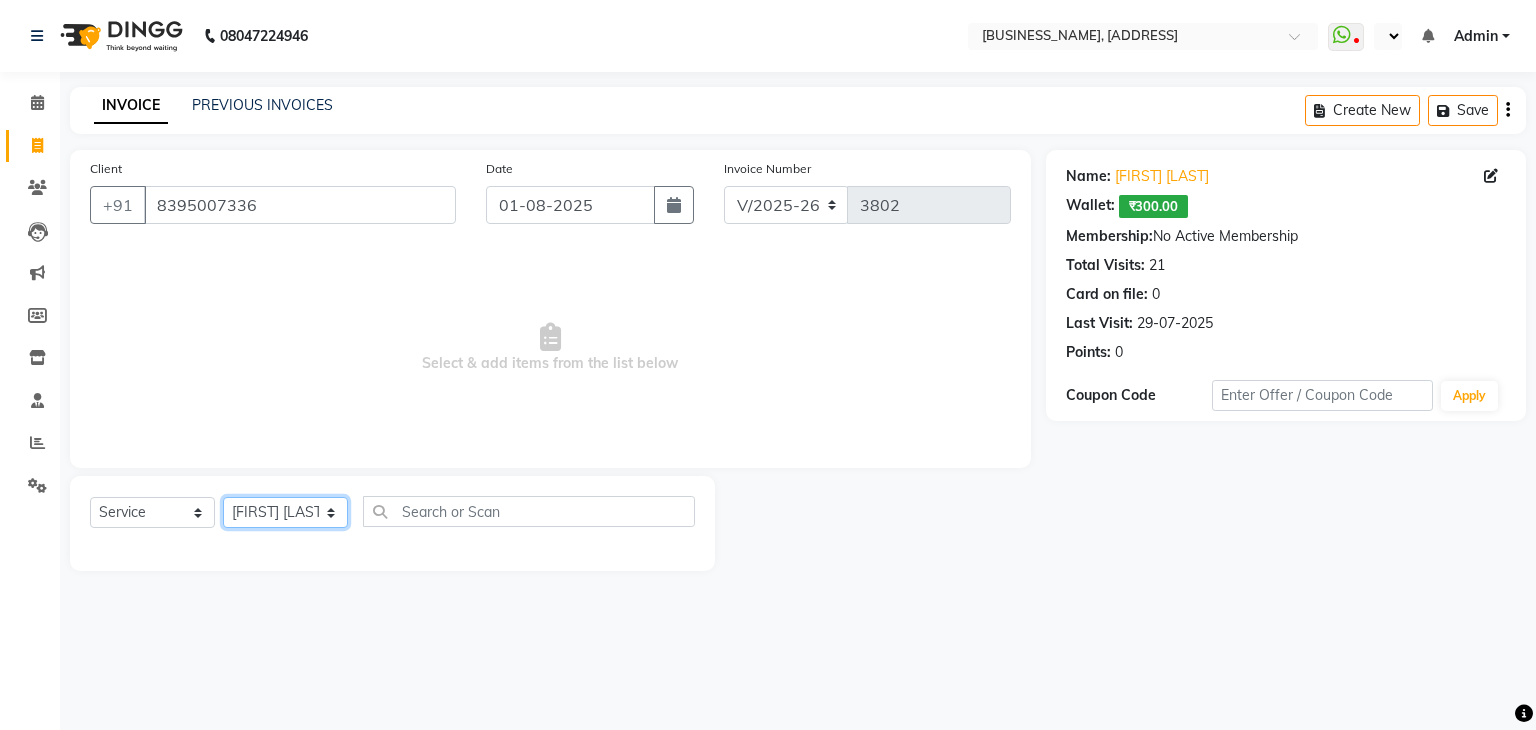 click on "Select Stylist AMAN DANISH SALMANI GOPAL PACHORI KANU KAVITA KIRAN KUMARI MEENU KUMARI NEHA NIKHIL CHAUDHARY Priya PRIYANKA YADAV RASHMI SANDHYA SHAGUFTA SHWETA SONA SAXENA SOUMYA TUSHAR OTWAL VINAY KUMAR" 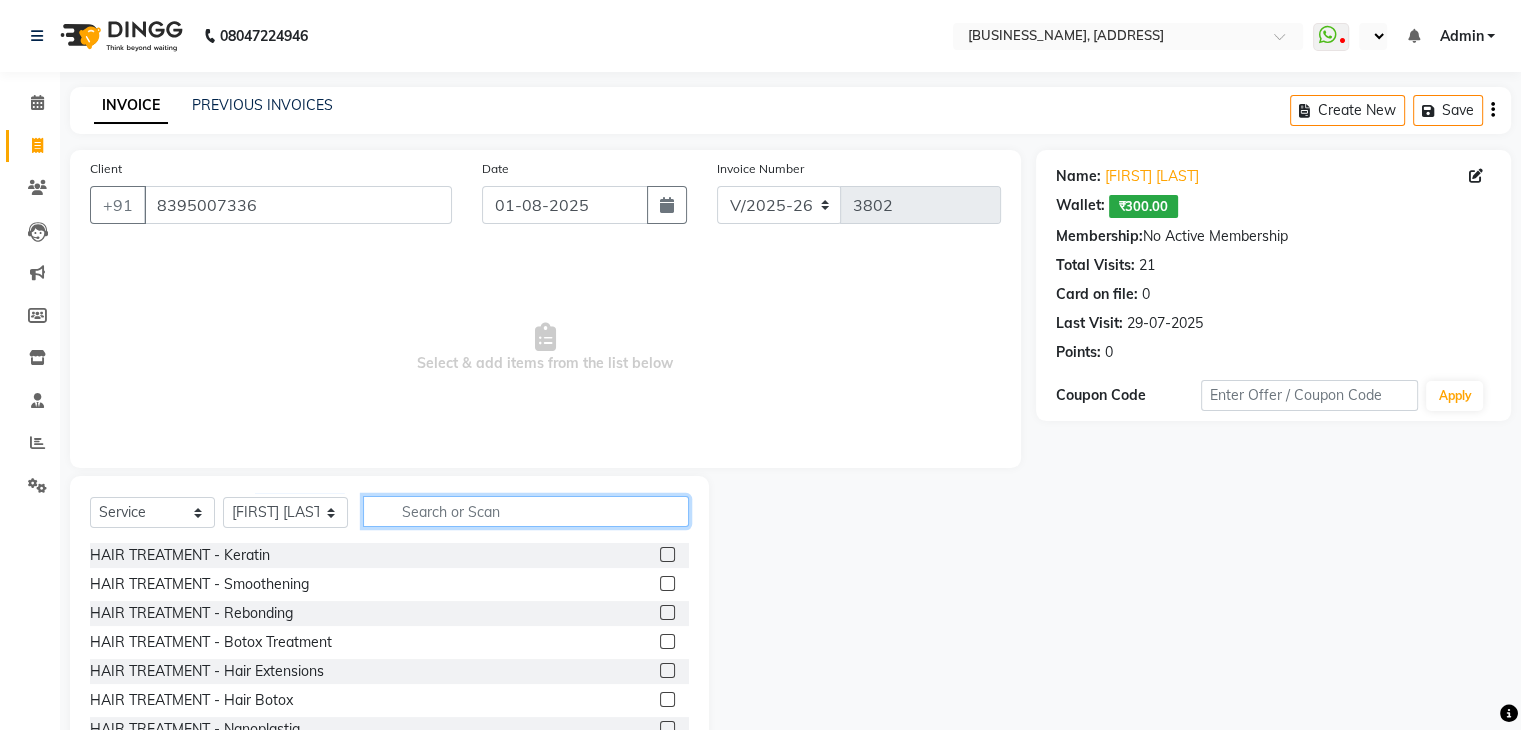 click 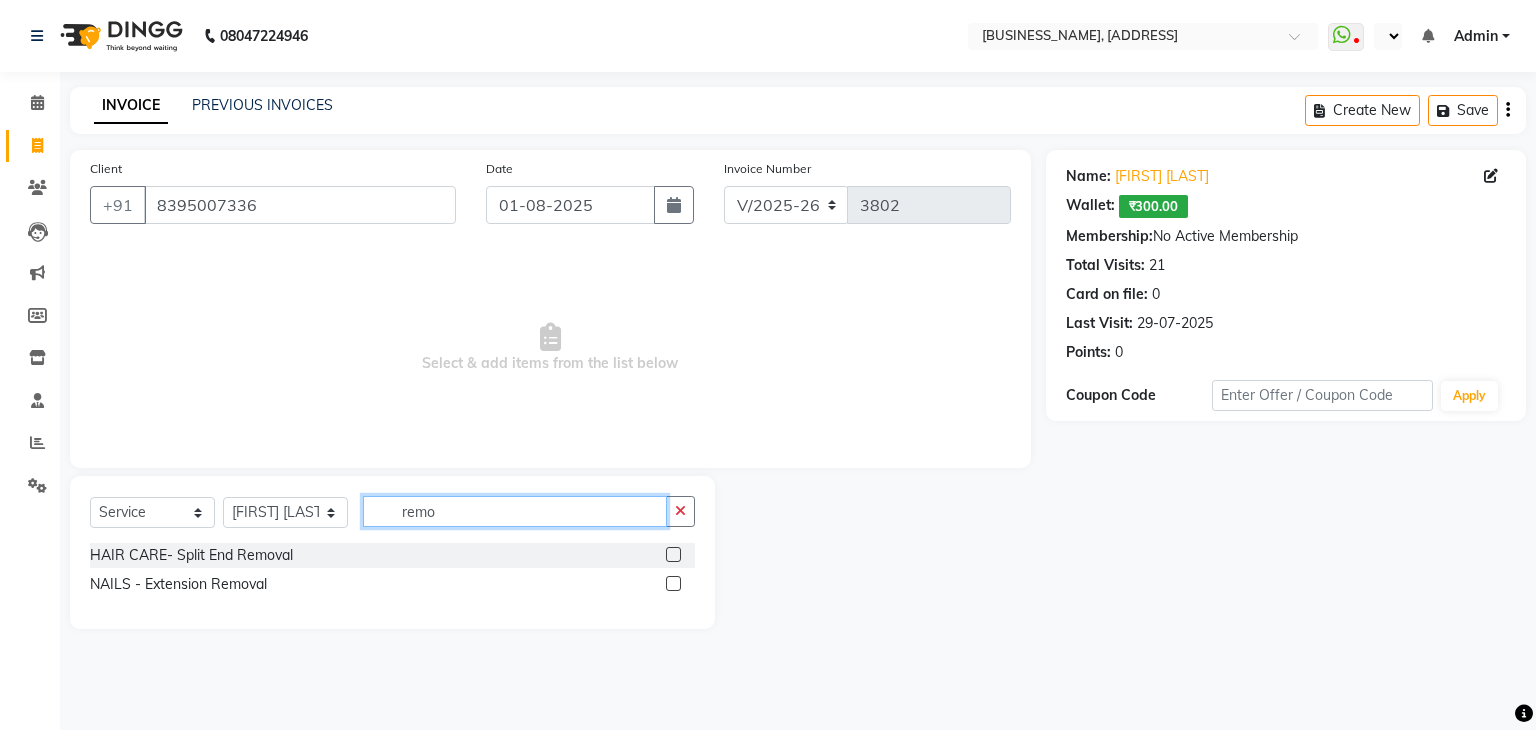 type on "remo" 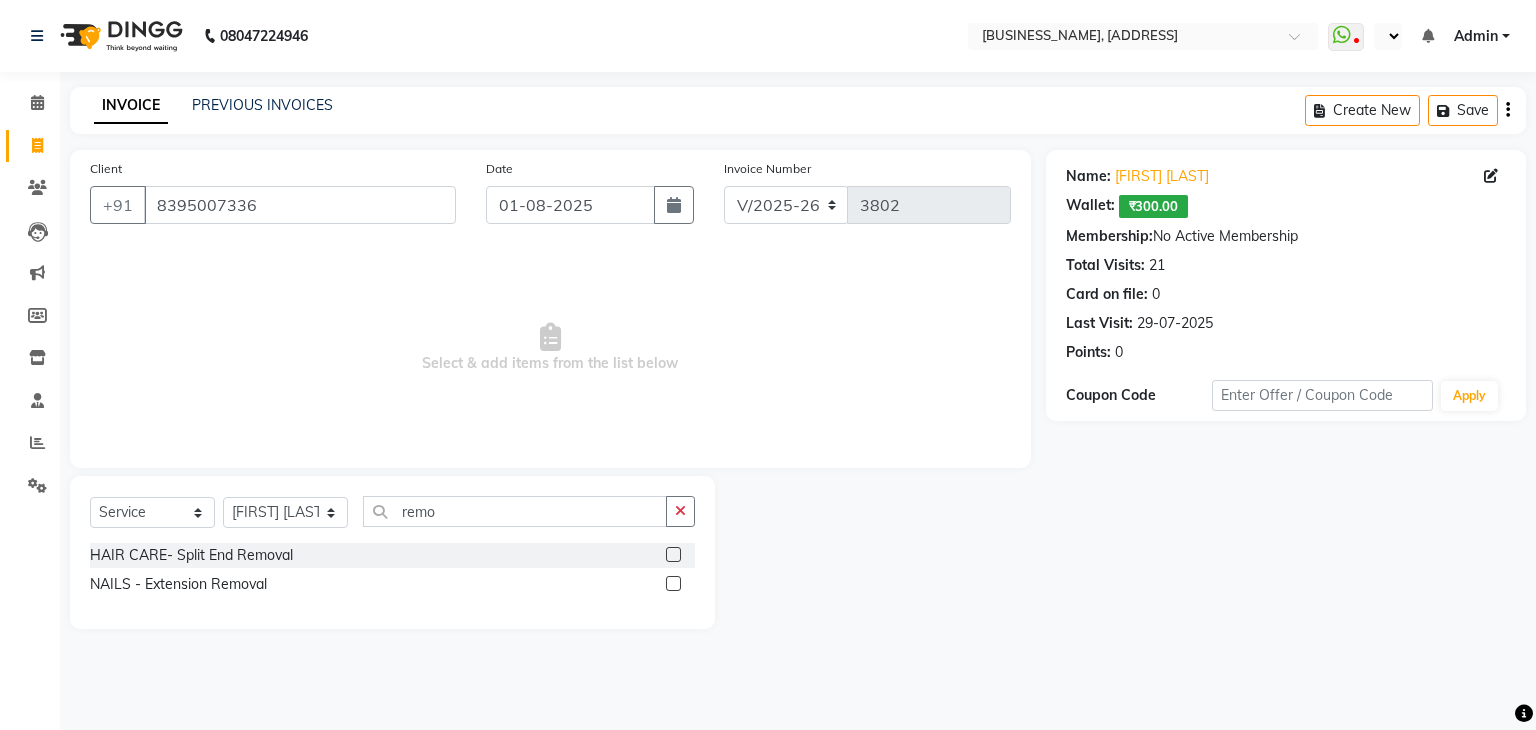 click 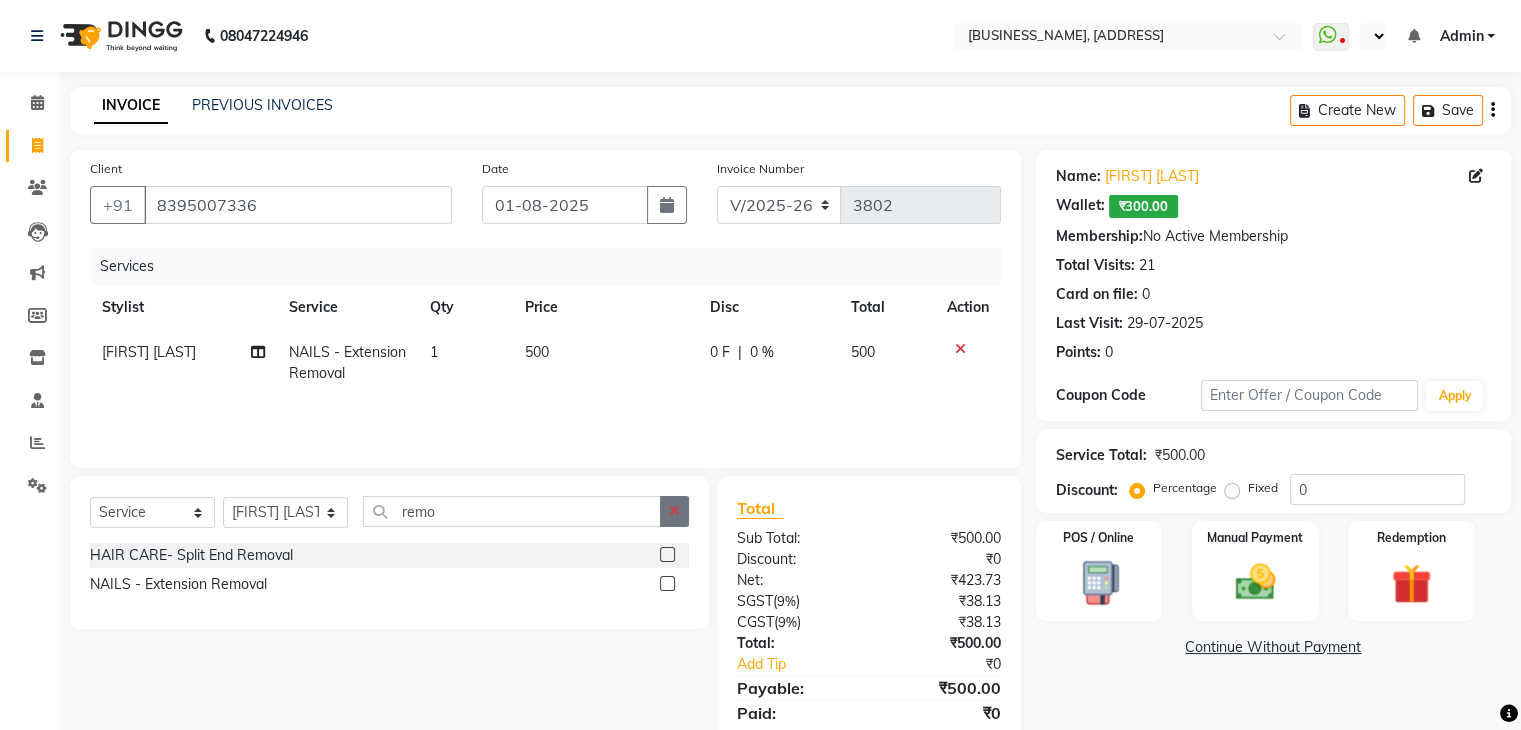 checkbox on "false" 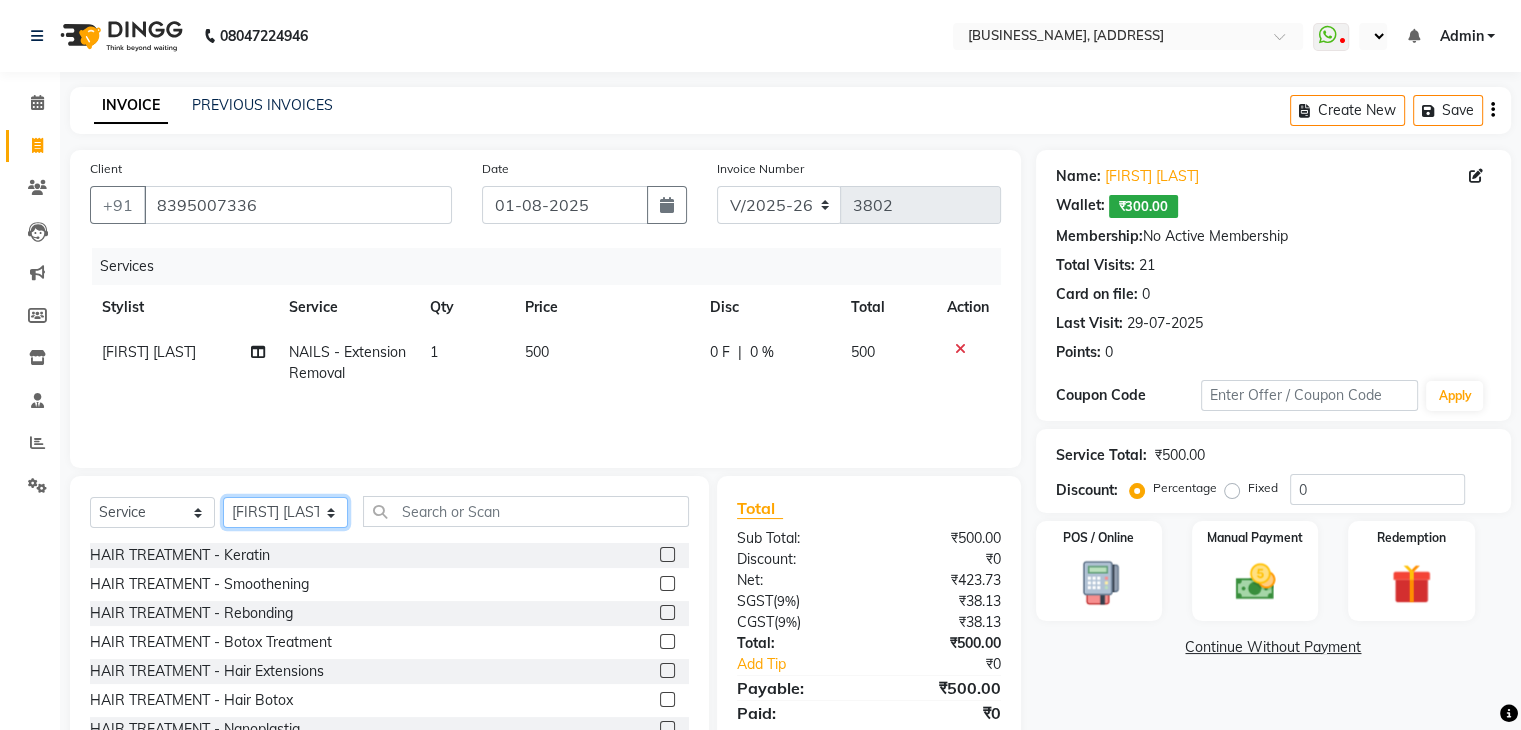 click on "Select Stylist AMAN DANISH SALMANI GOPAL PACHORI KANU KAVITA KIRAN KUMARI MEENU KUMARI NEHA NIKHIL CHAUDHARY Priya PRIYANKA YADAV RASHMI SANDHYA SHAGUFTA SHWETA SONA SAXENA SOUMYA TUSHAR OTWAL VINAY KUMAR" 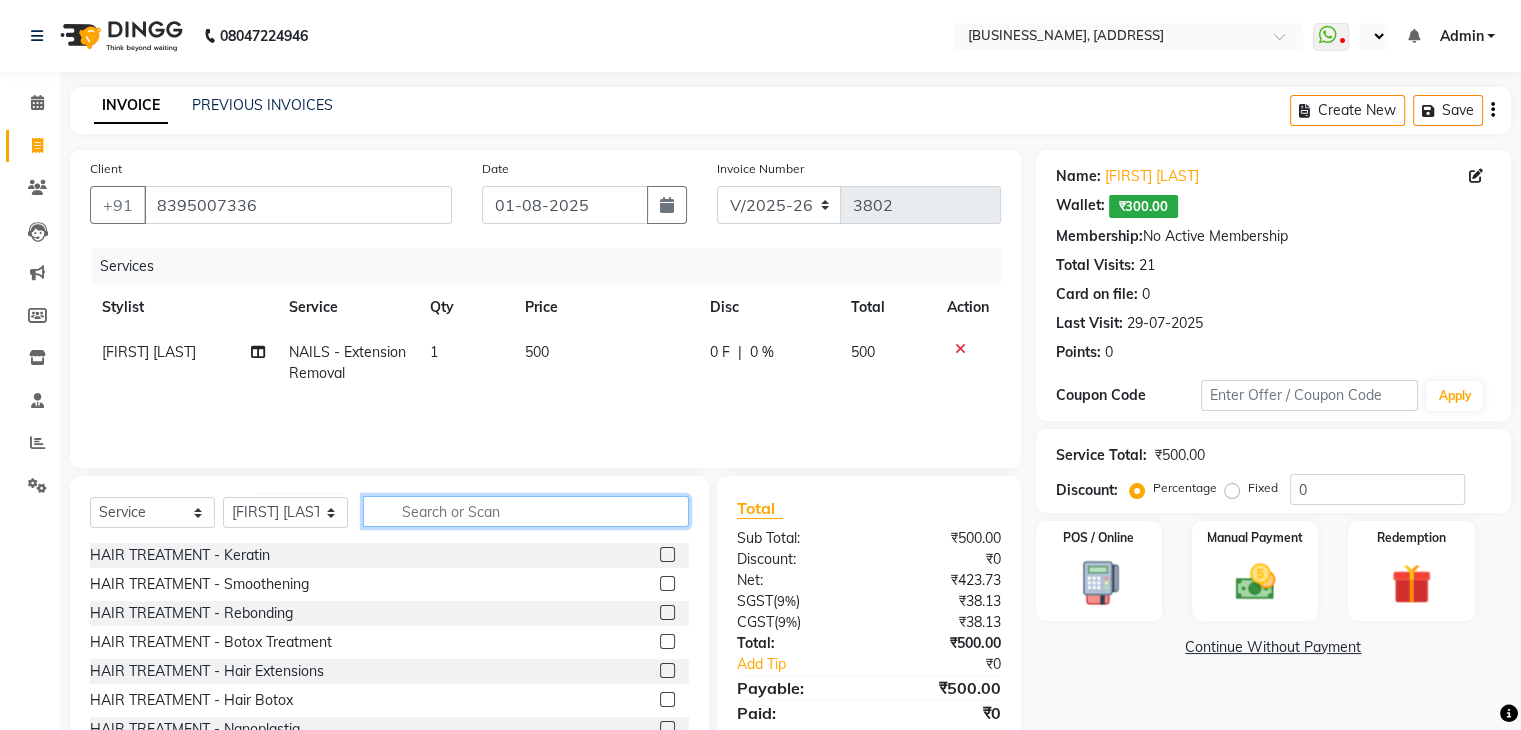 click 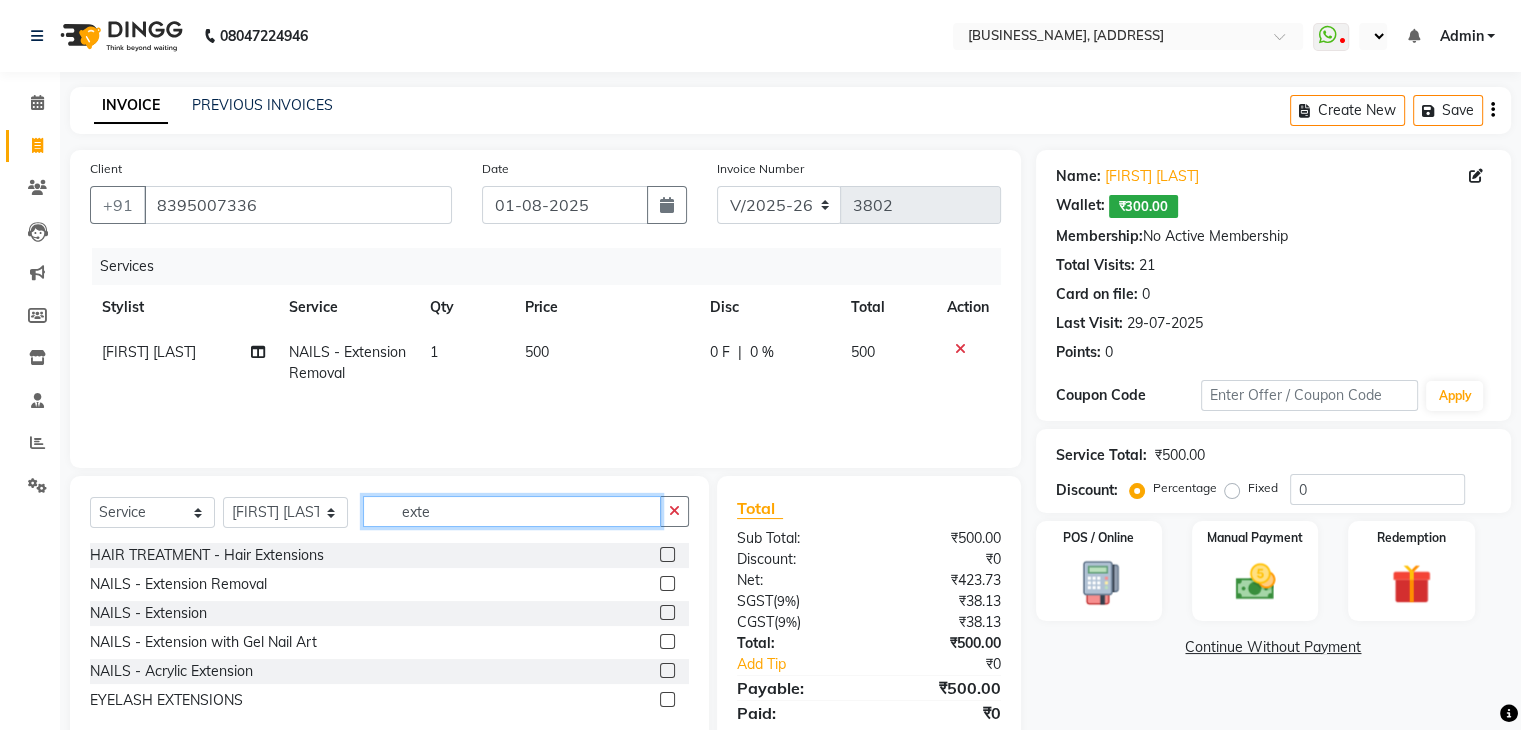 scroll, scrollTop: 20, scrollLeft: 0, axis: vertical 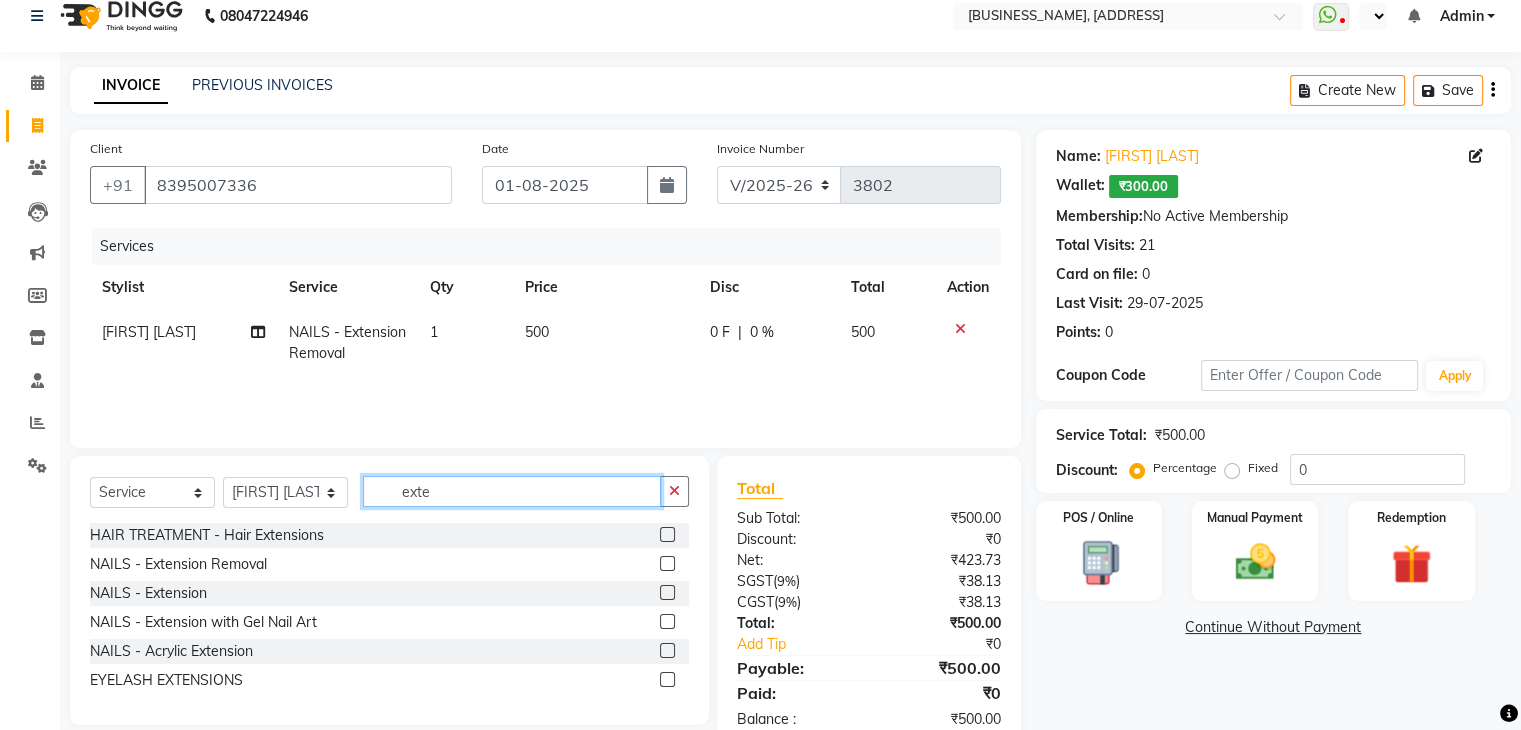 type on "exte" 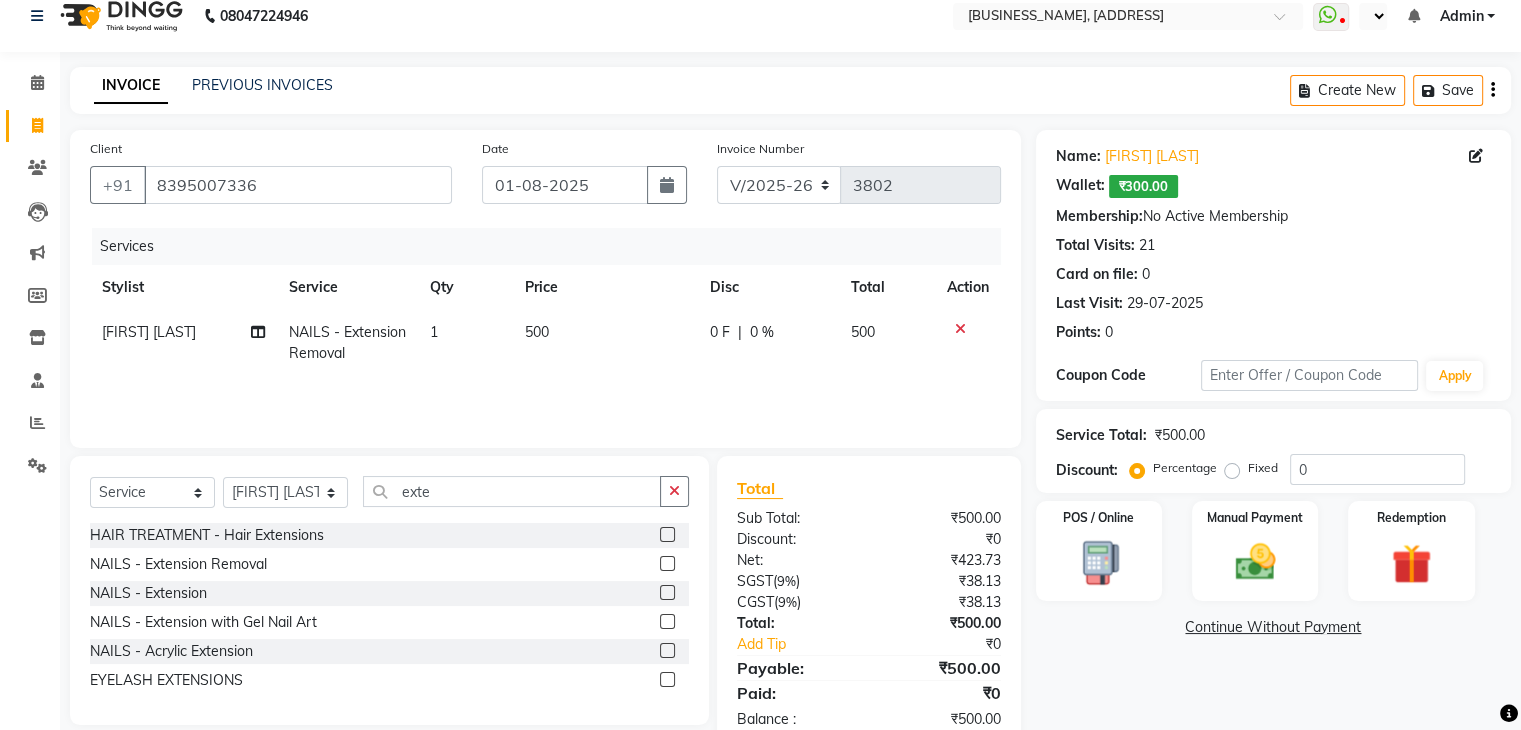 click 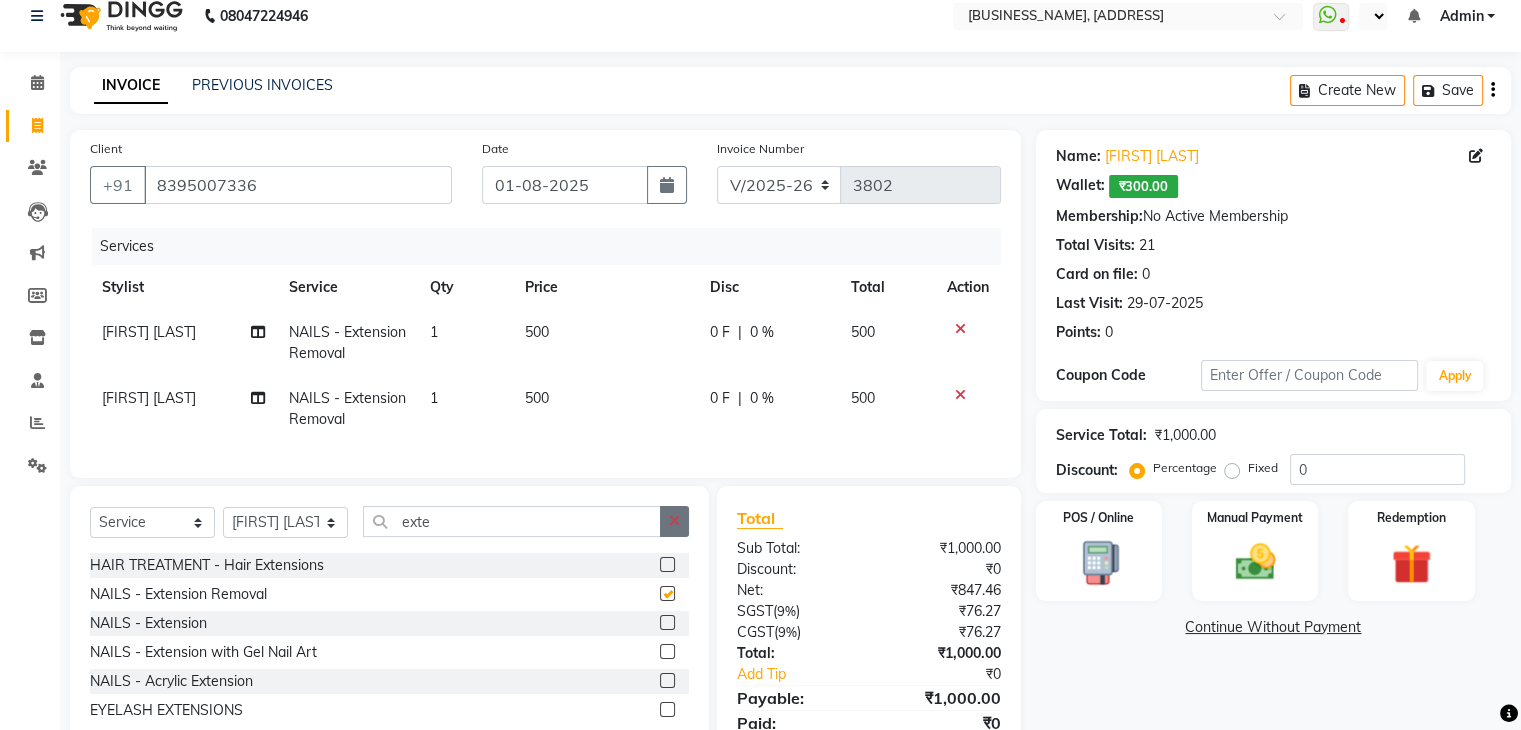 checkbox on "false" 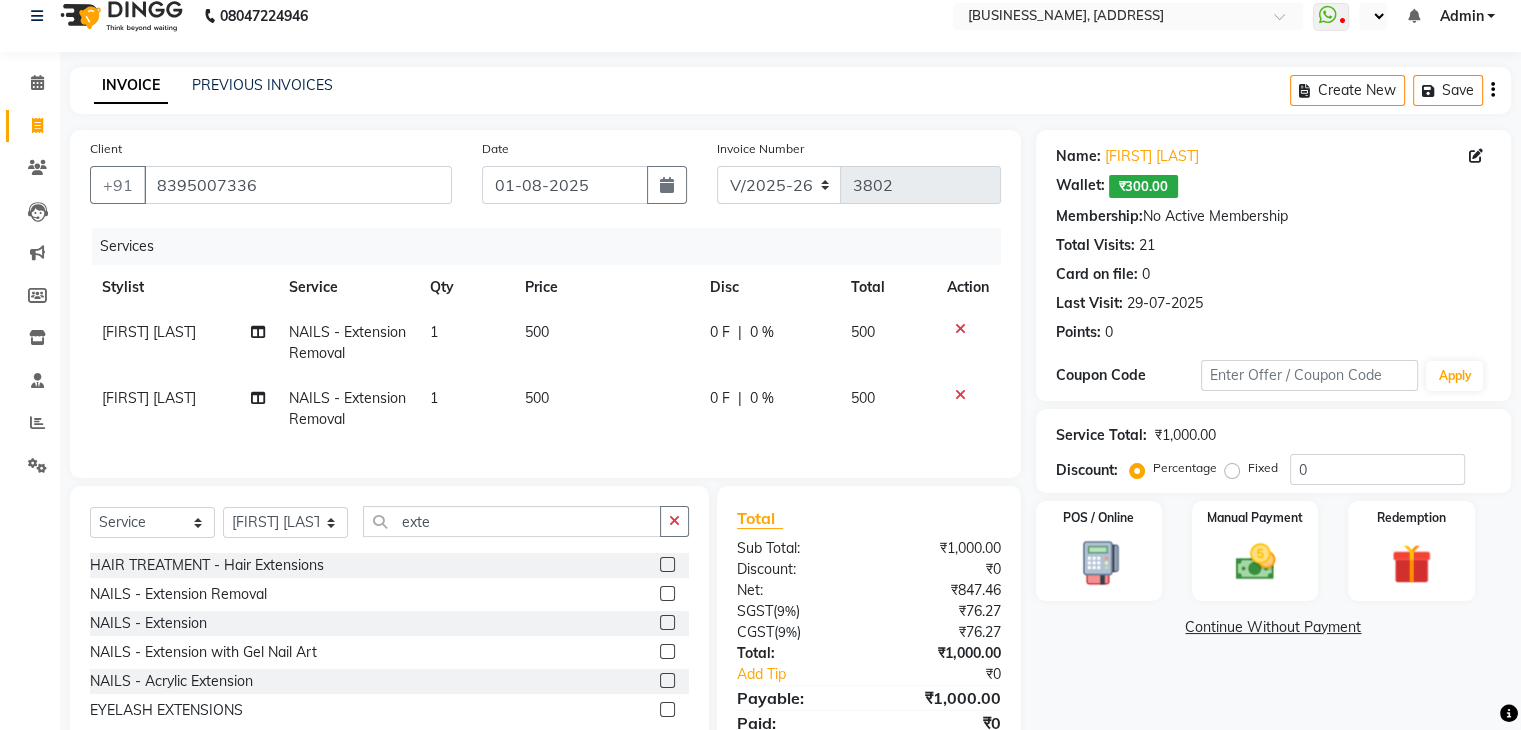 click 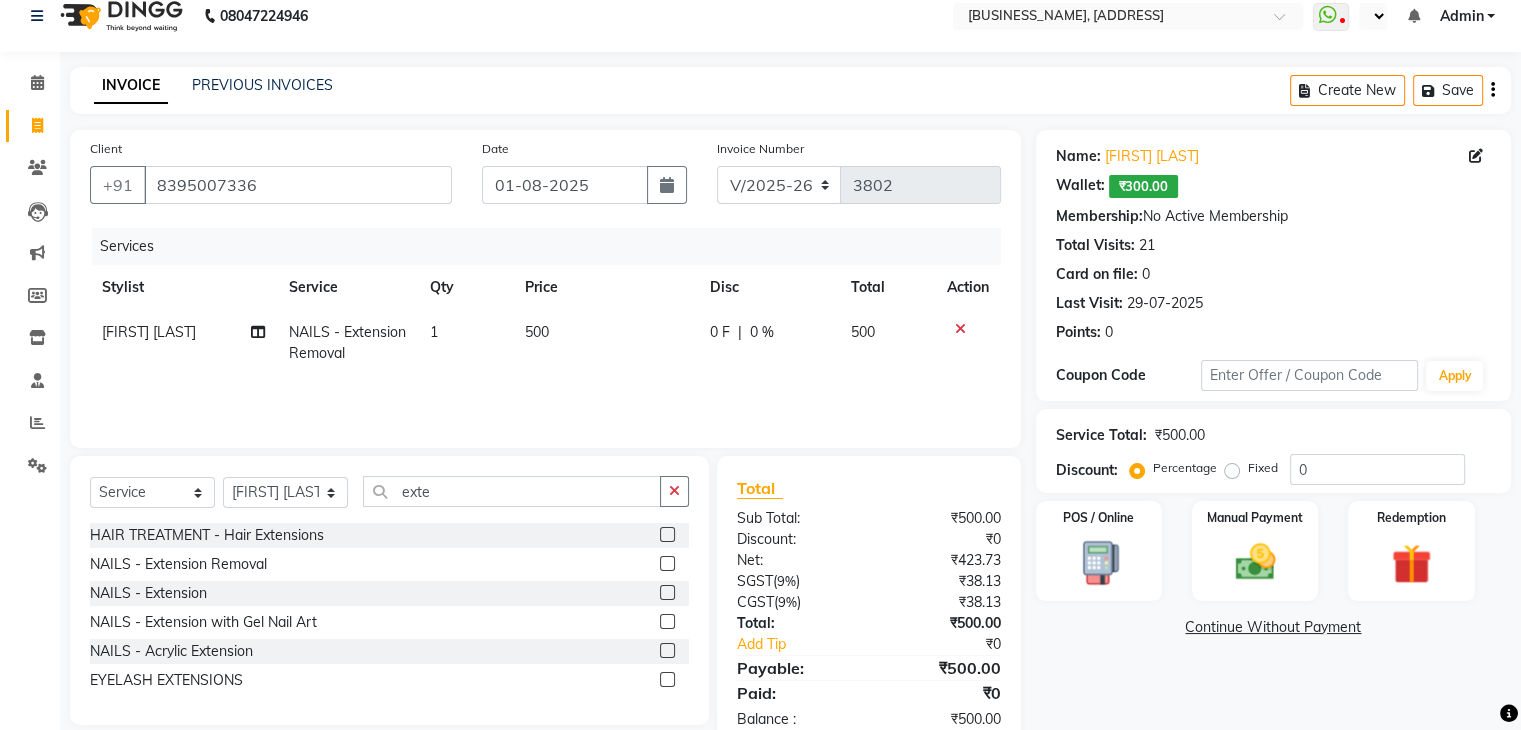 click 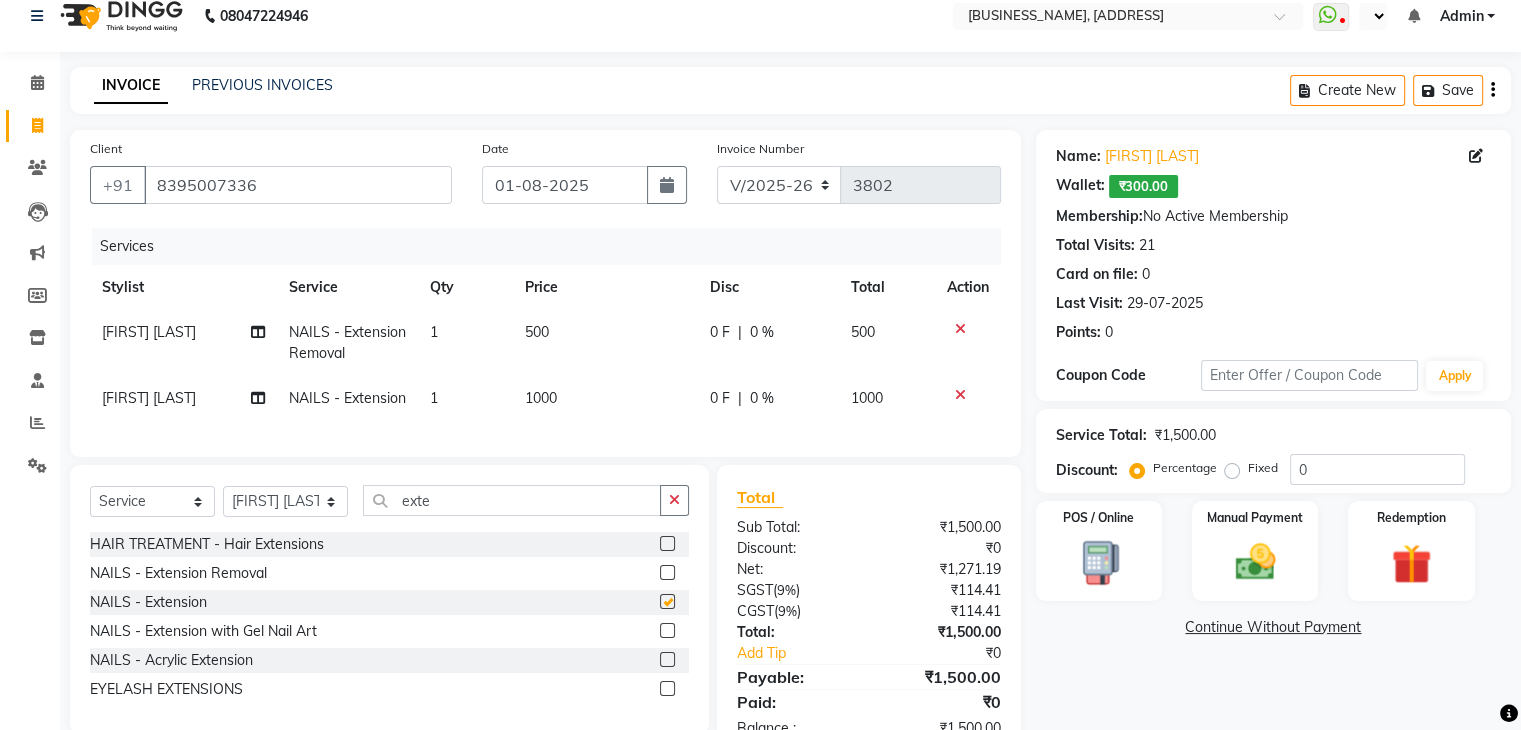 checkbox on "false" 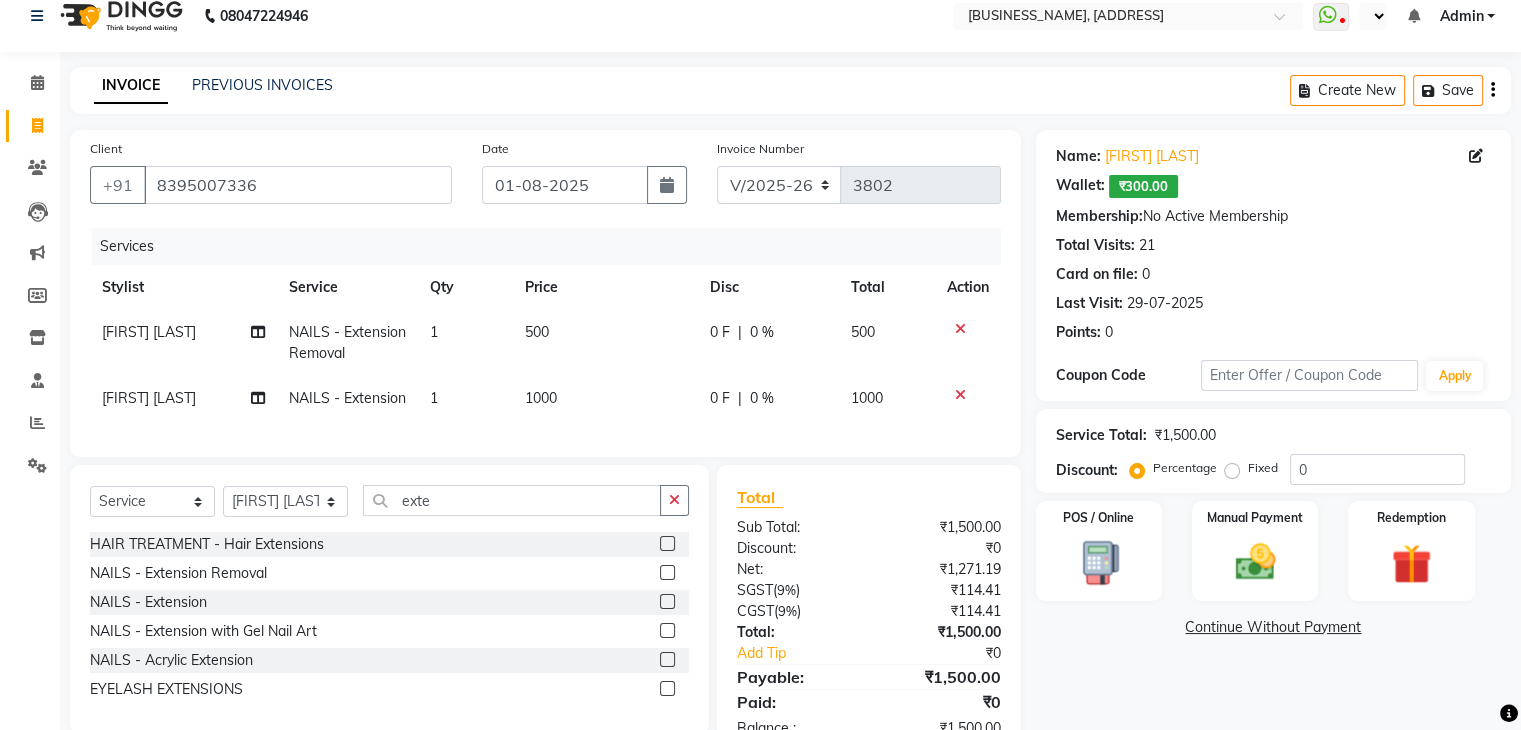 click on "Fixed" 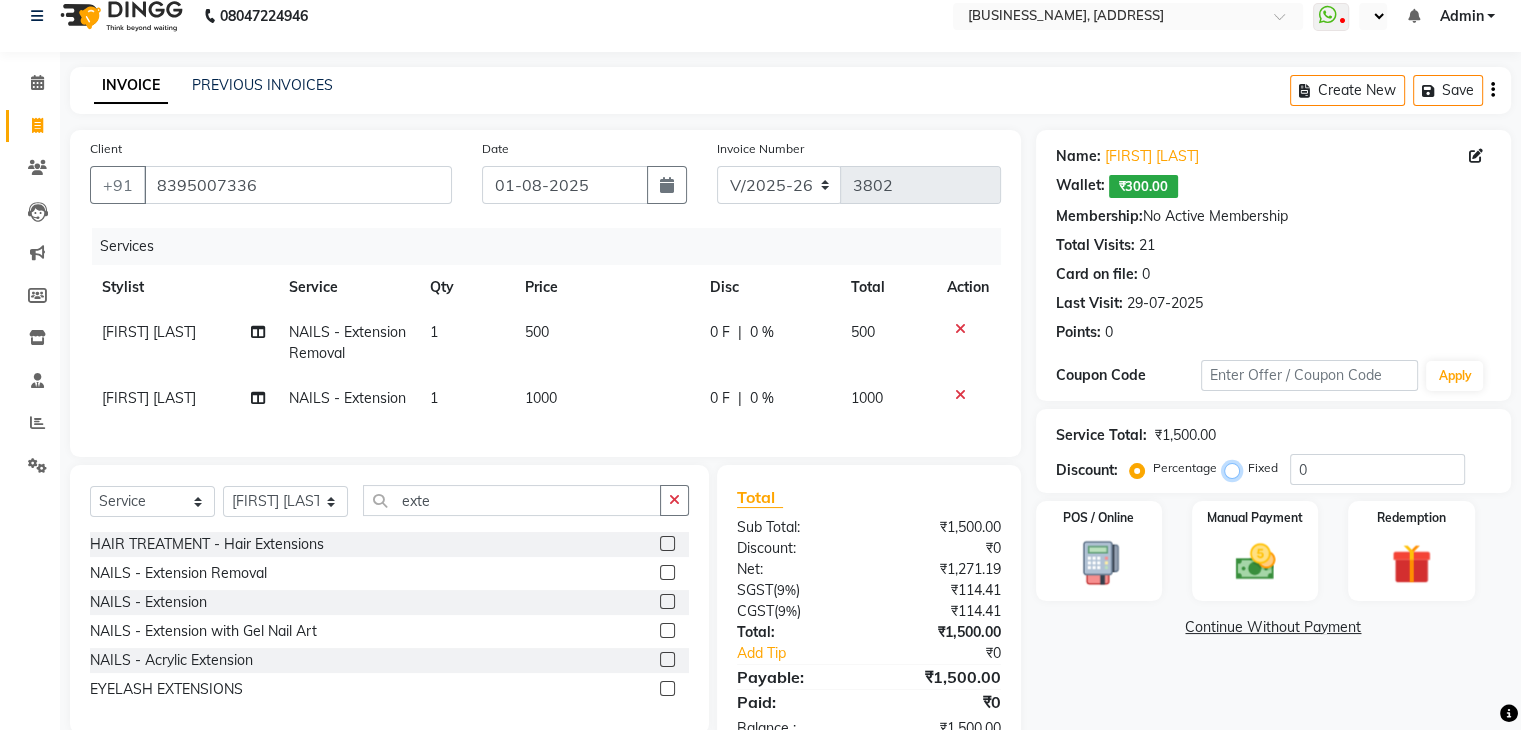 click on "Fixed" at bounding box center [1236, 468] 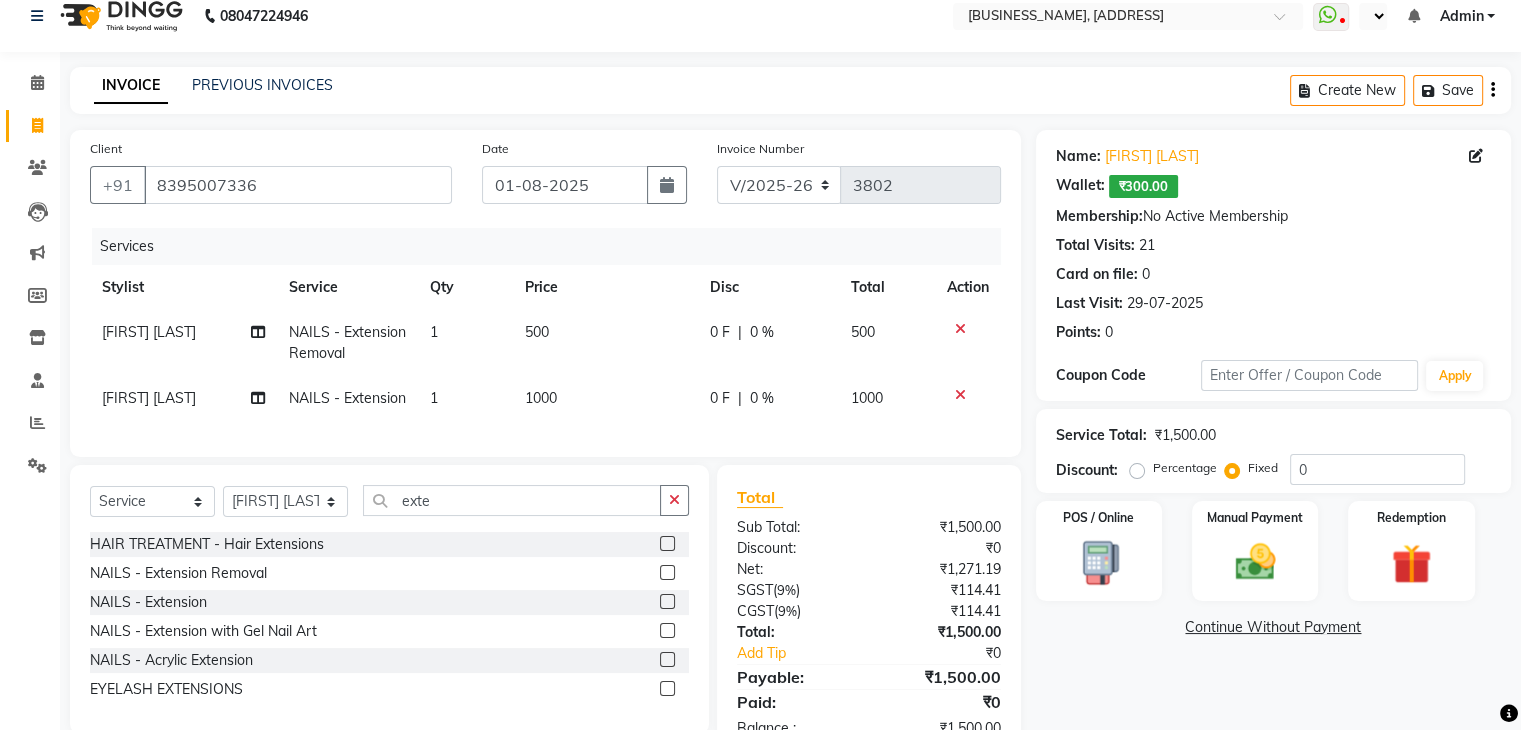 click on "500" 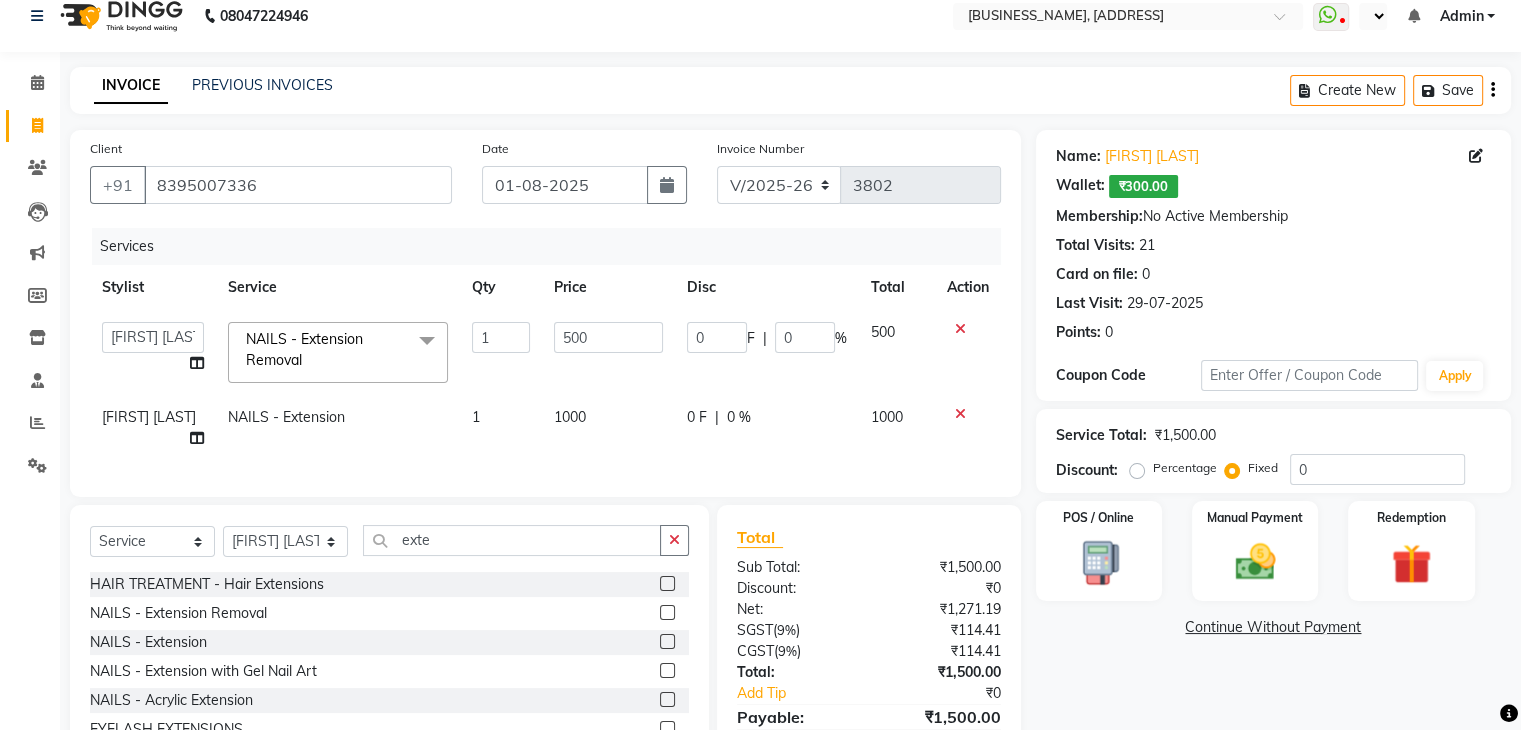 click on "Price" 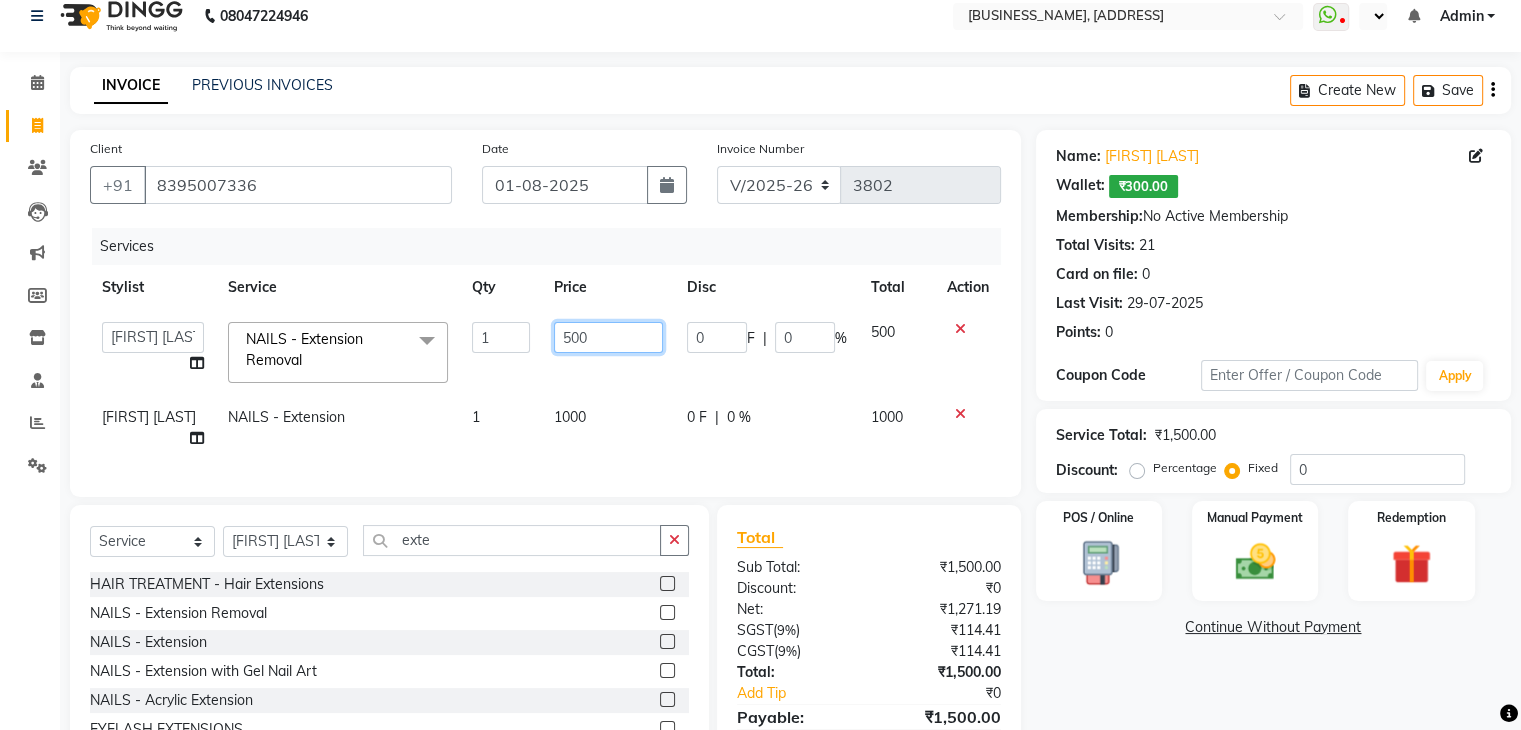 click on "500" 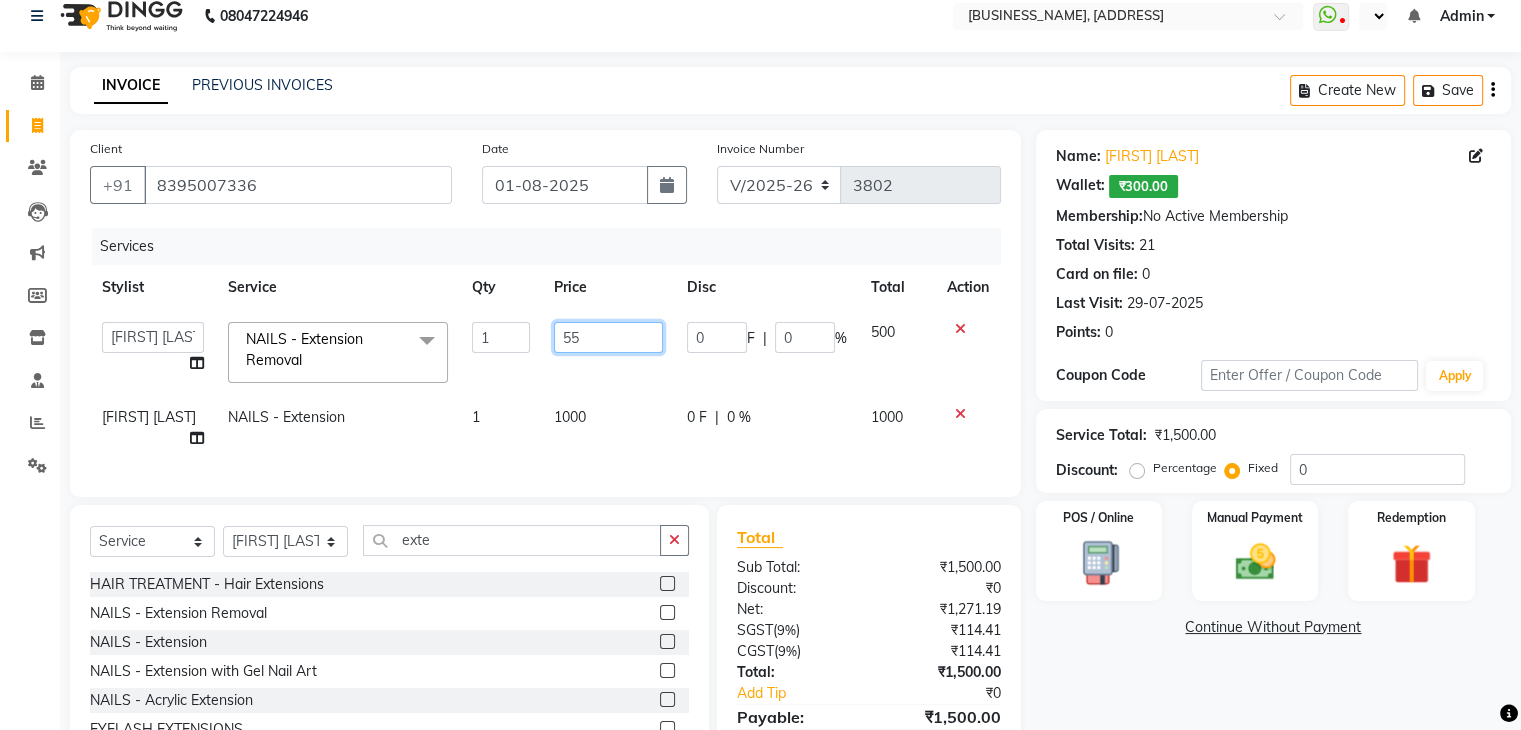 type on "550" 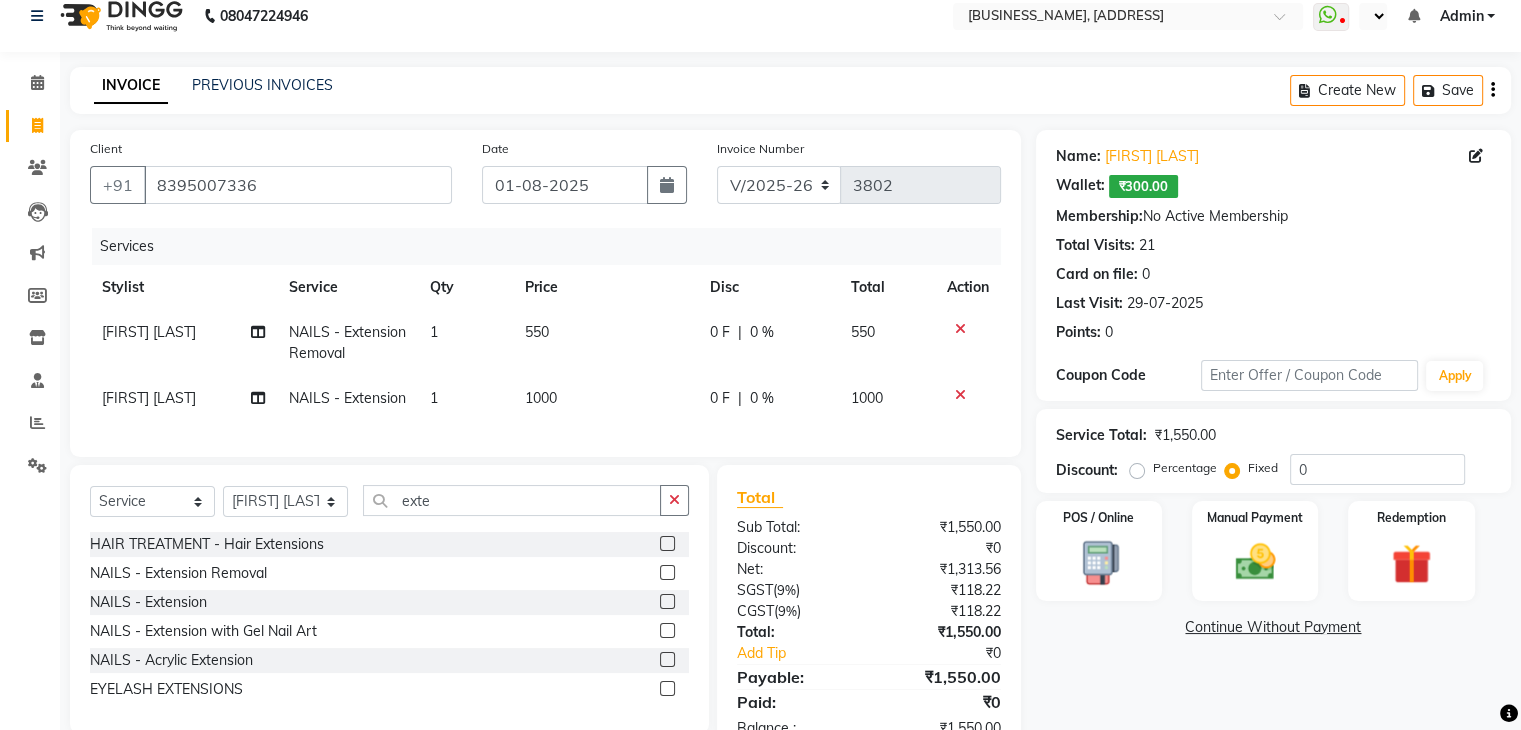 click on "550" 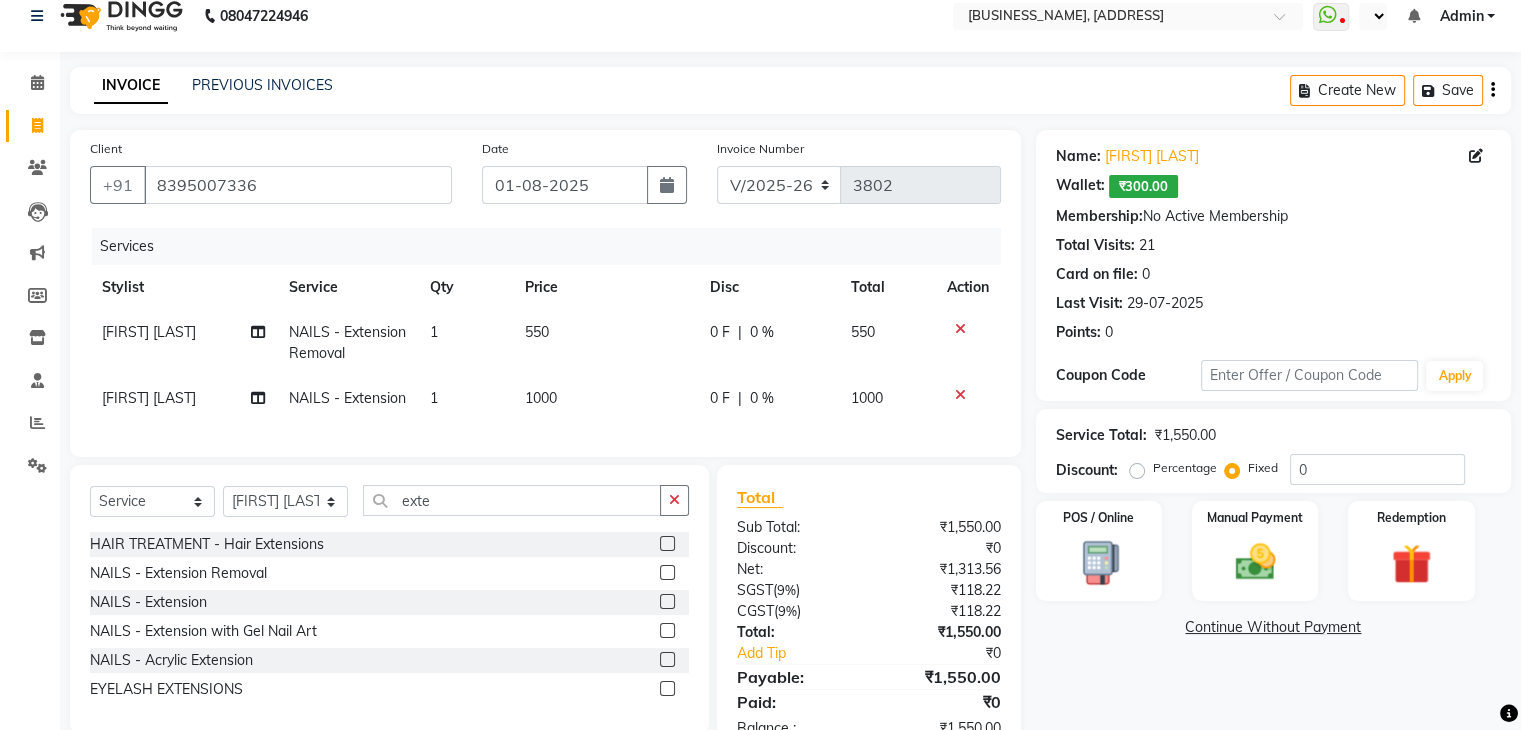 select on "53888" 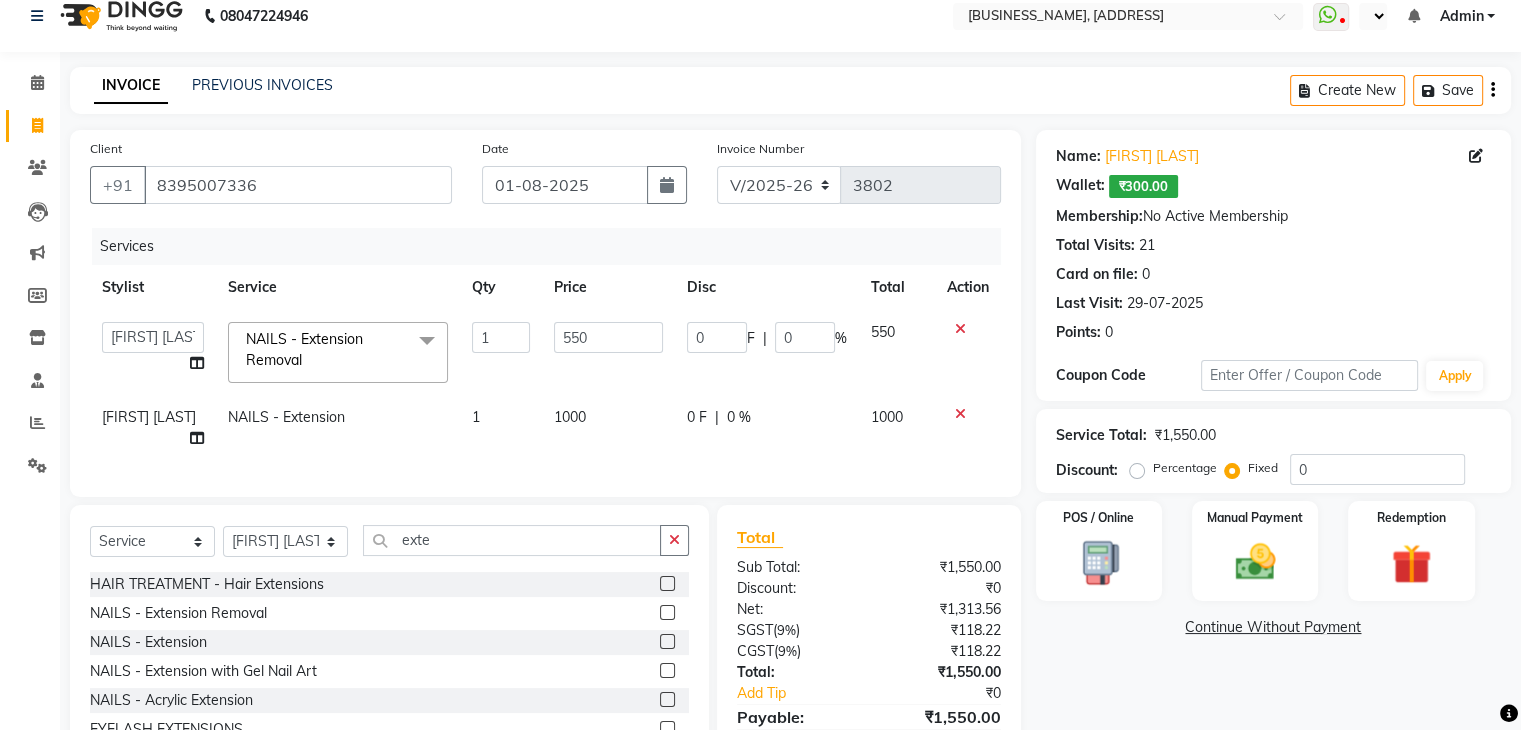 click on "Percentage" 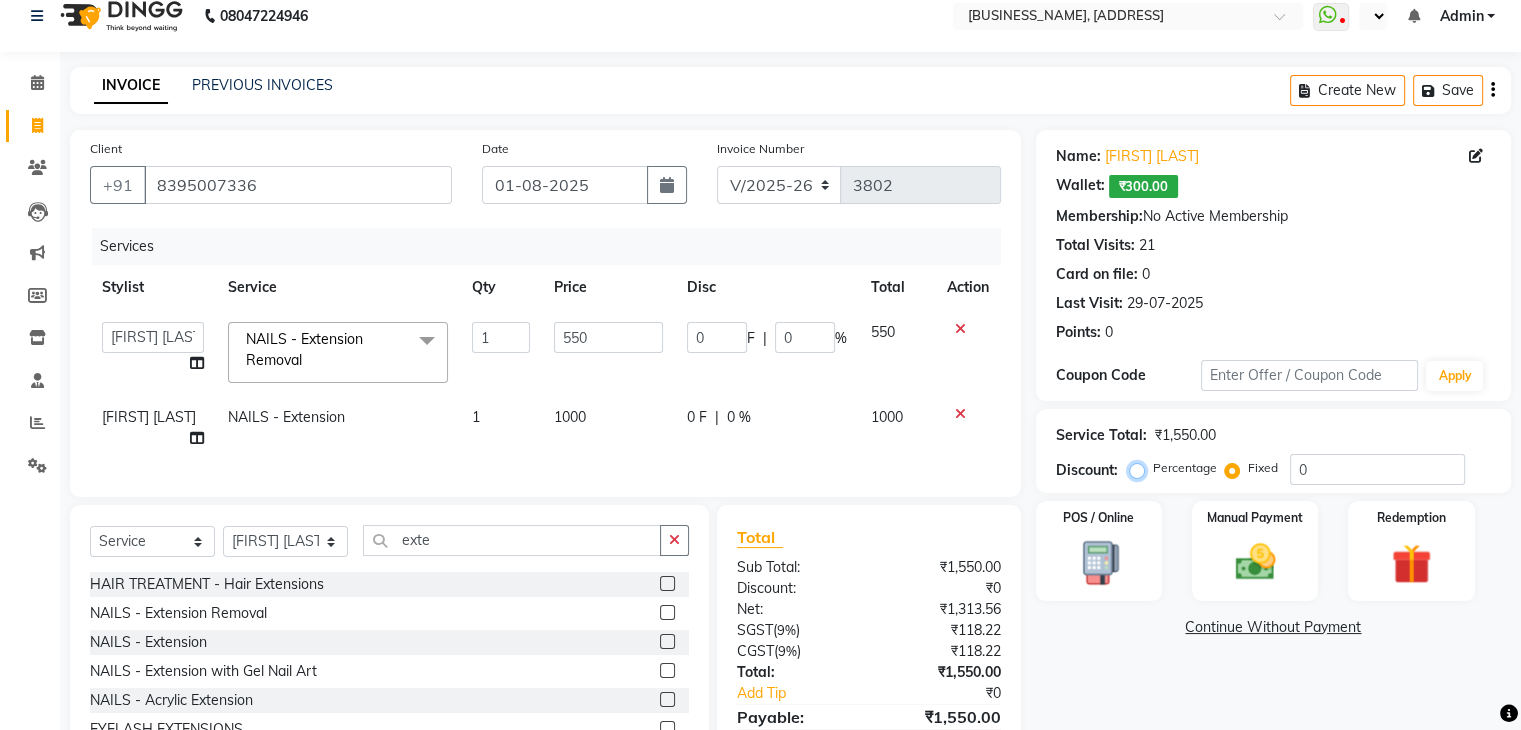 click on "Percentage" at bounding box center [1141, 468] 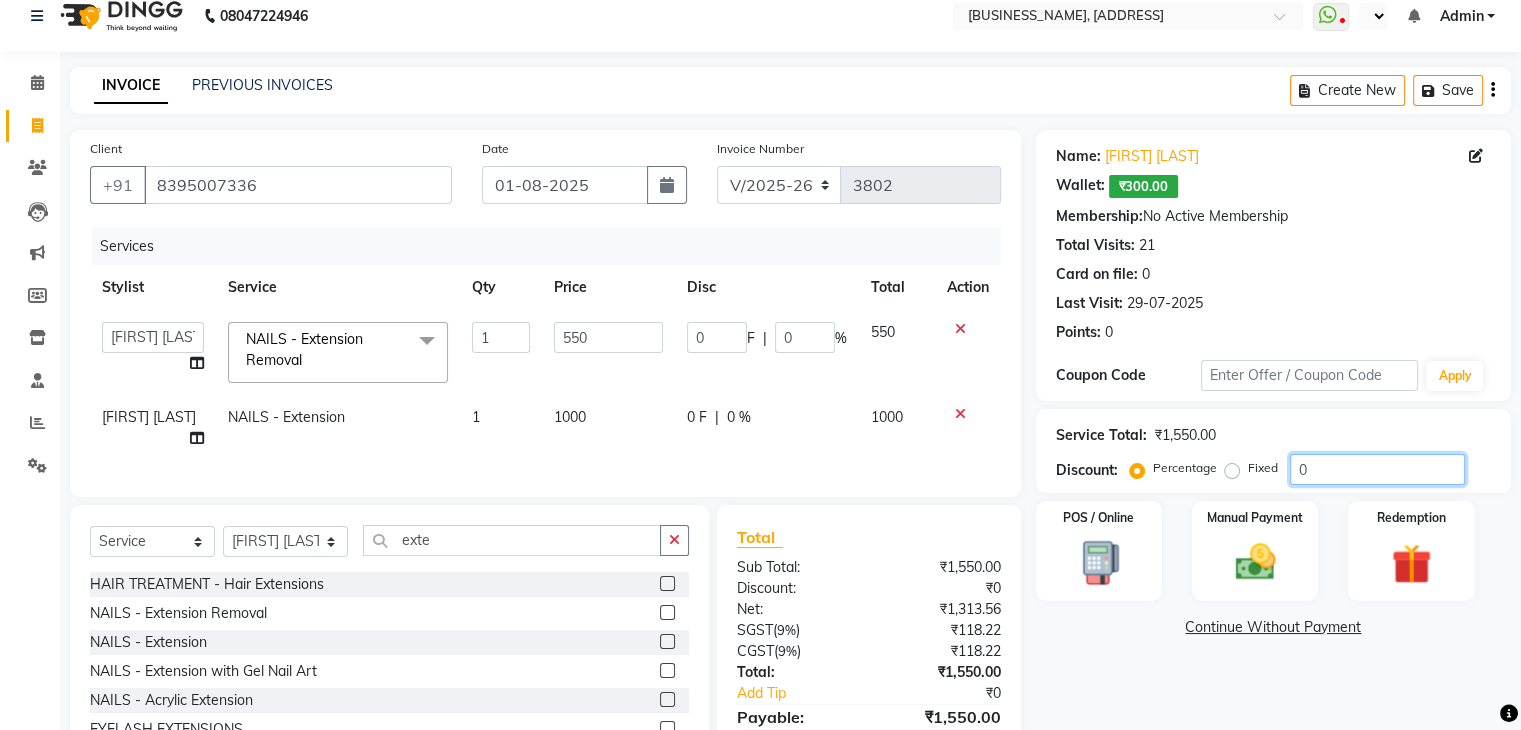 click on "0" 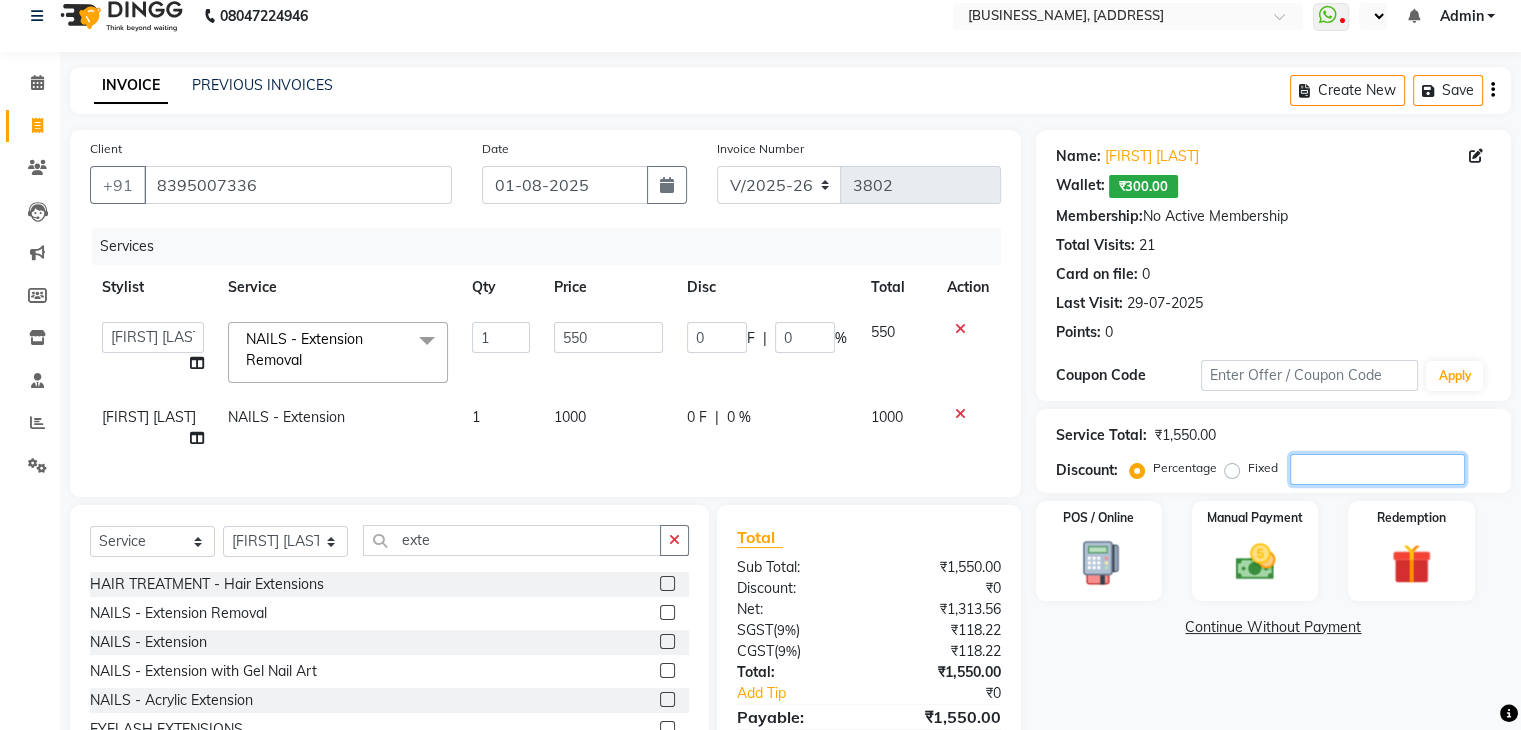 type on "1" 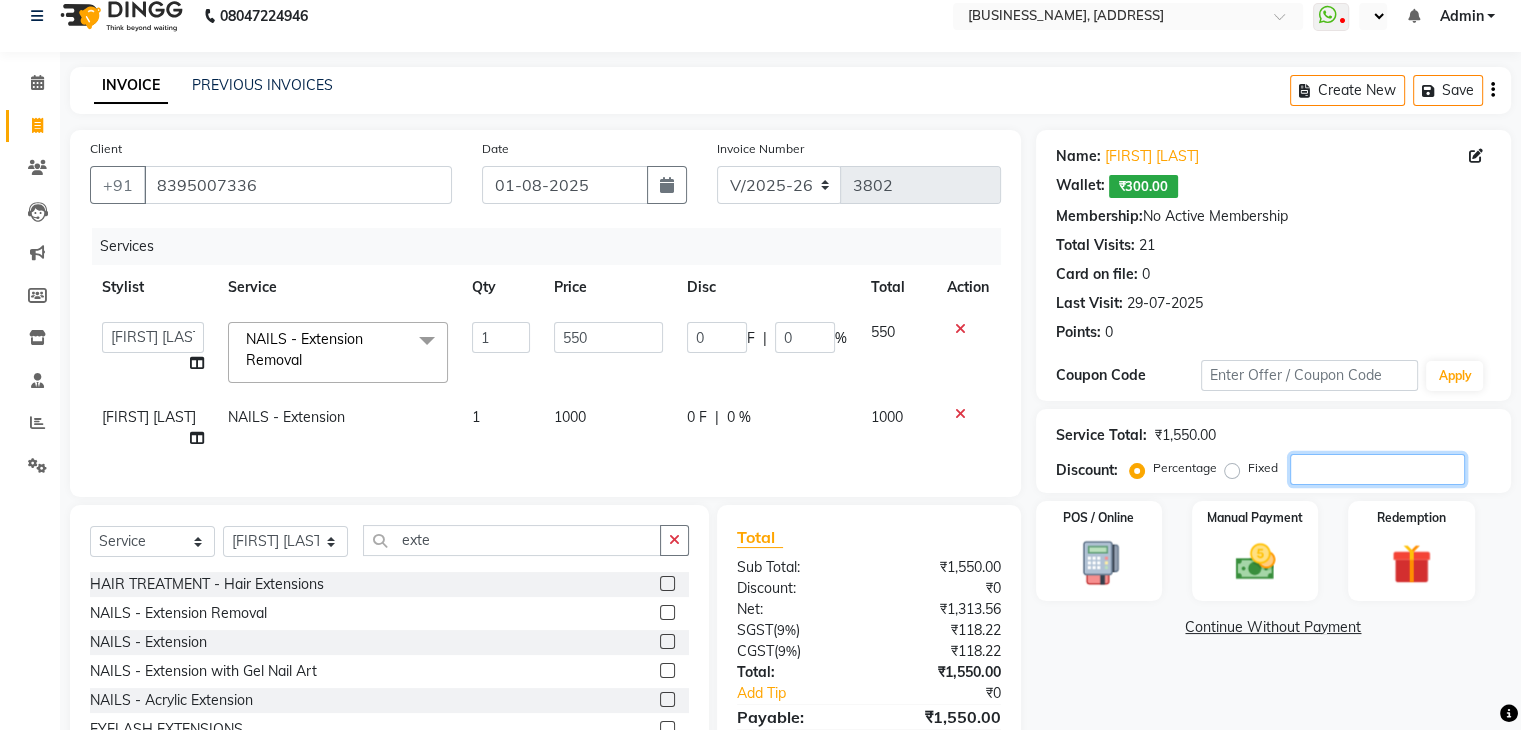 type on "5.5" 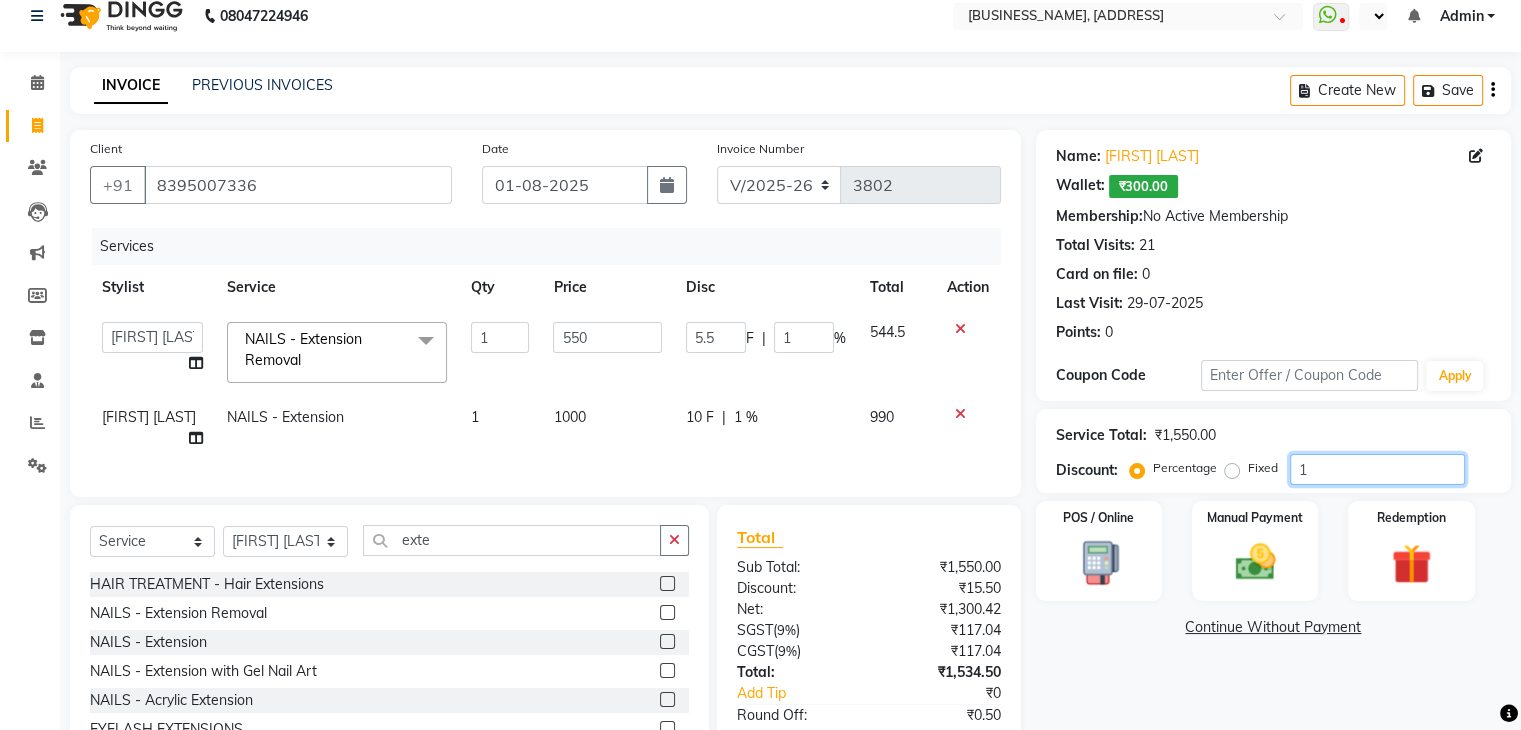 type on "10" 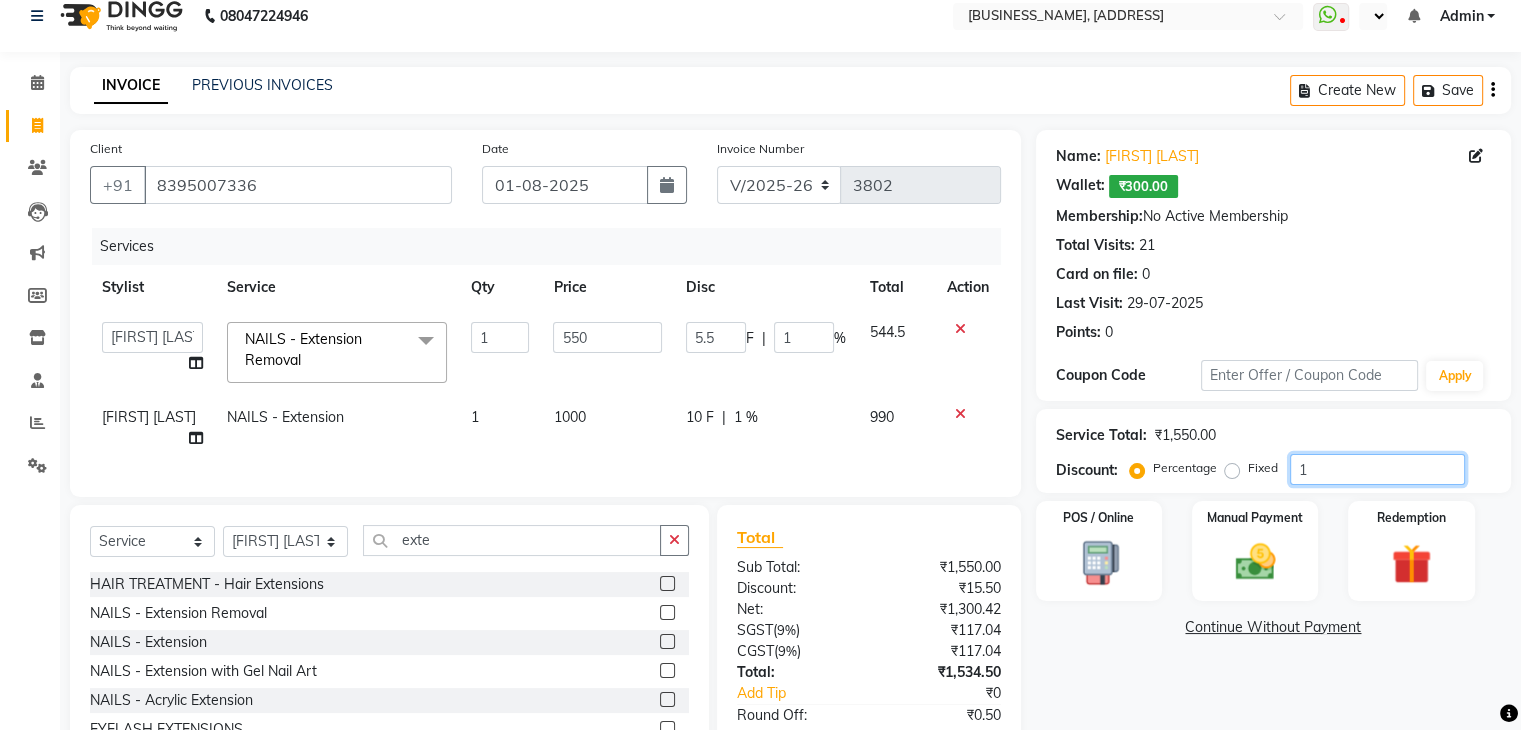 type on "55" 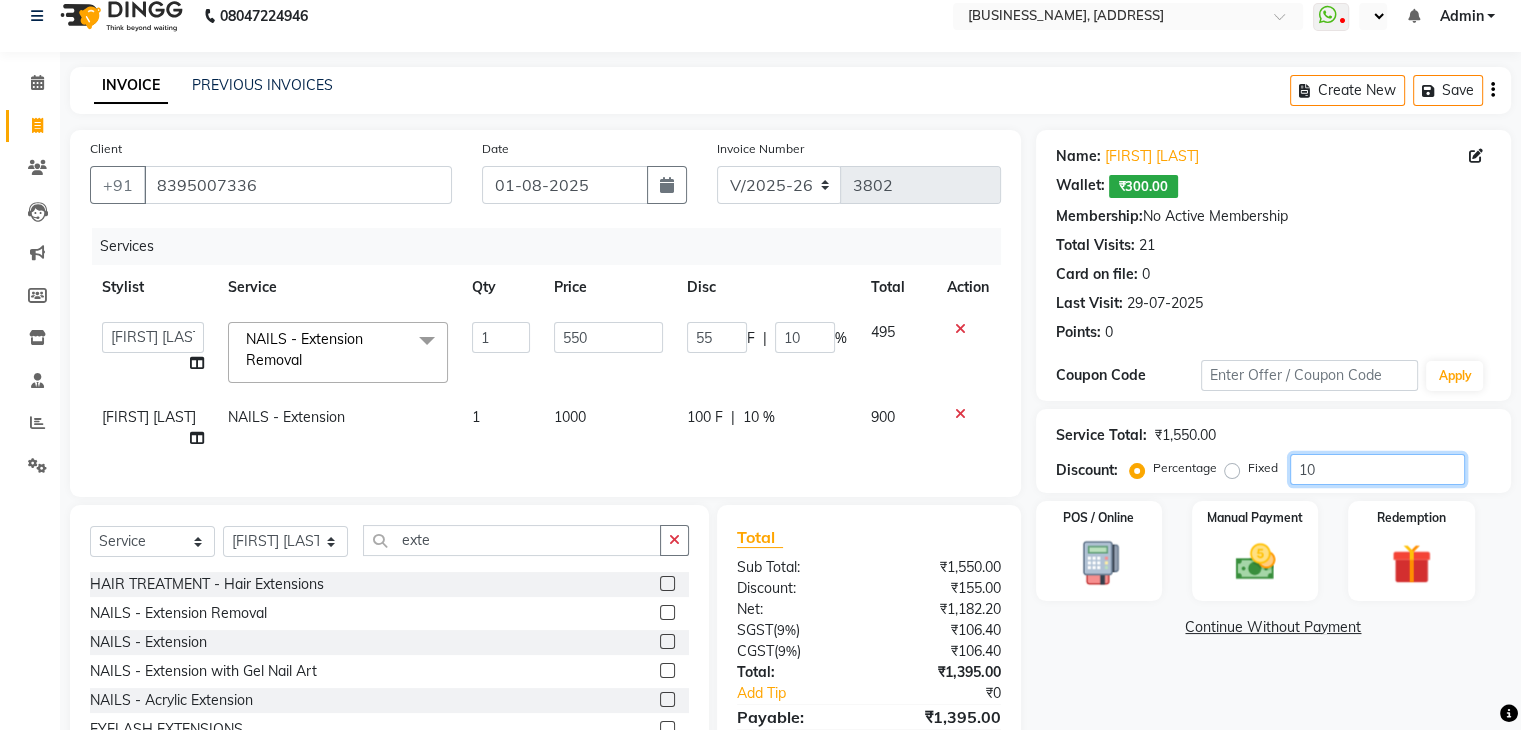 type on "1" 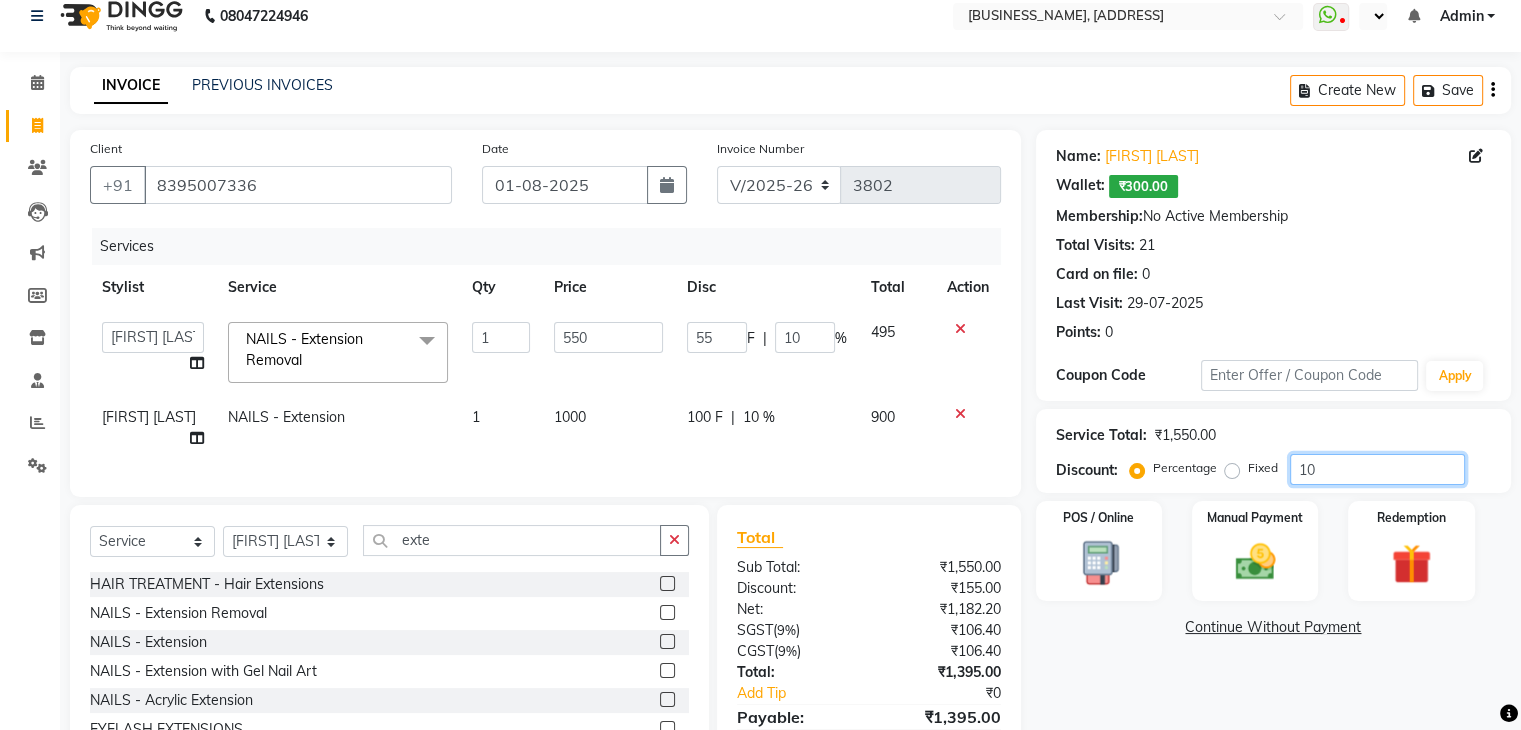 type on "5.5" 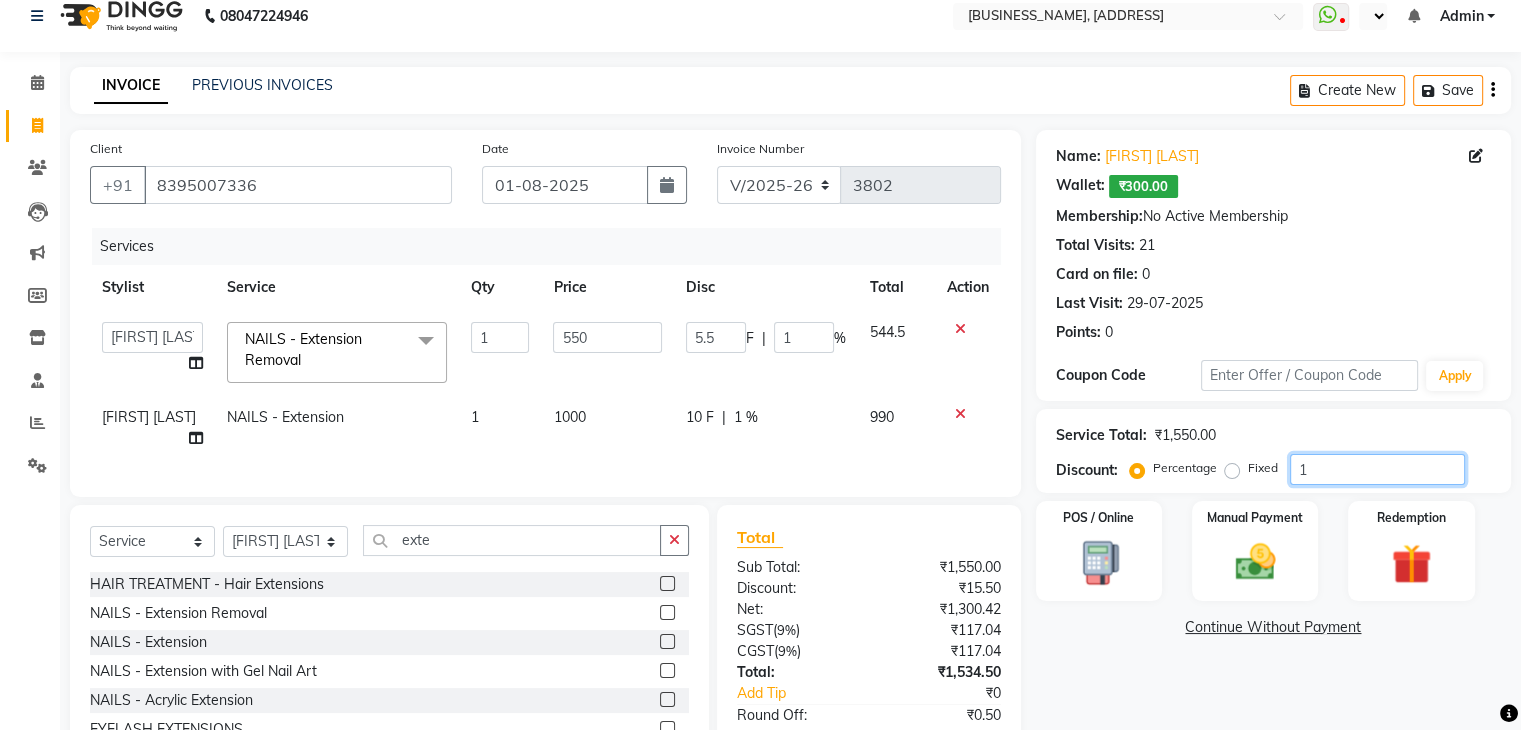 type 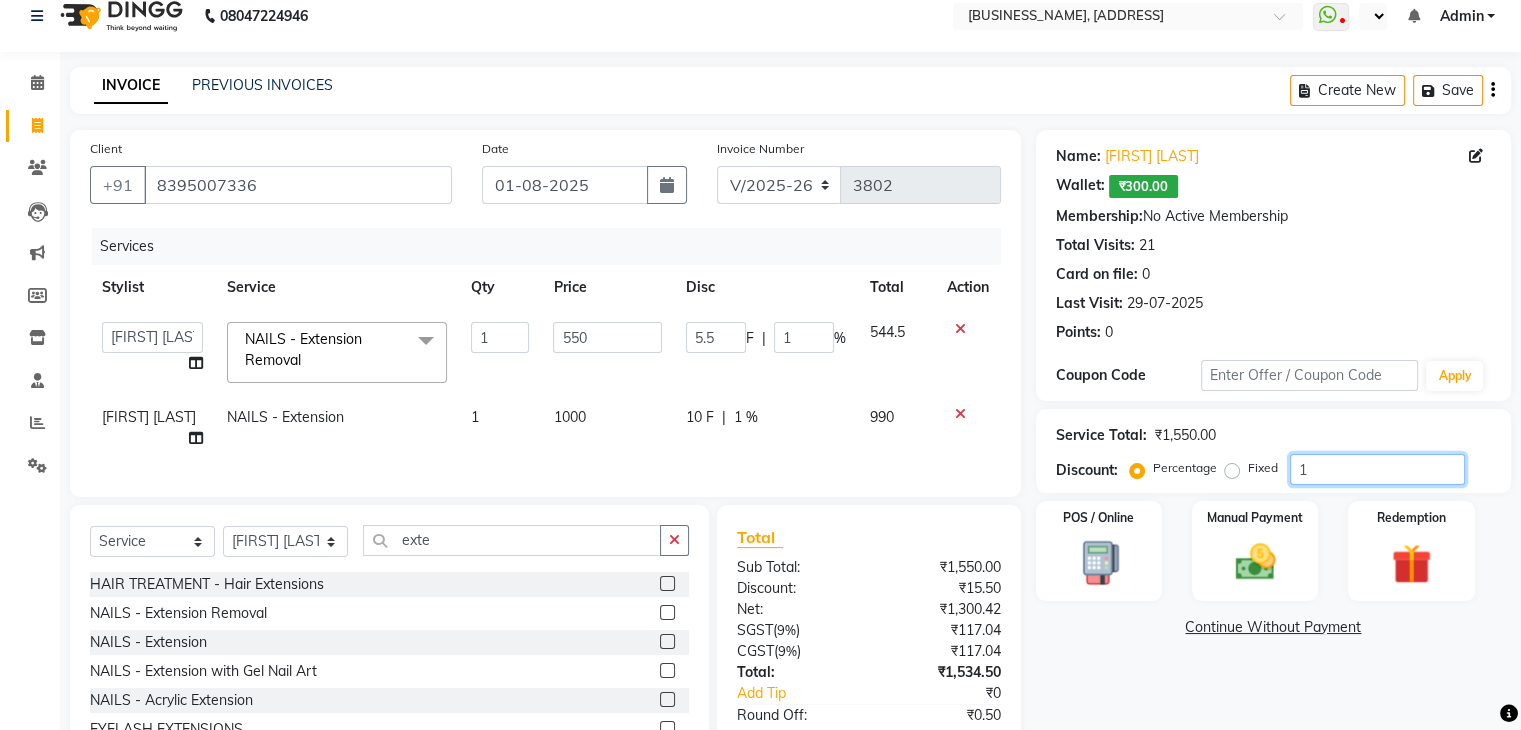 type on "0" 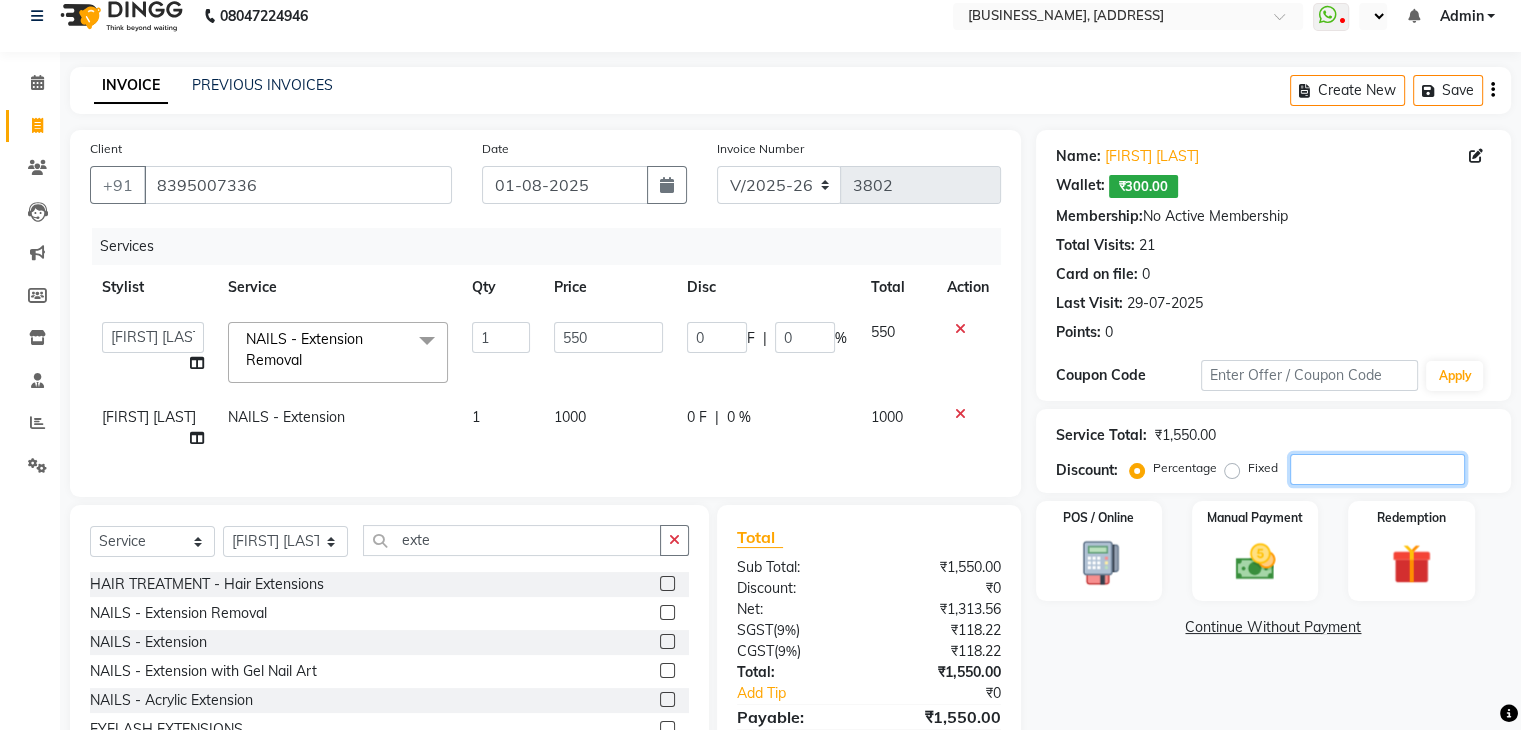 type 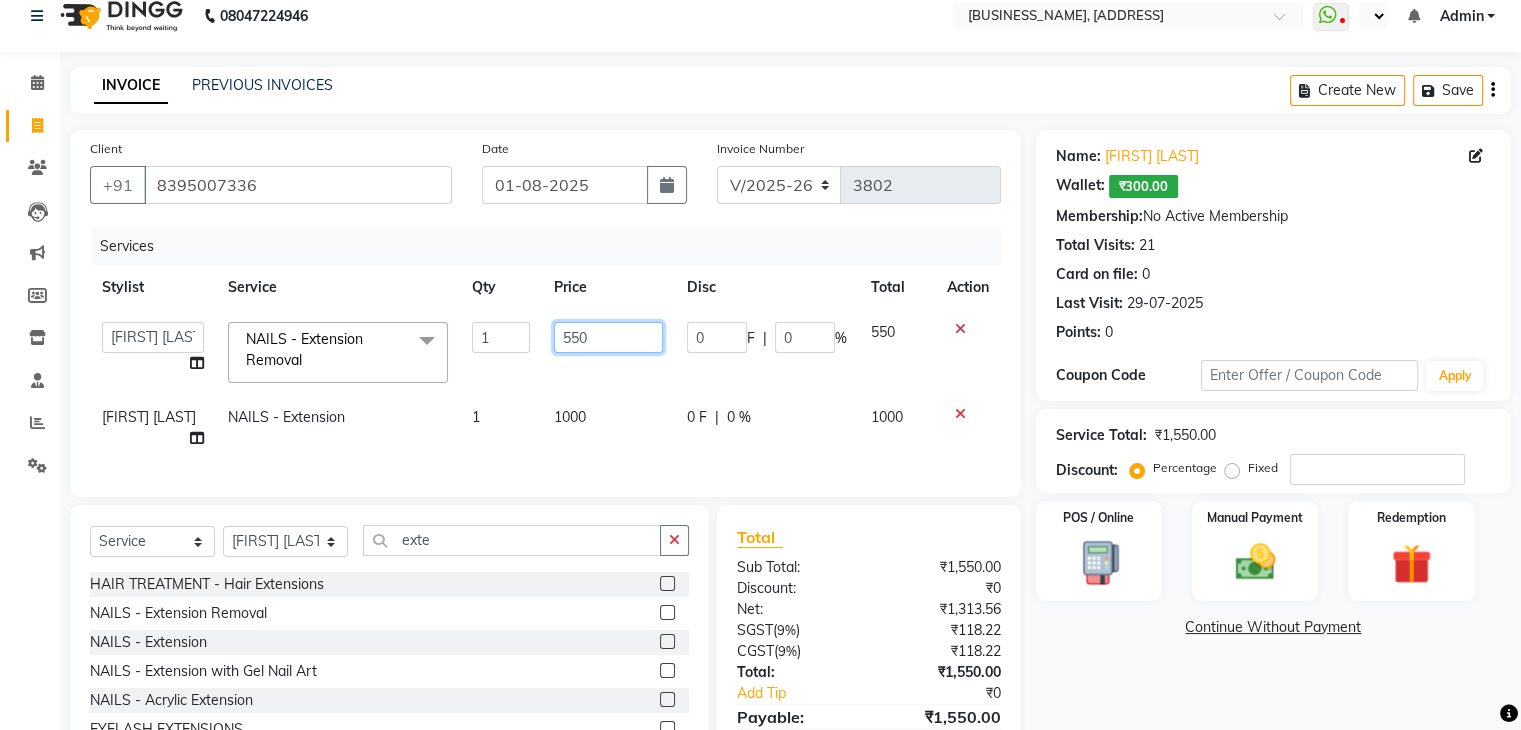 click on "550" 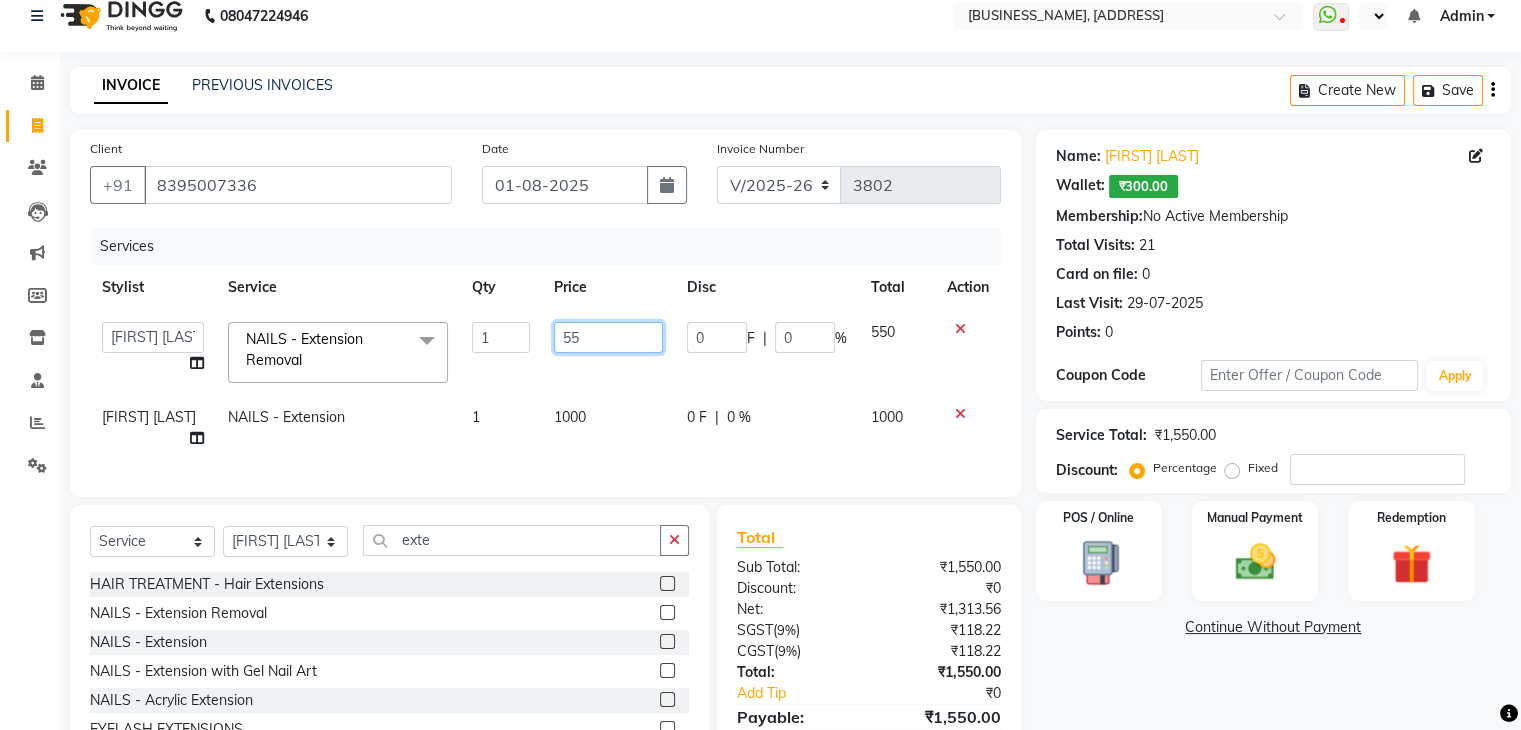 type on "5" 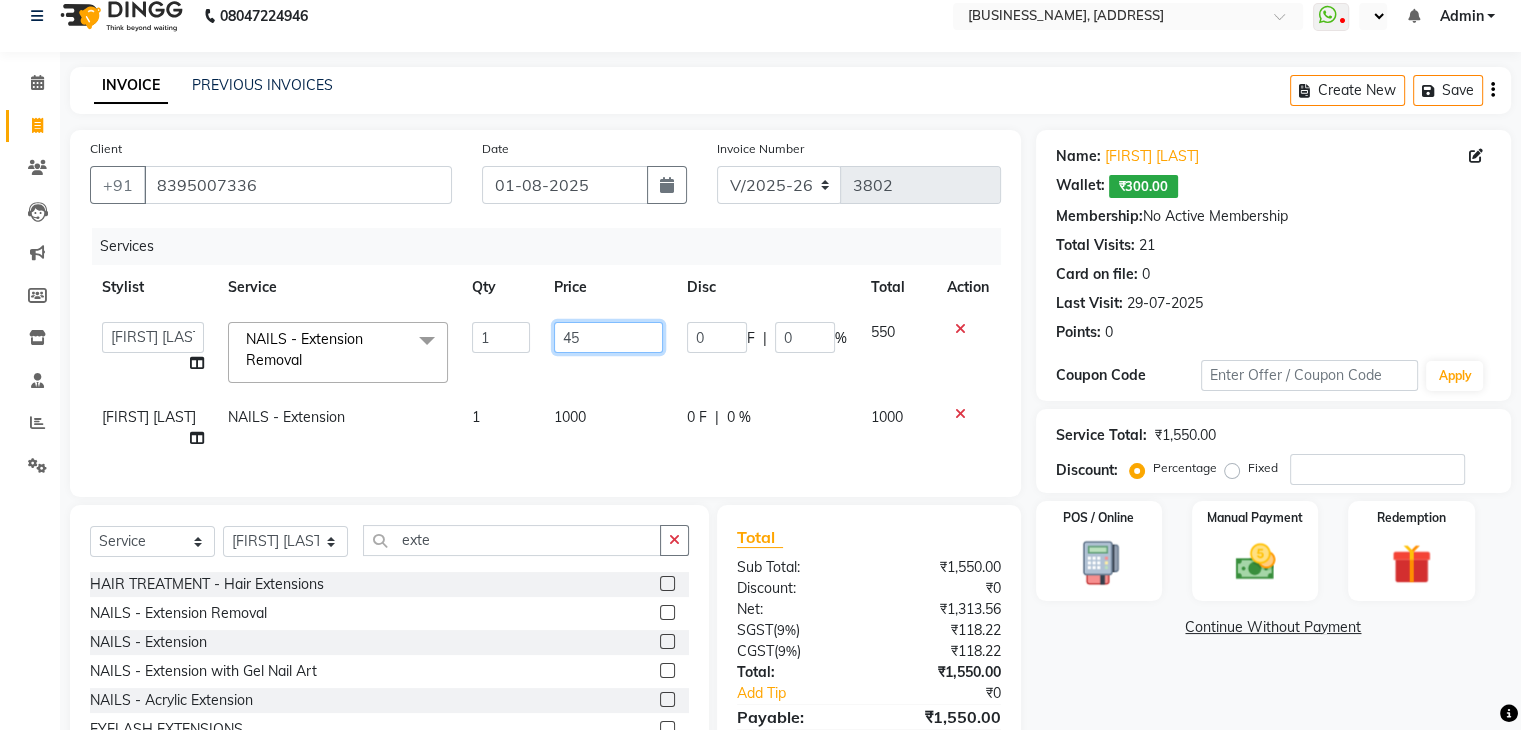 type on "450" 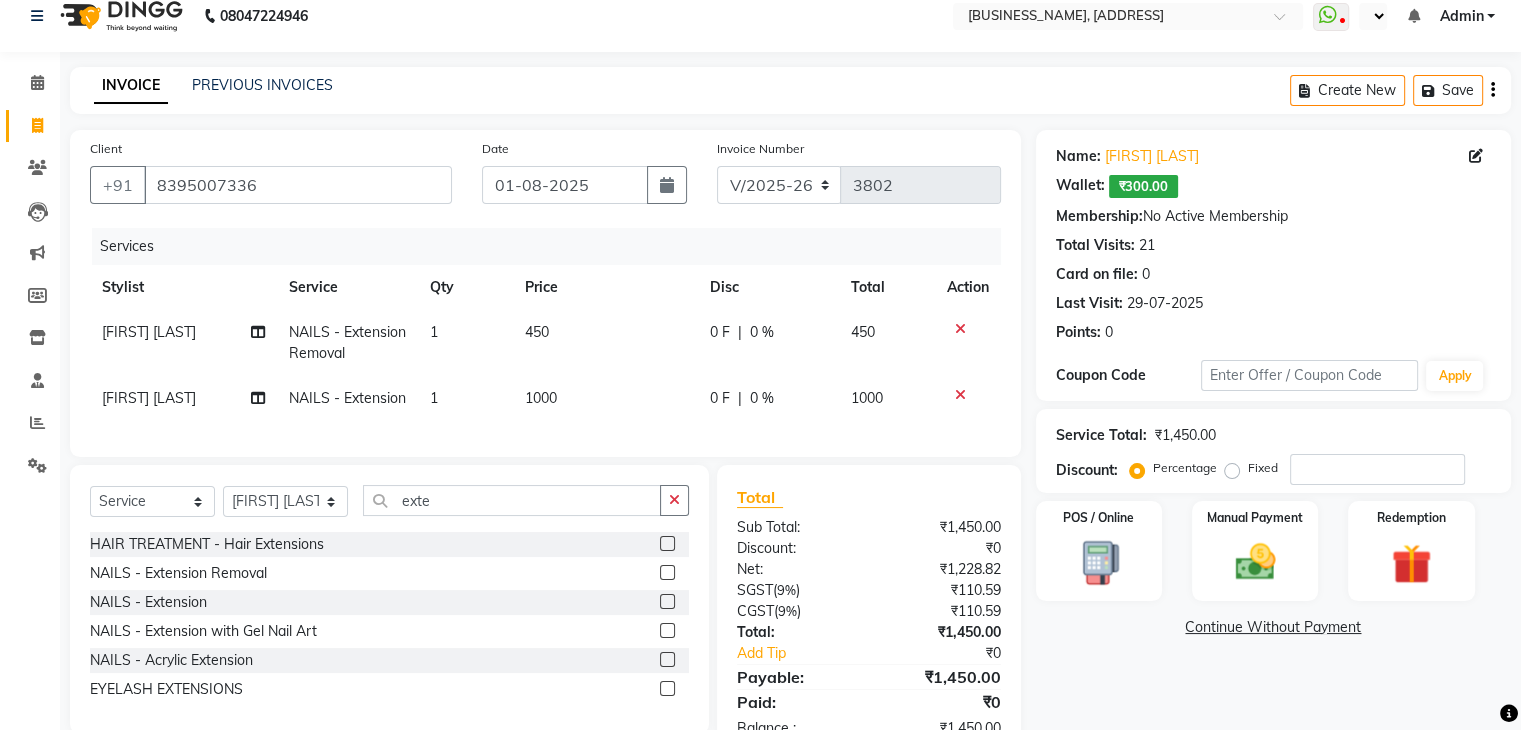 click on "450" 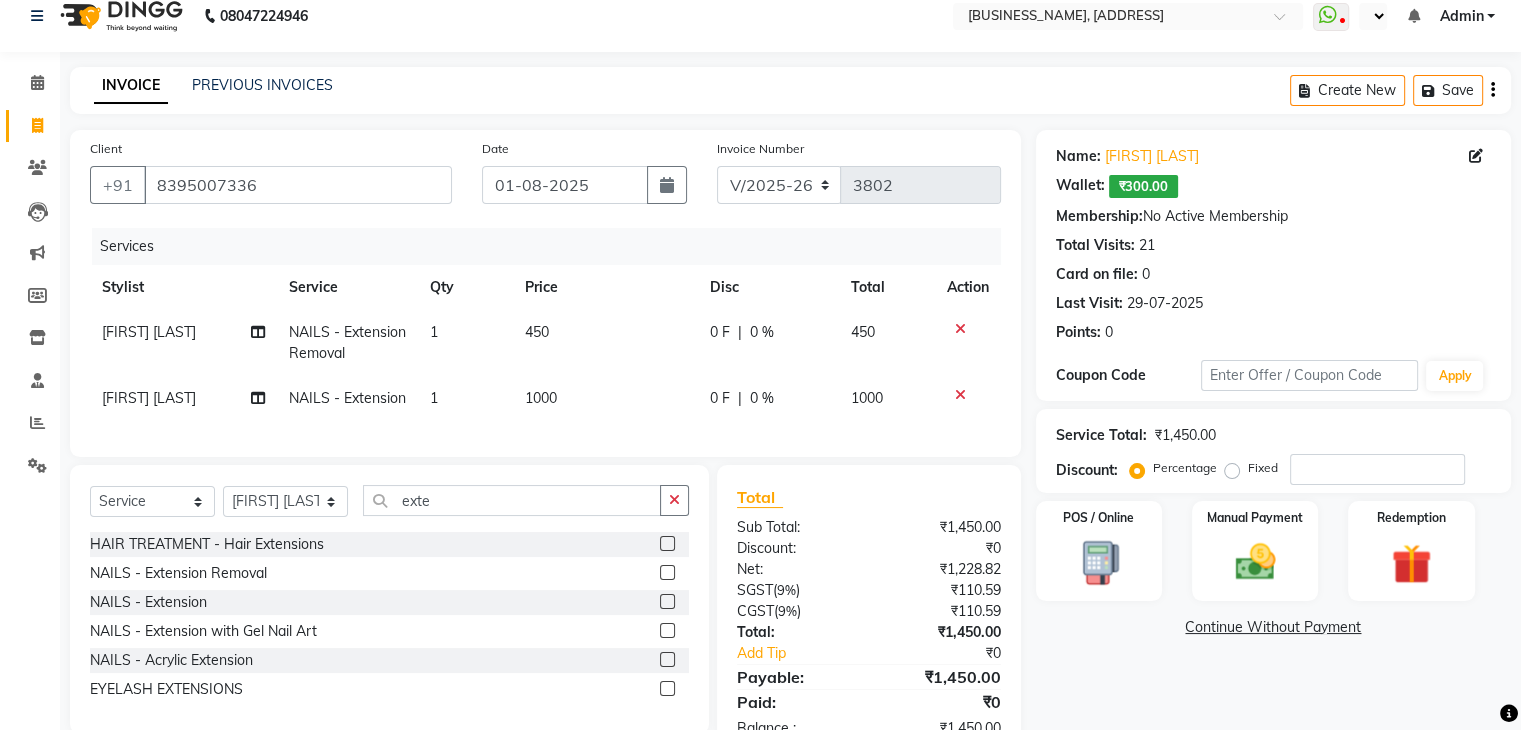 select on "53888" 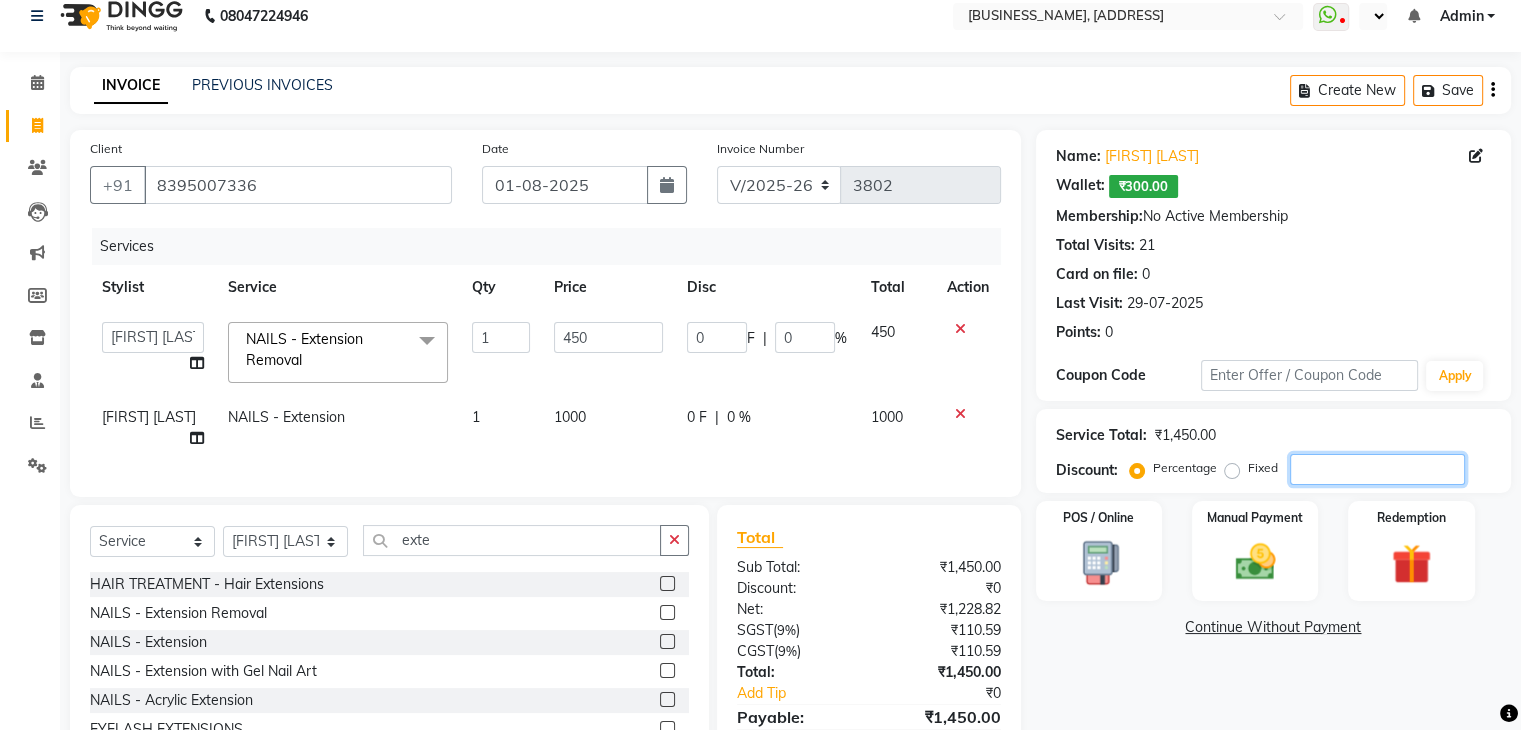 click 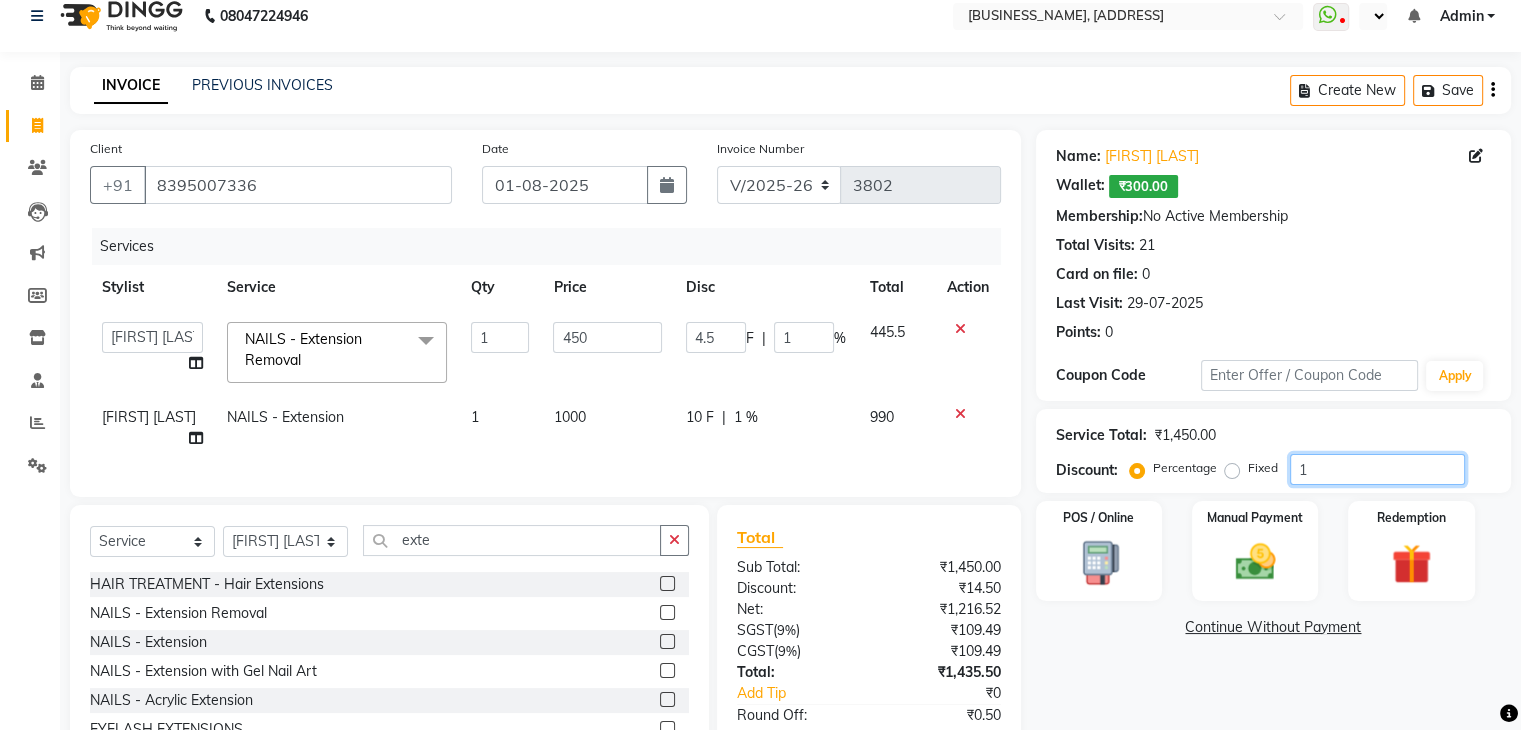 type on "10" 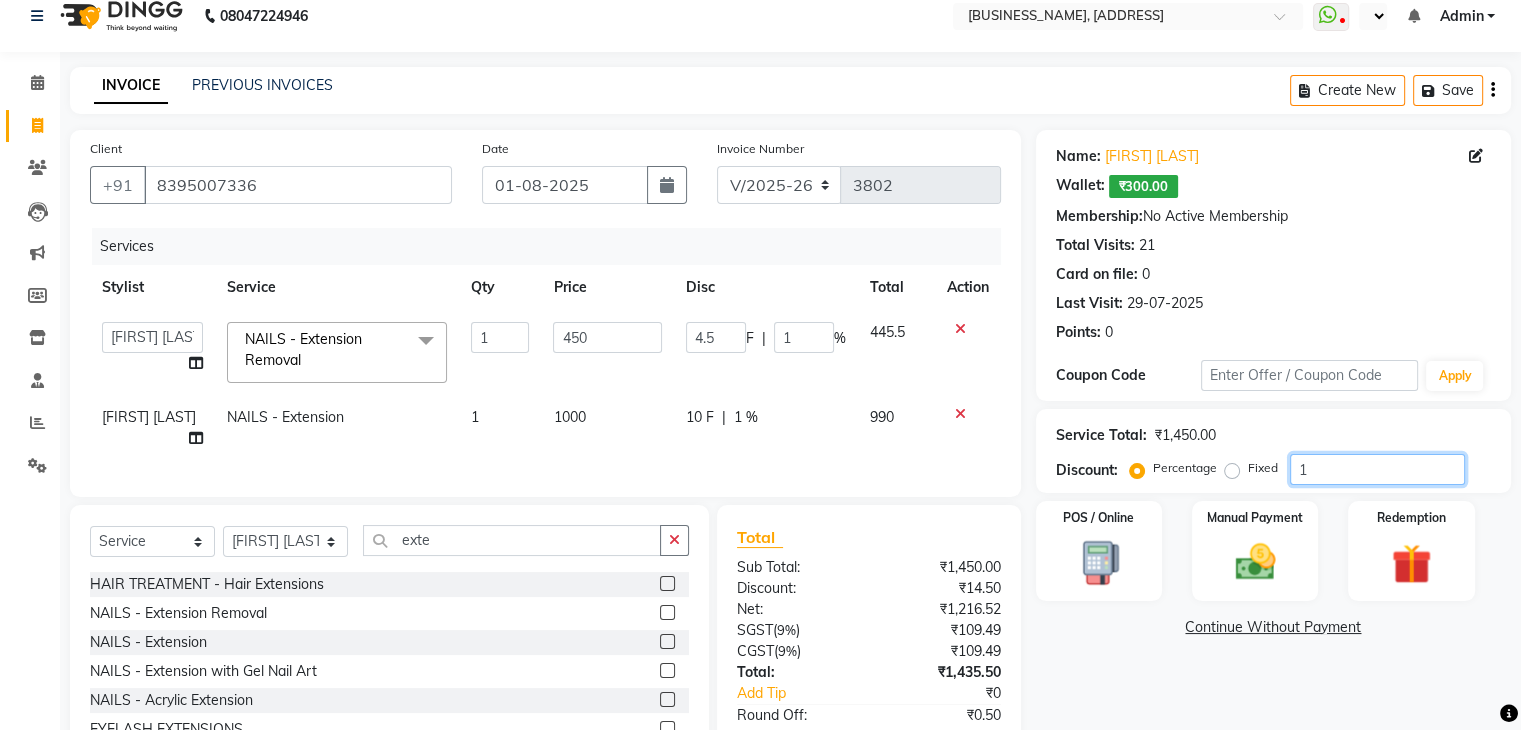 type on "45" 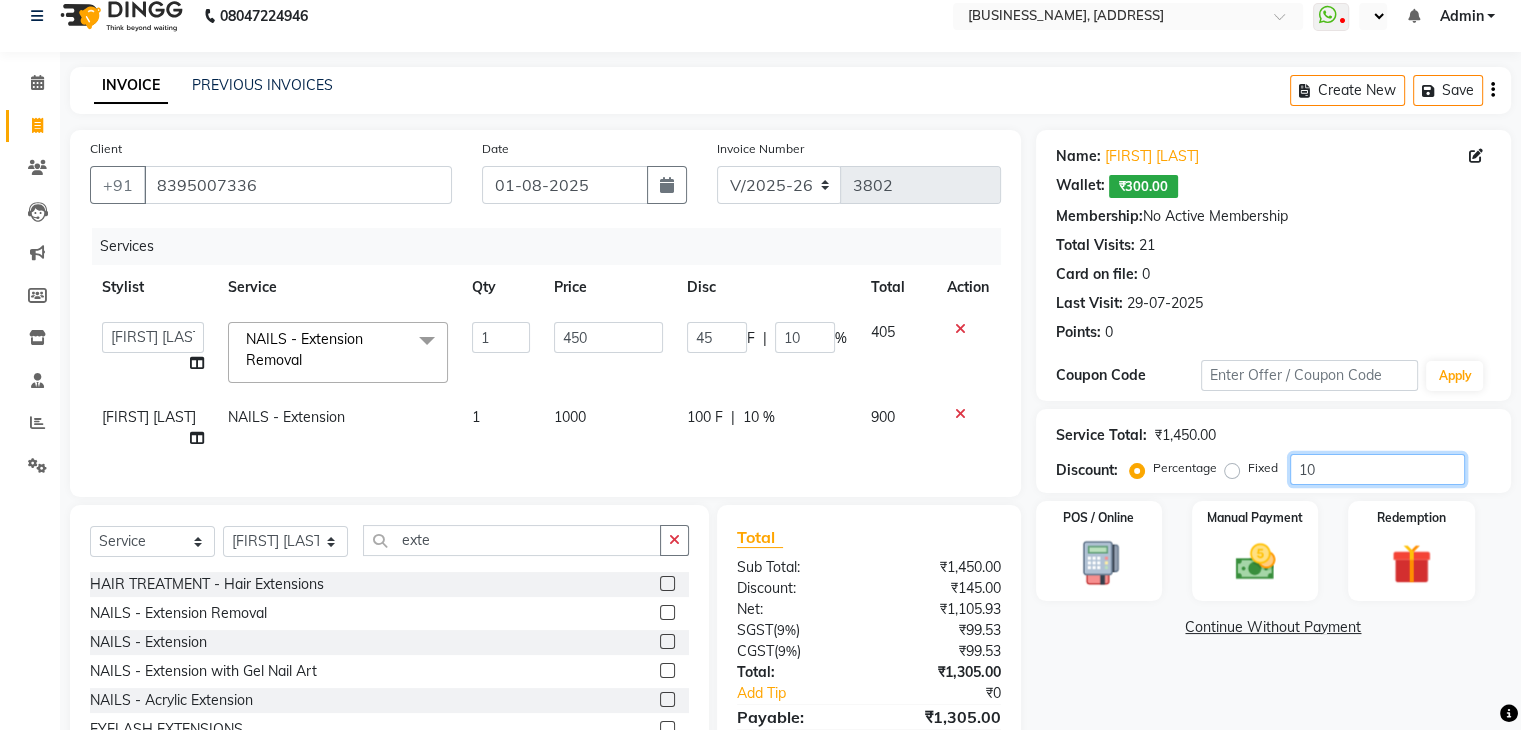 scroll, scrollTop: 134, scrollLeft: 0, axis: vertical 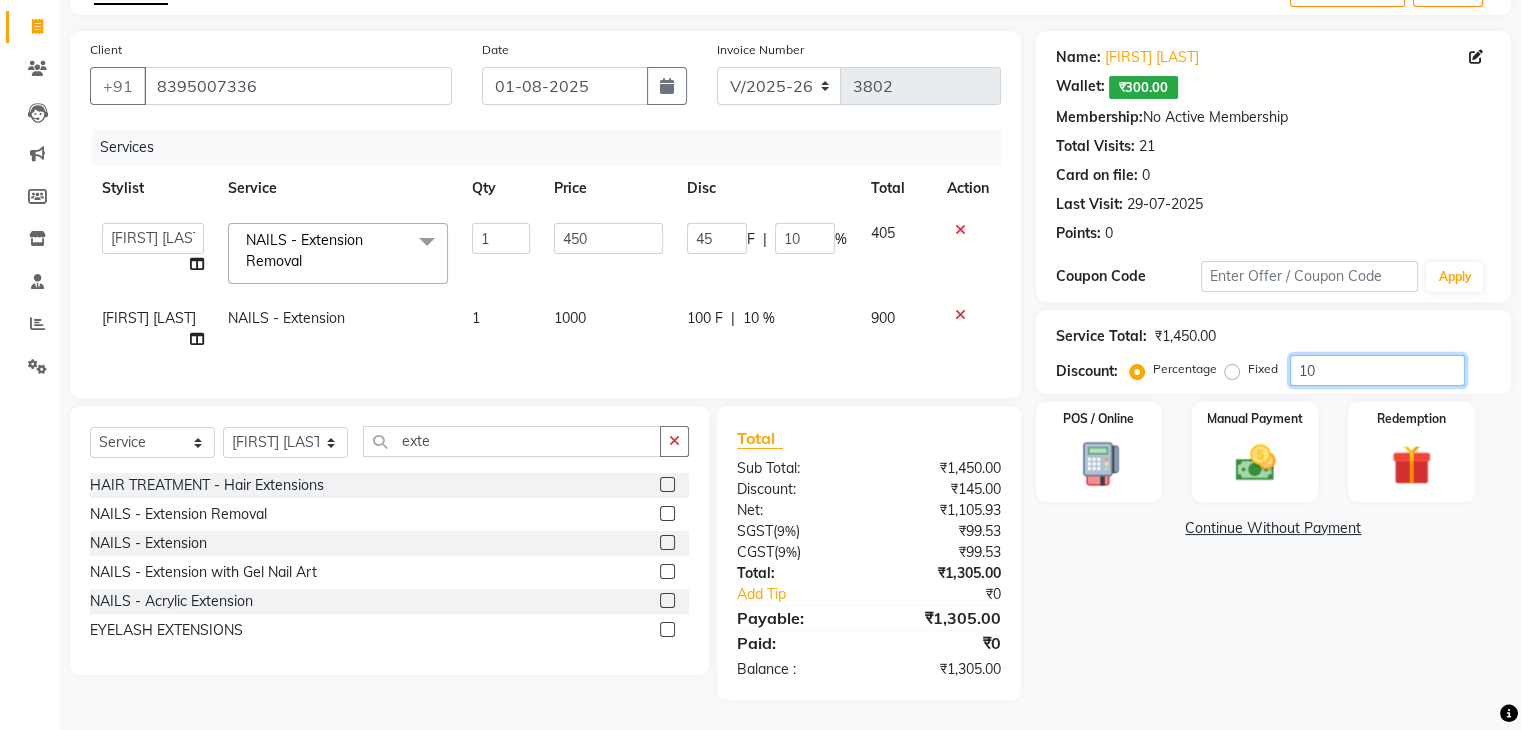 type on "10" 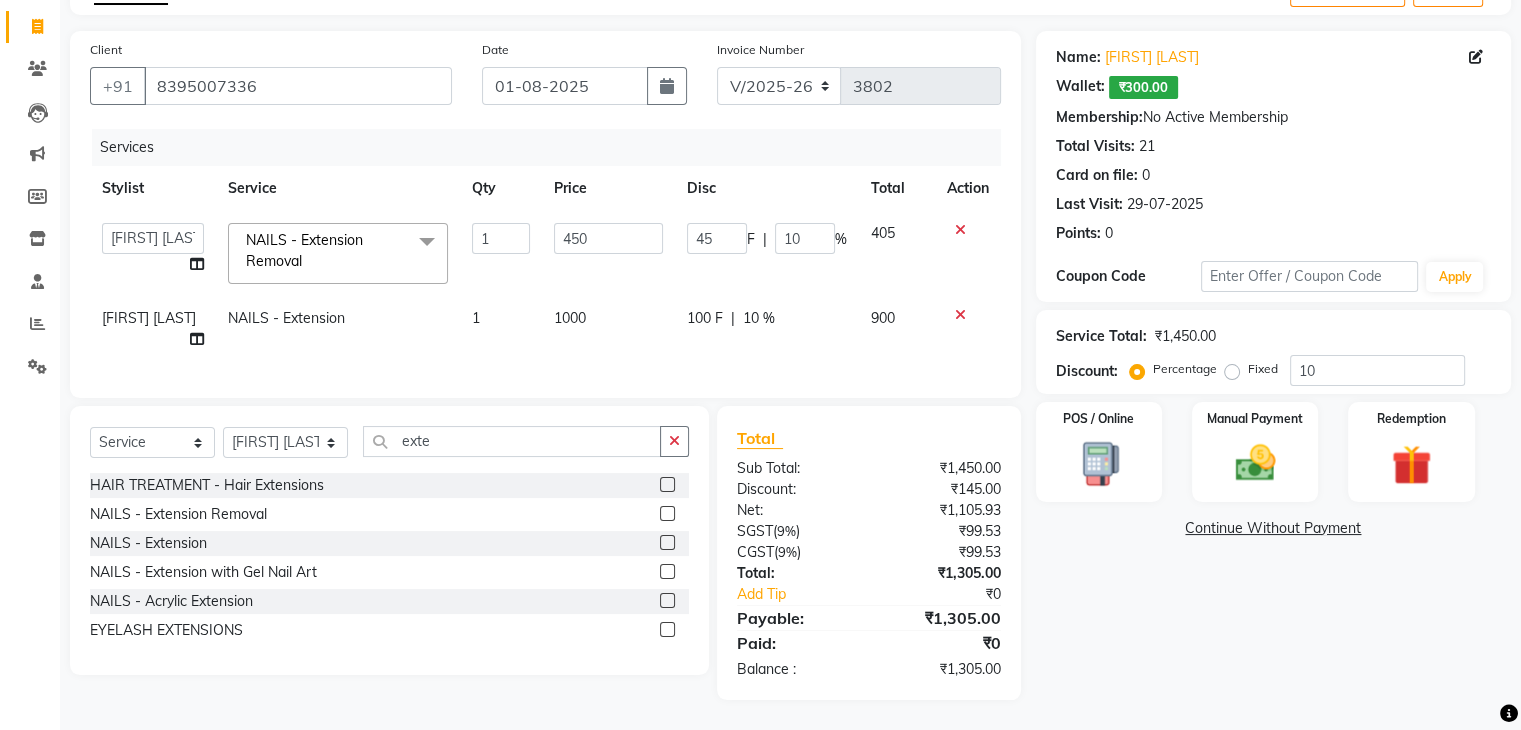 click on "Fixed" 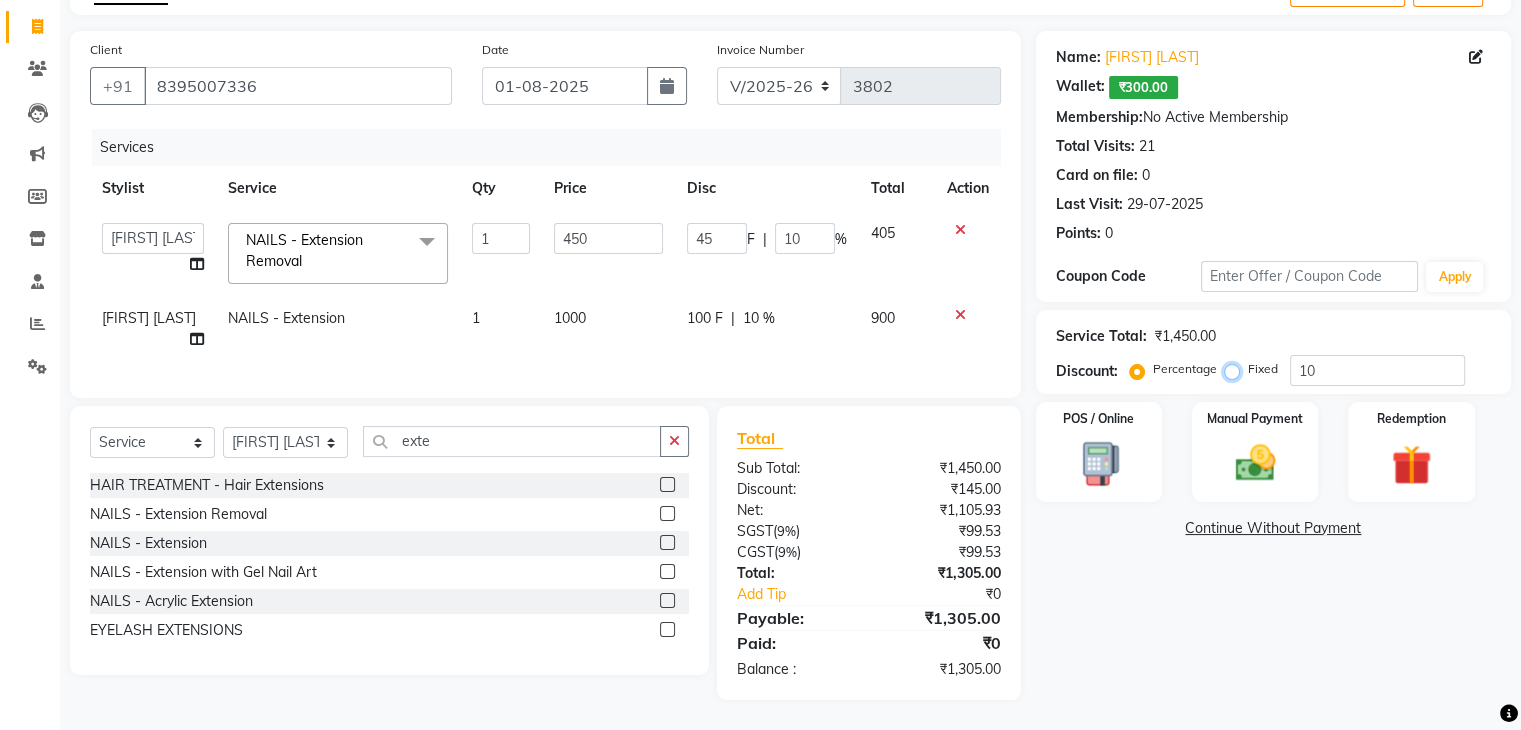 click on "Fixed" at bounding box center [1236, 369] 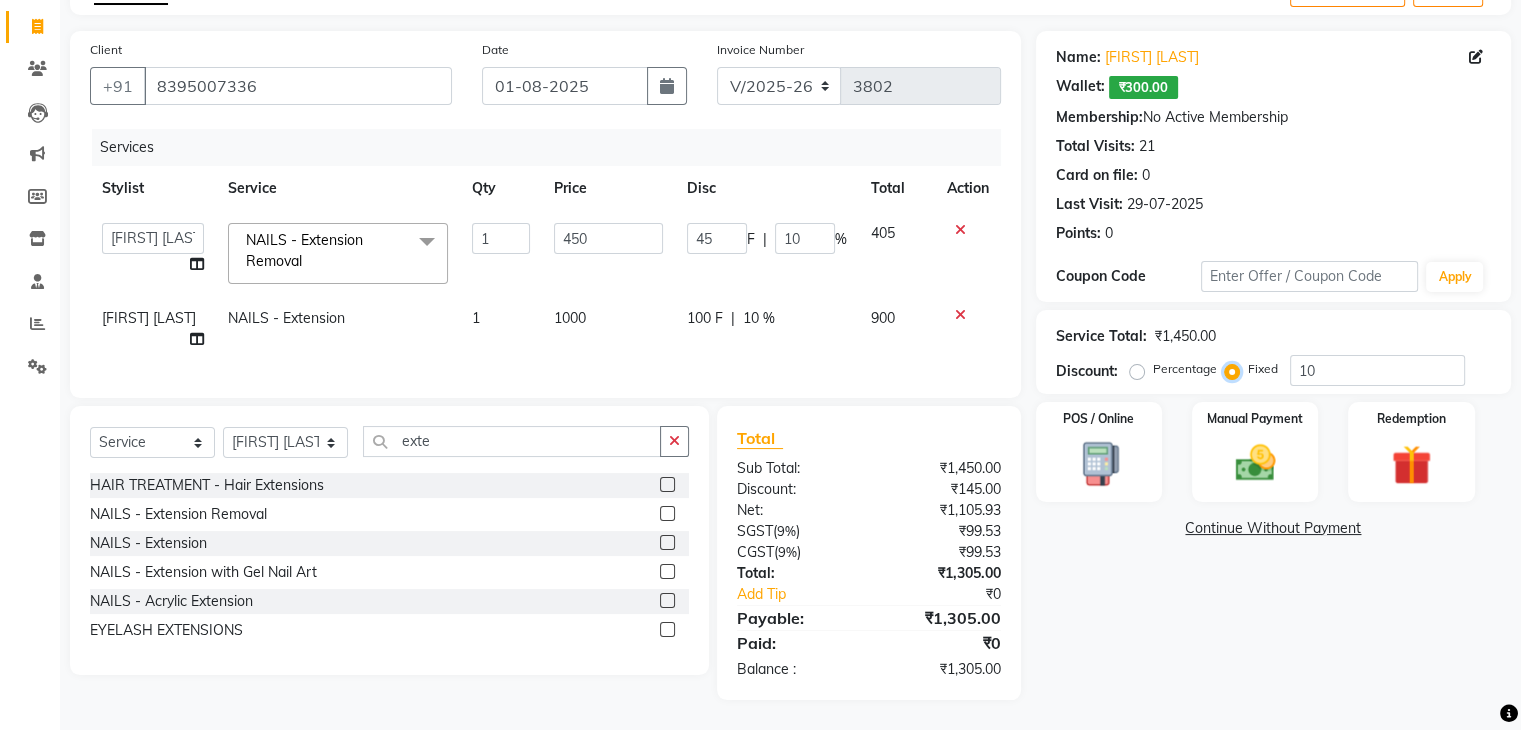 type on "3.1" 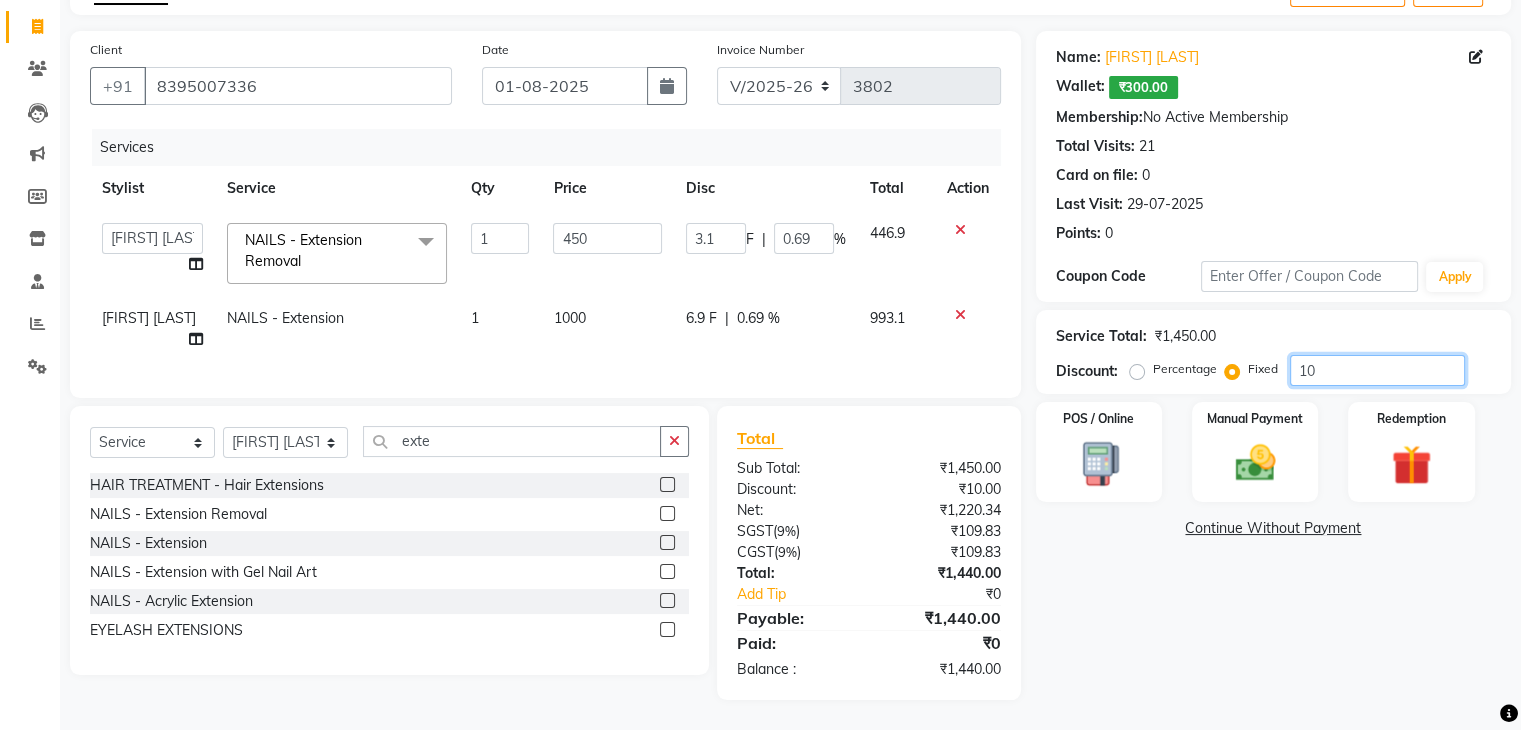 click on "10" 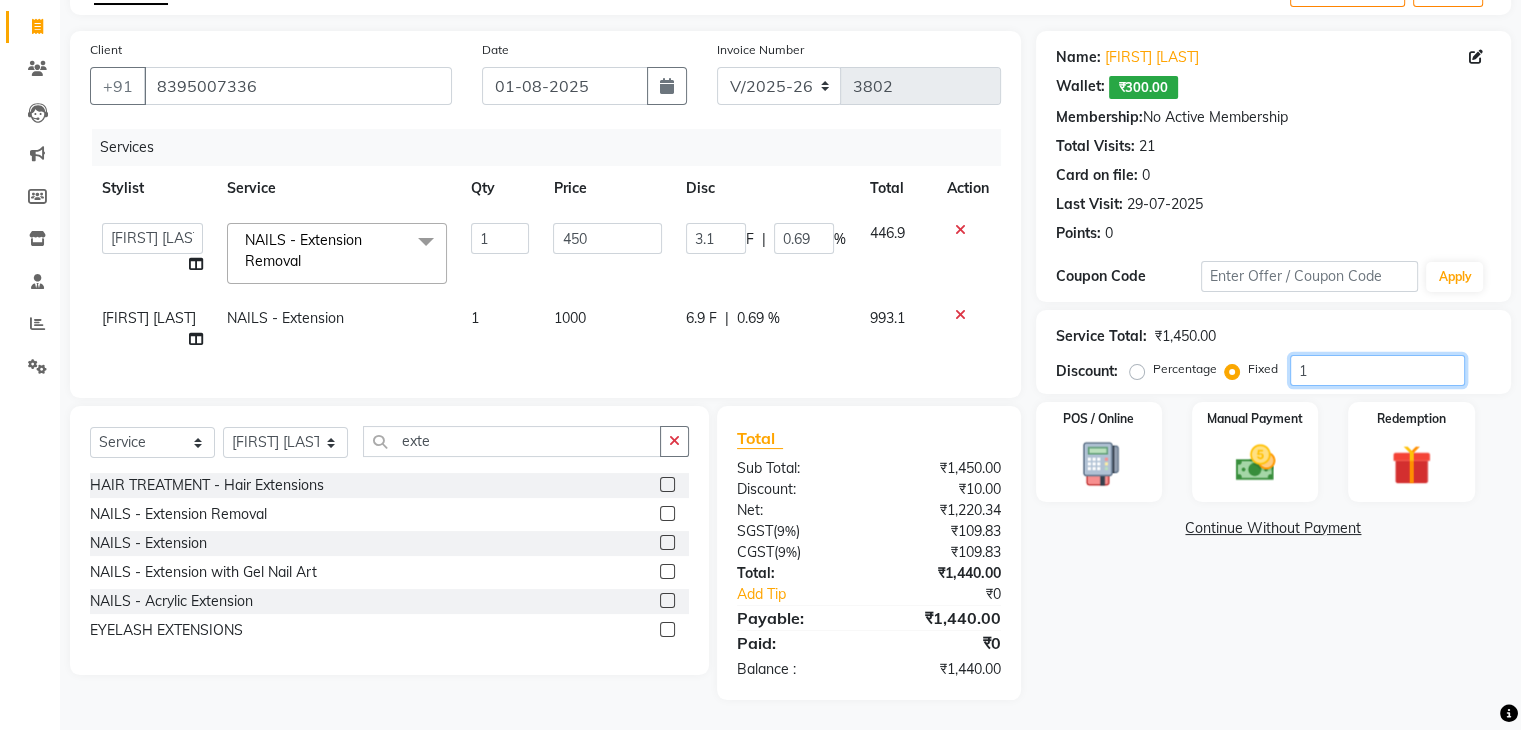 type on "0.31" 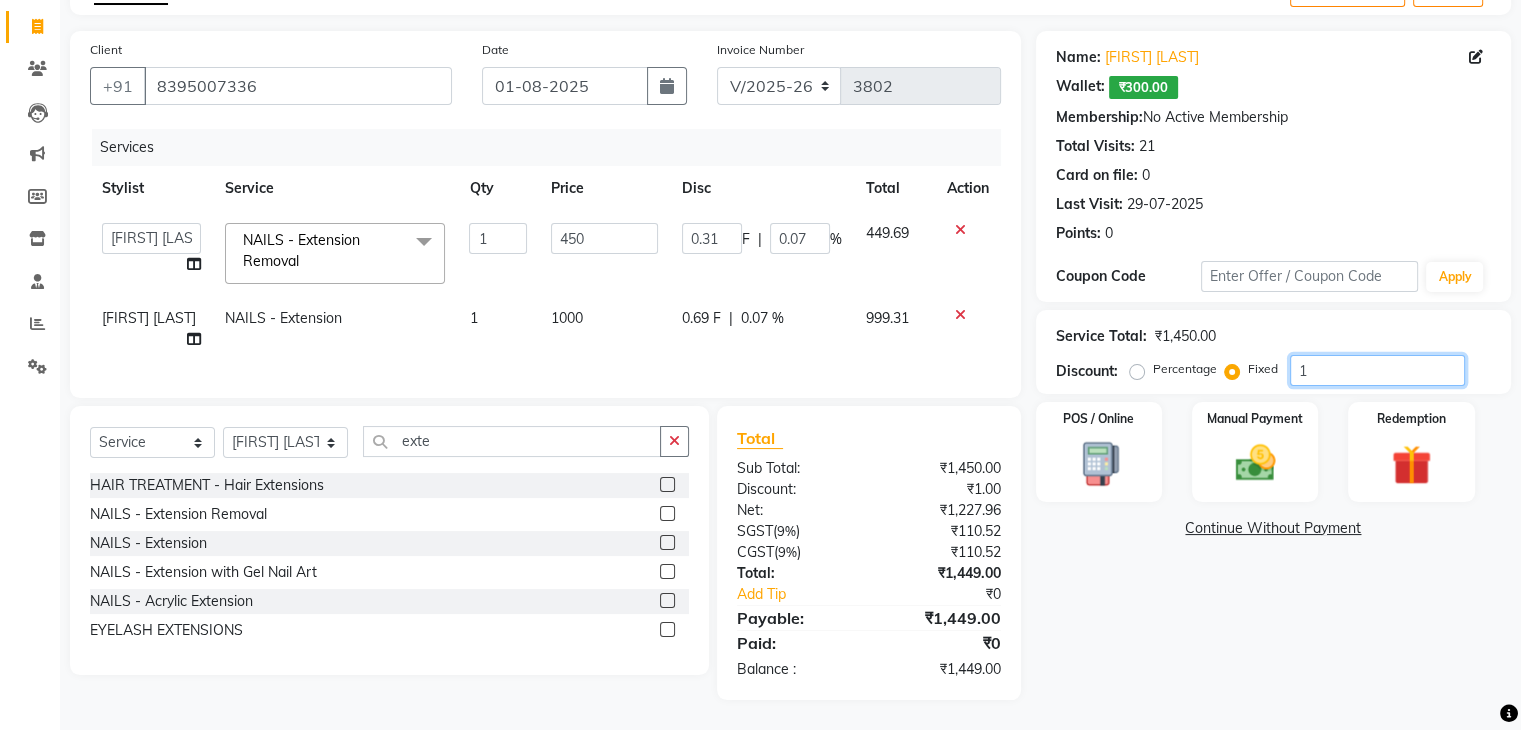 type 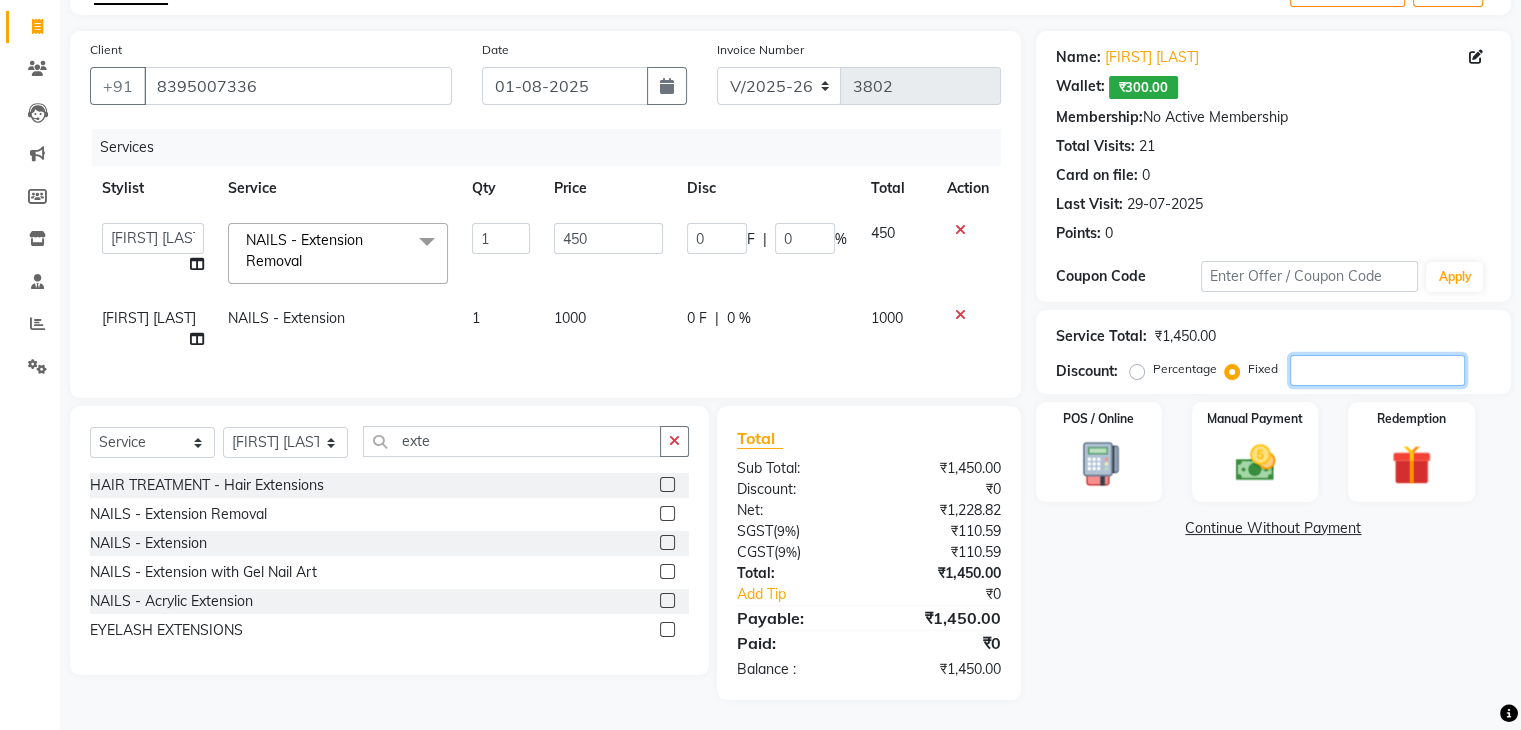 type on "1" 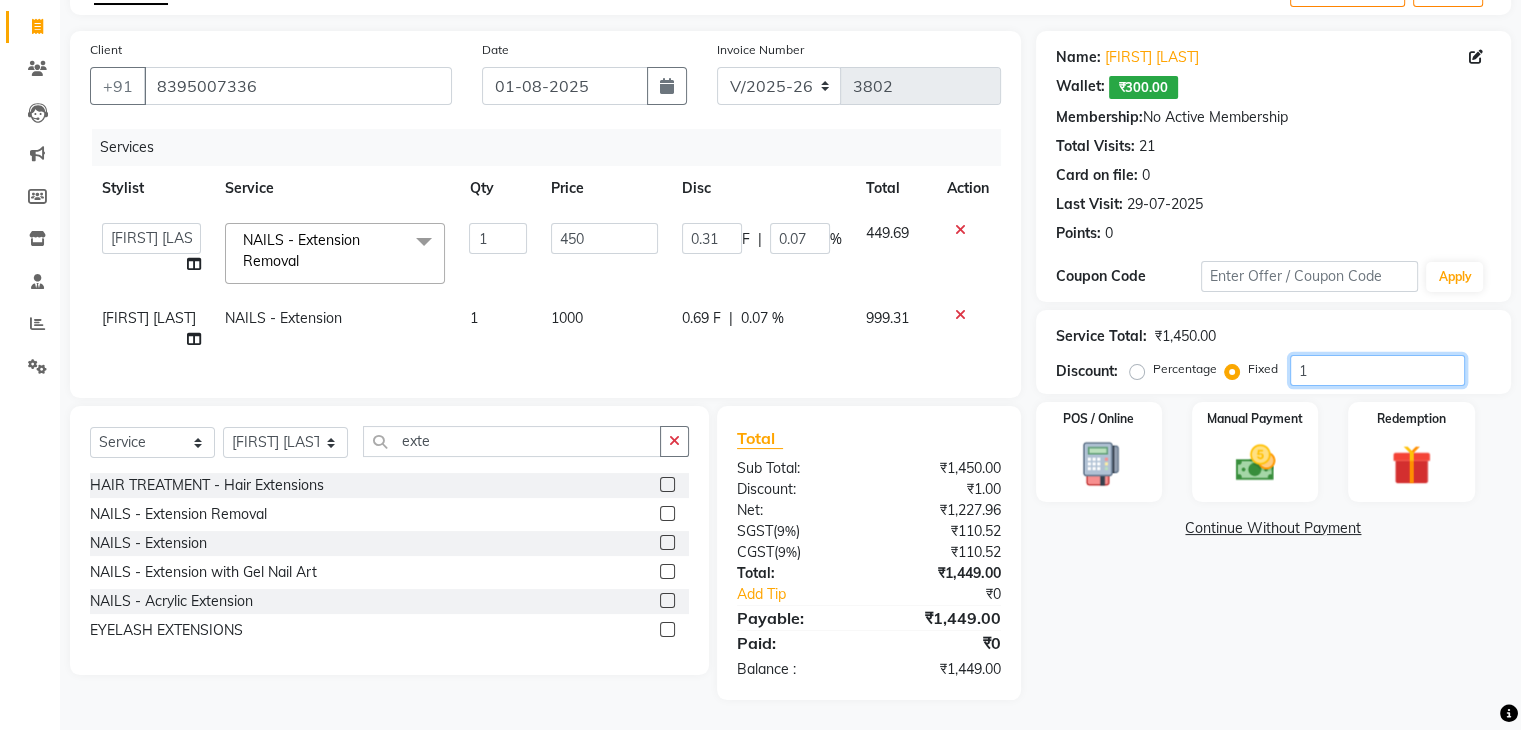 type on "12" 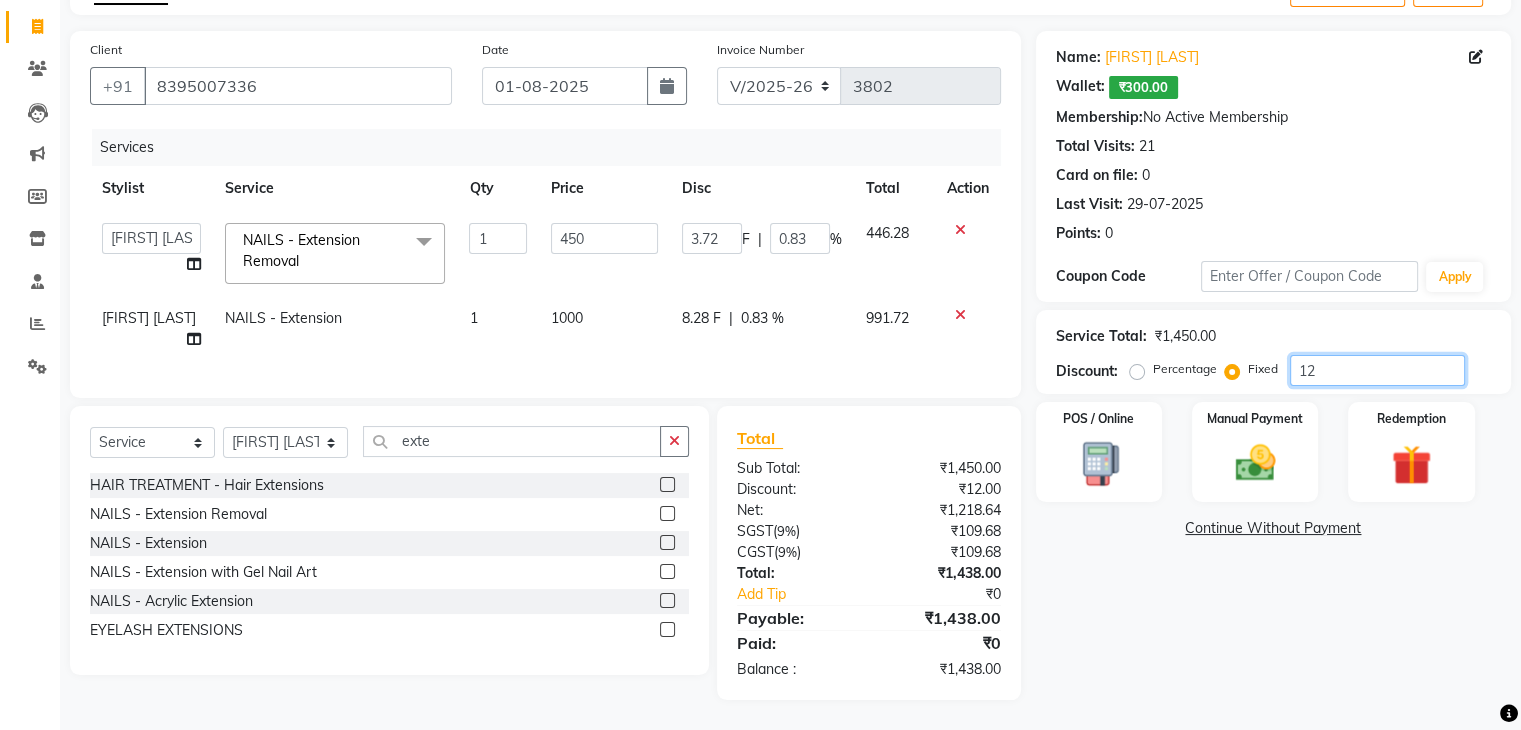 type on "1" 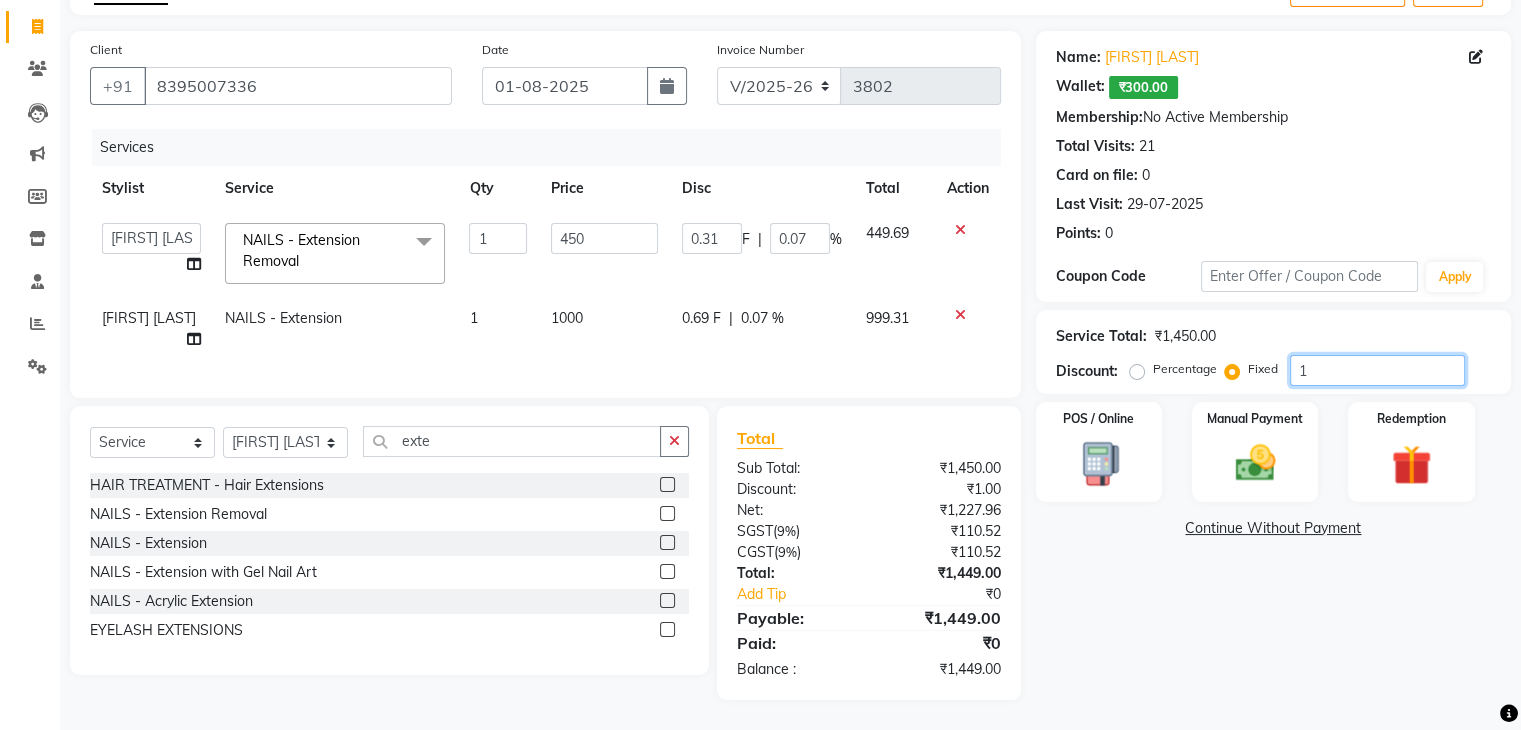 type 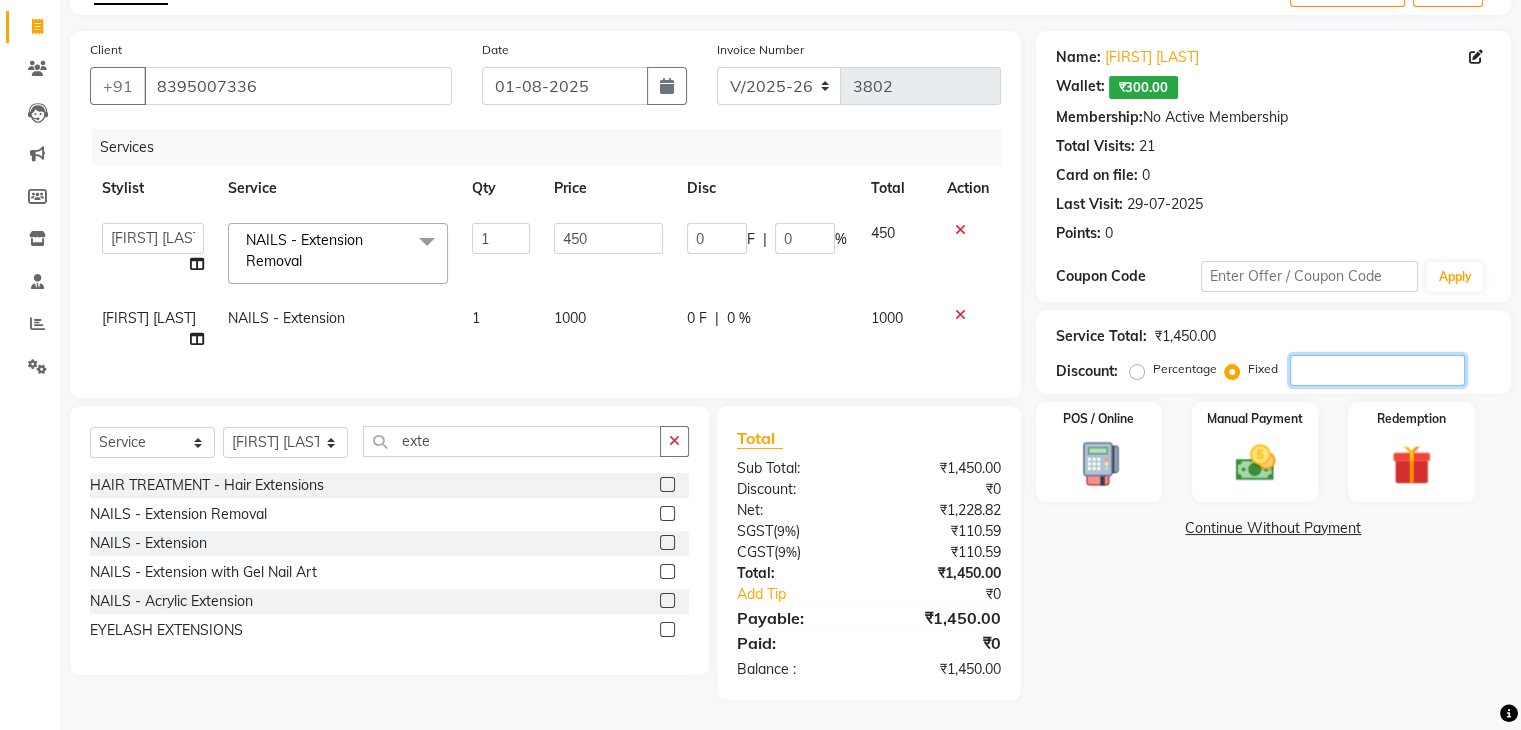 type on "2" 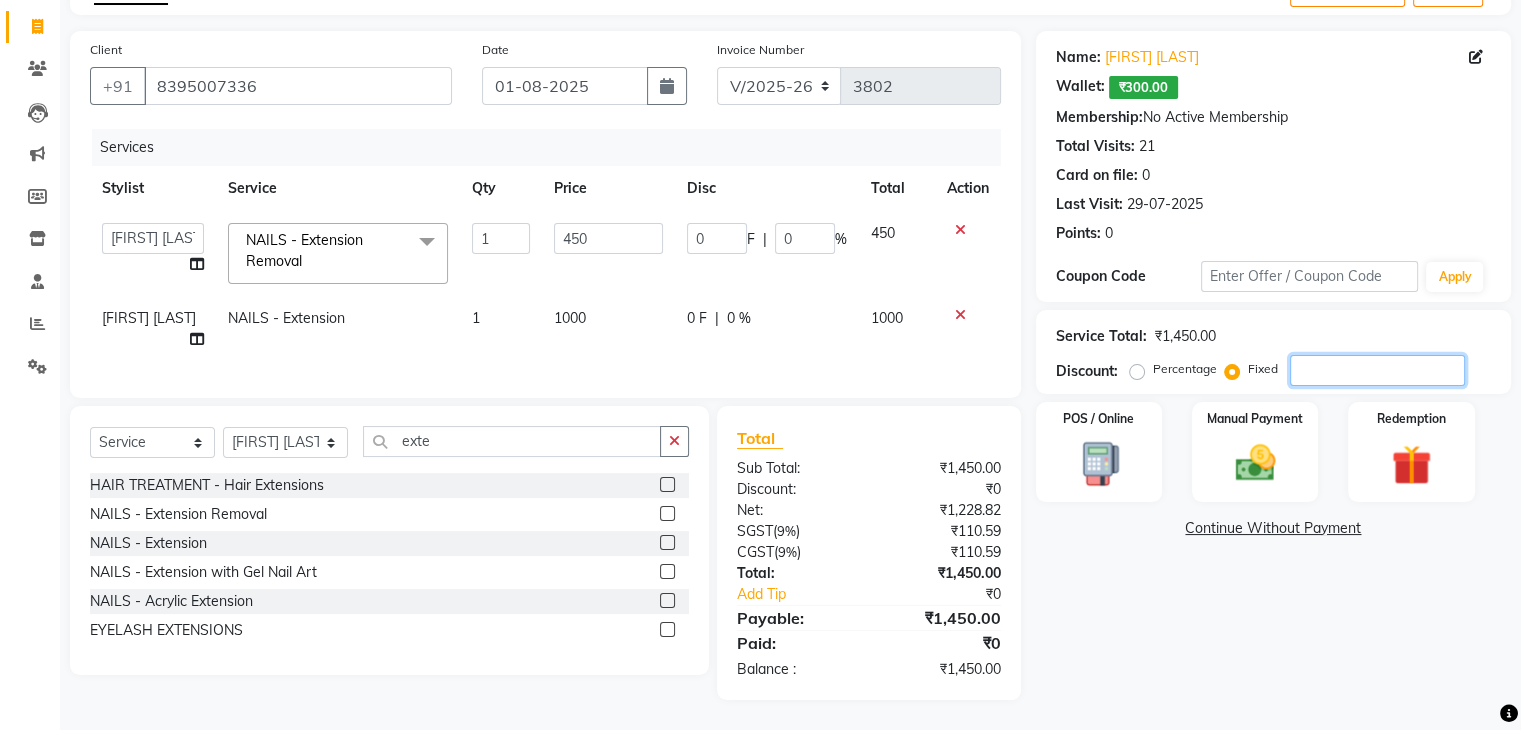 type on "0.62" 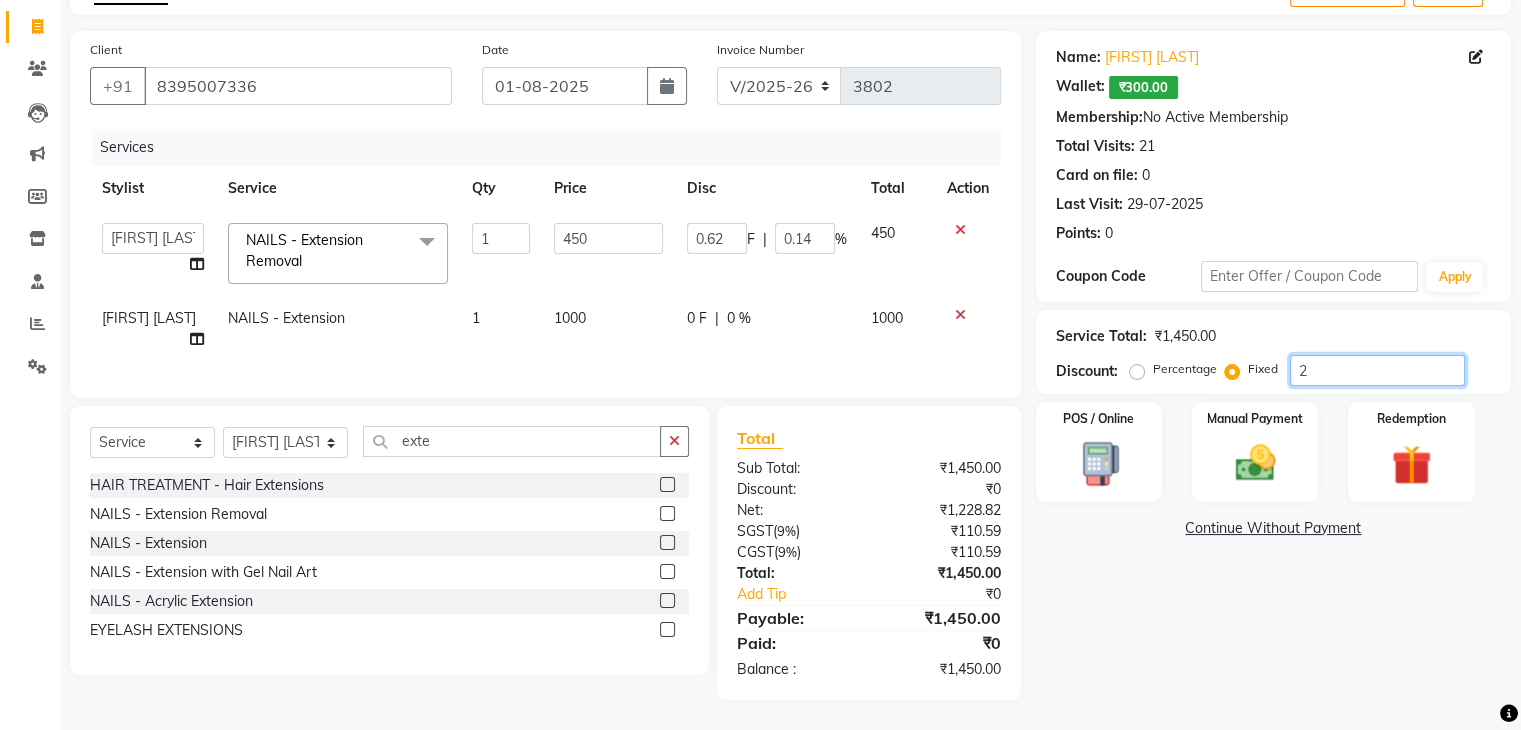 type on "25" 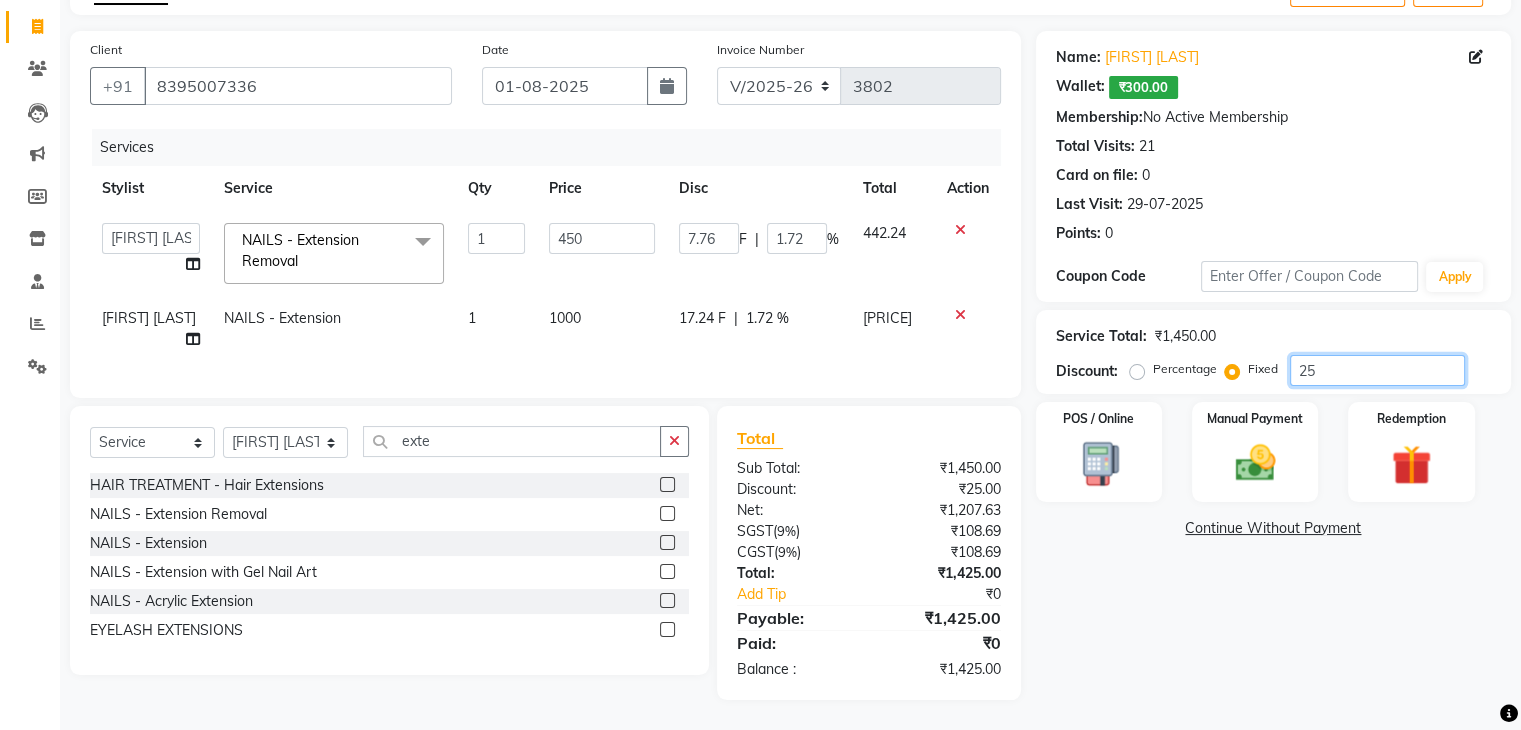 type on "250" 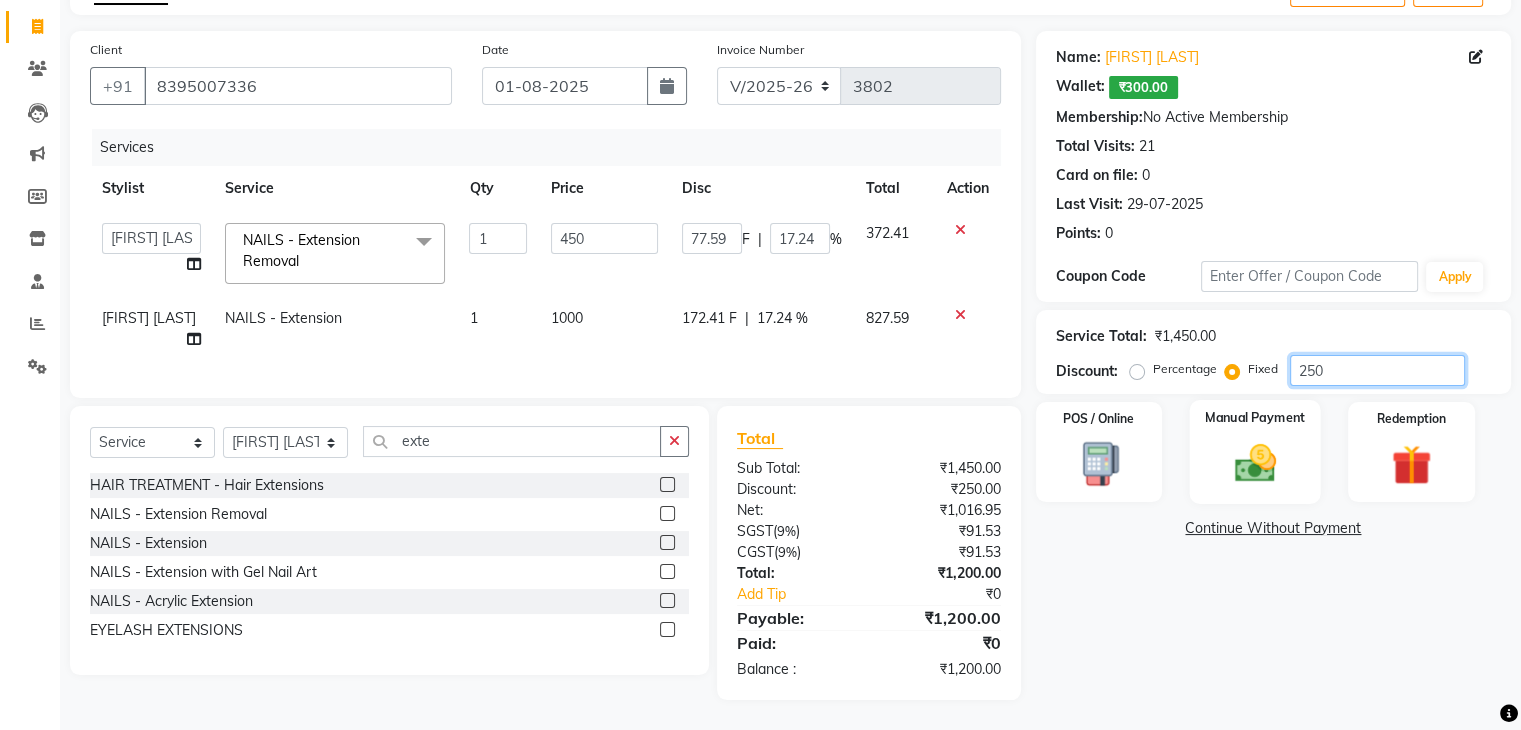 type on "250" 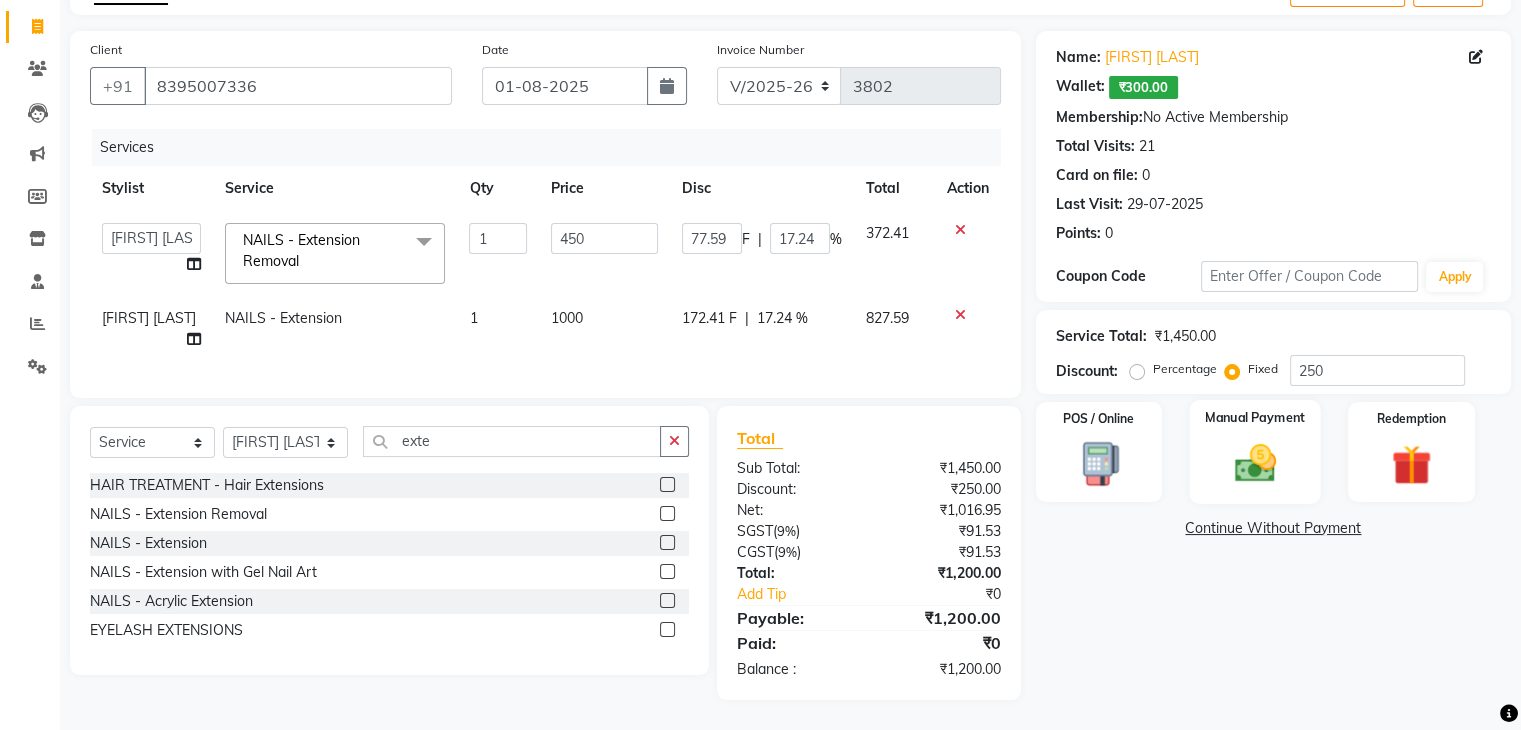 click 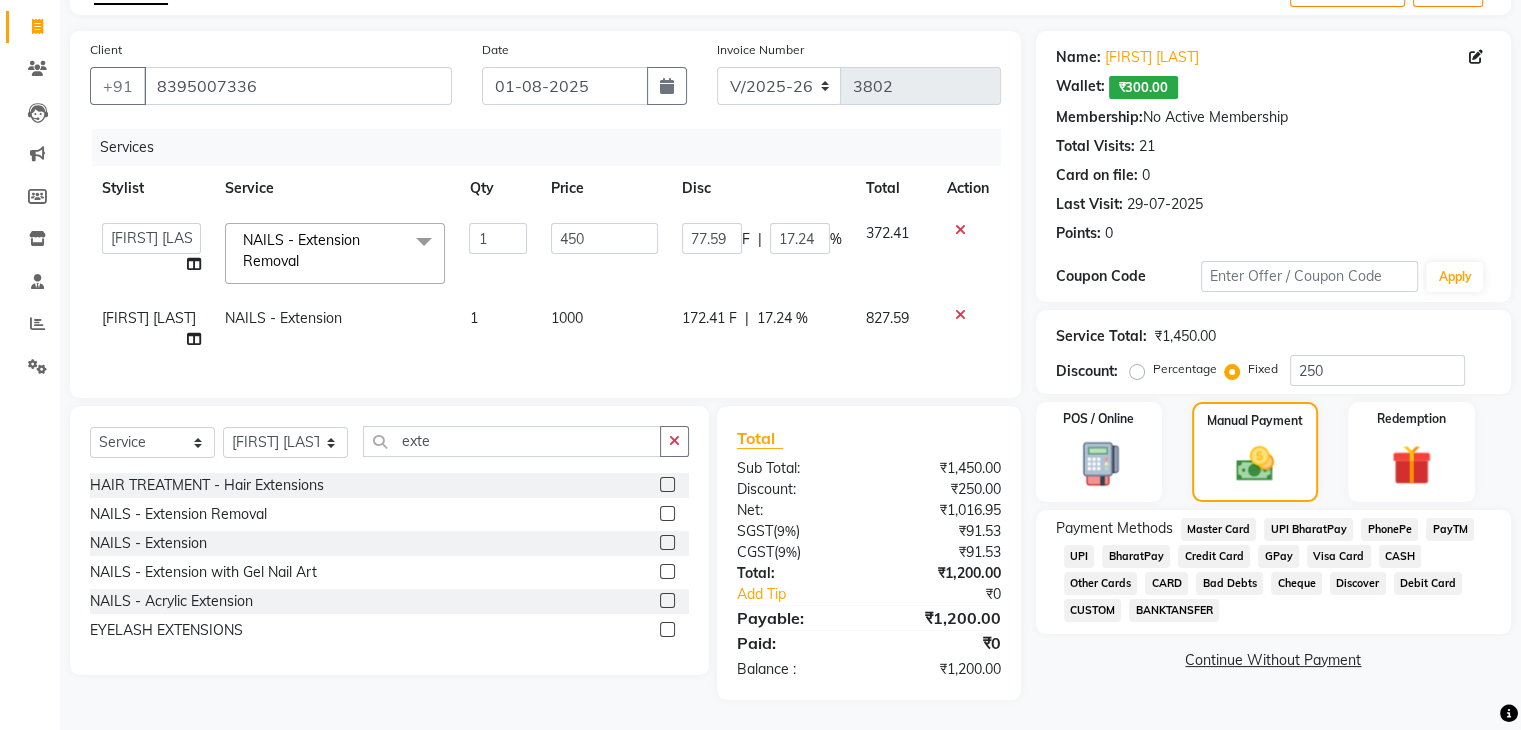click on "CASH" 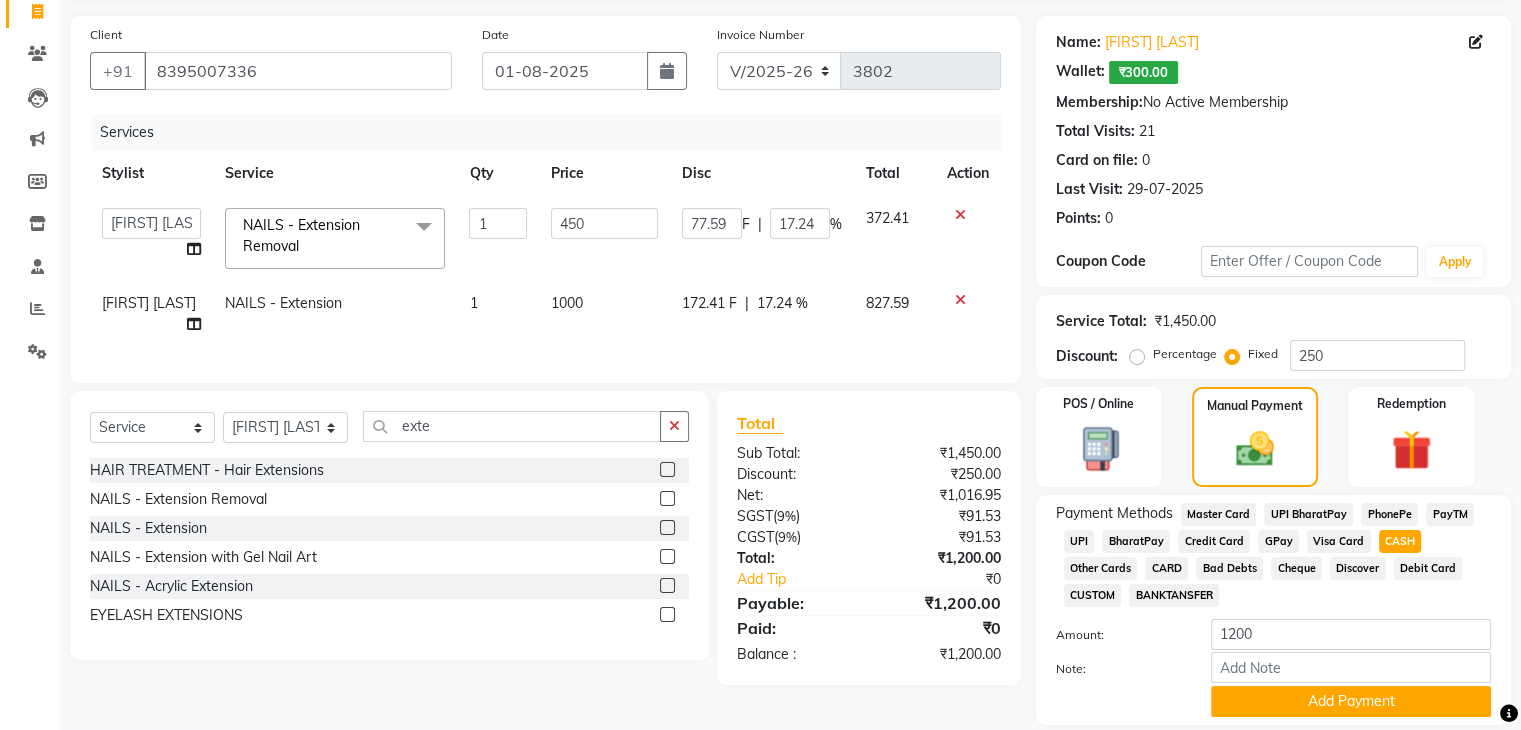 scroll, scrollTop: 204, scrollLeft: 0, axis: vertical 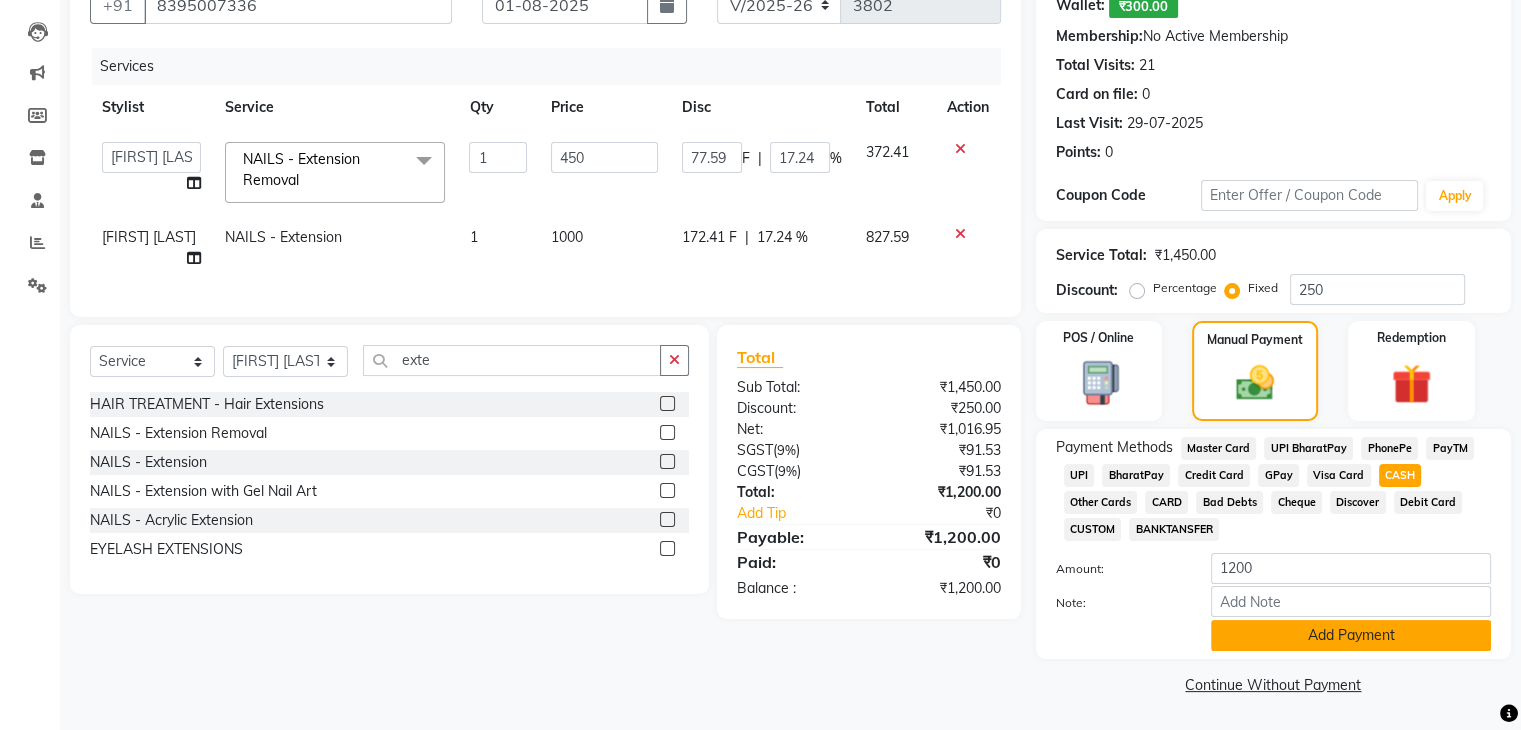 click on "Add Payment" 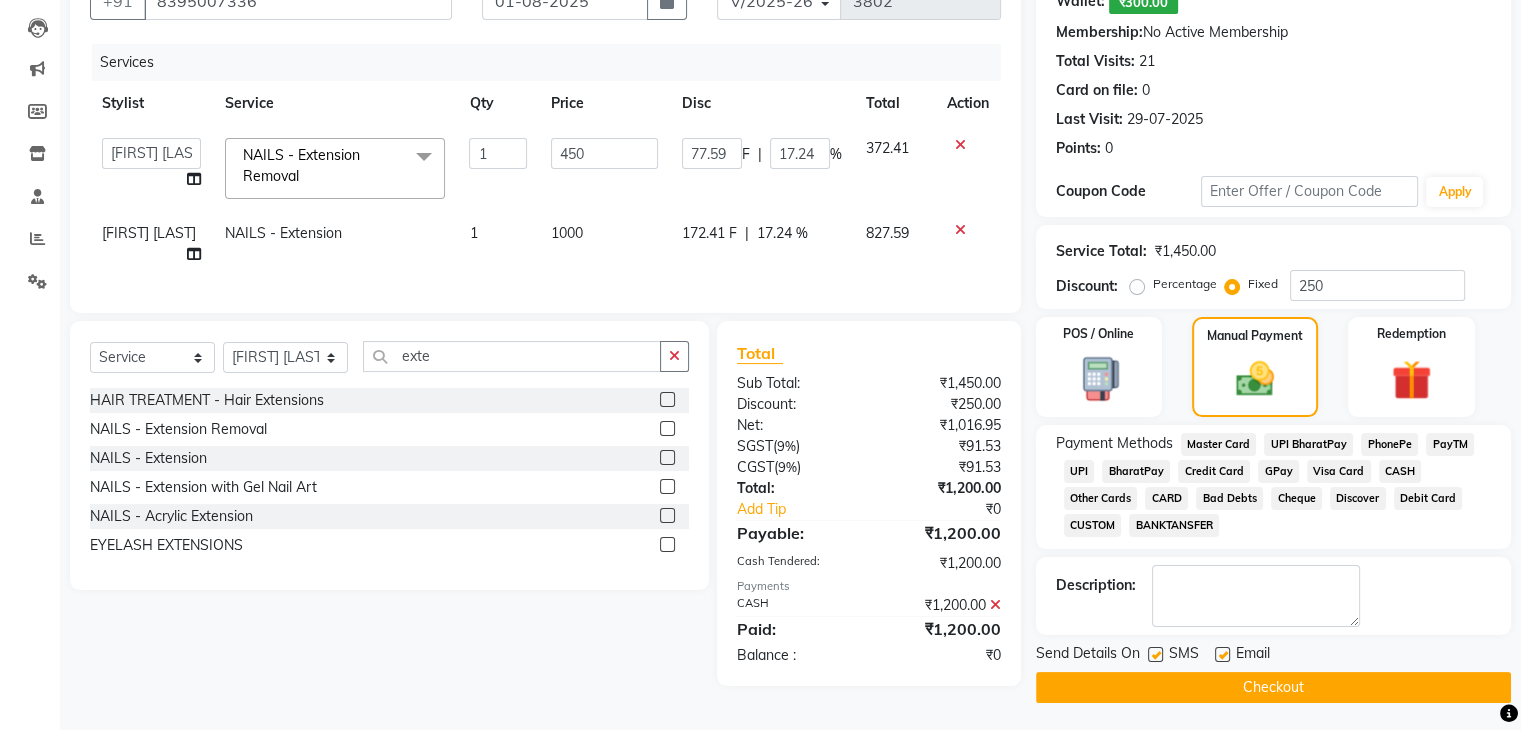 click on "Checkout" 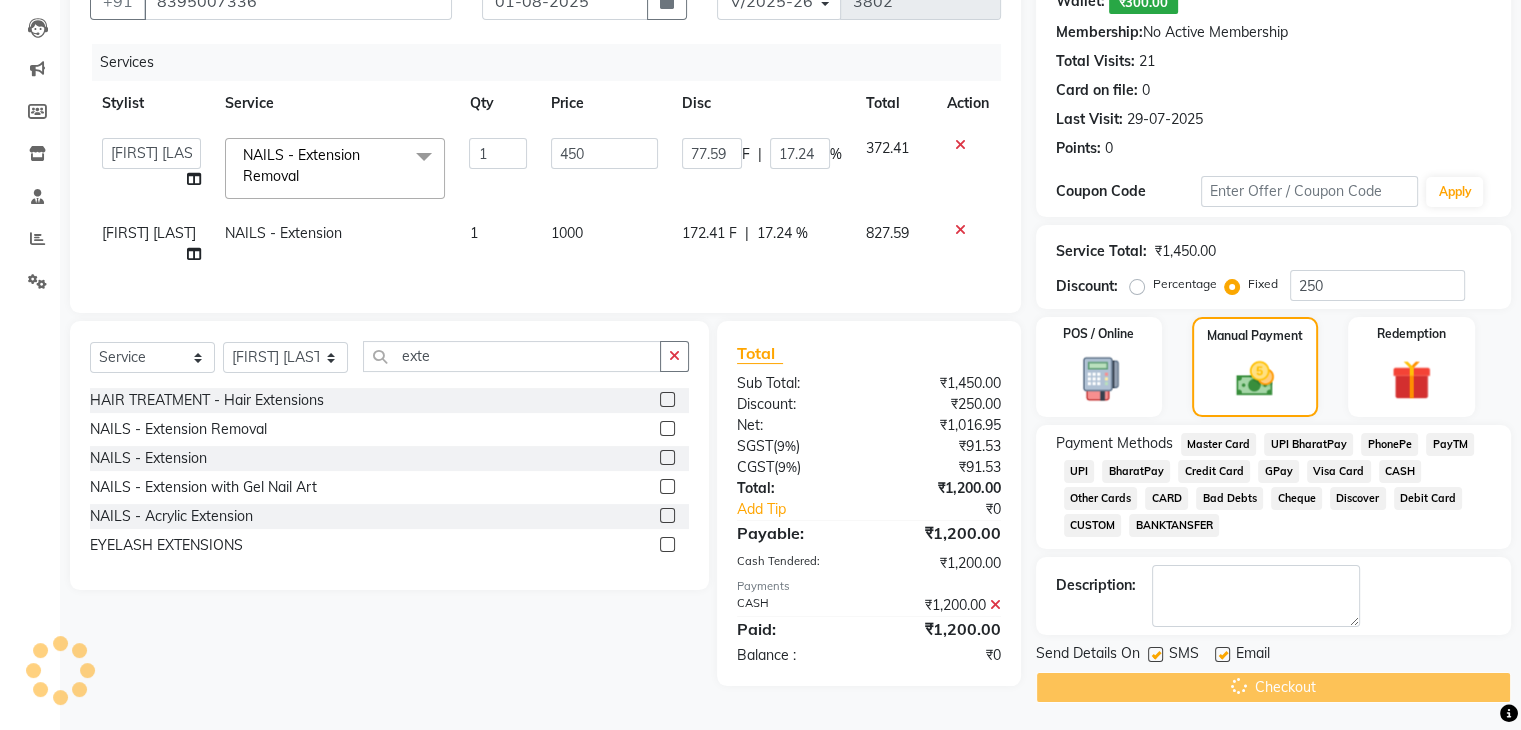 scroll, scrollTop: 0, scrollLeft: 0, axis: both 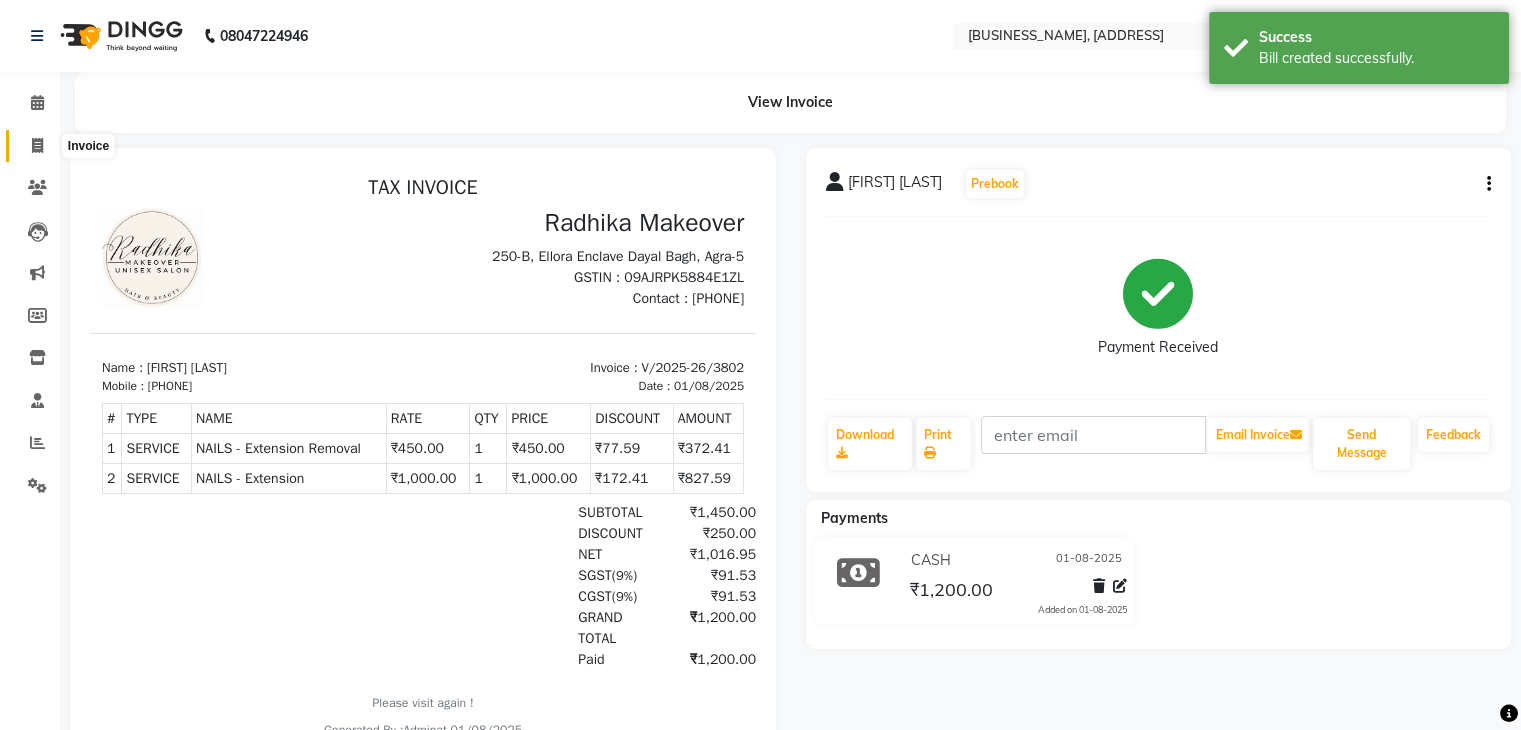 click 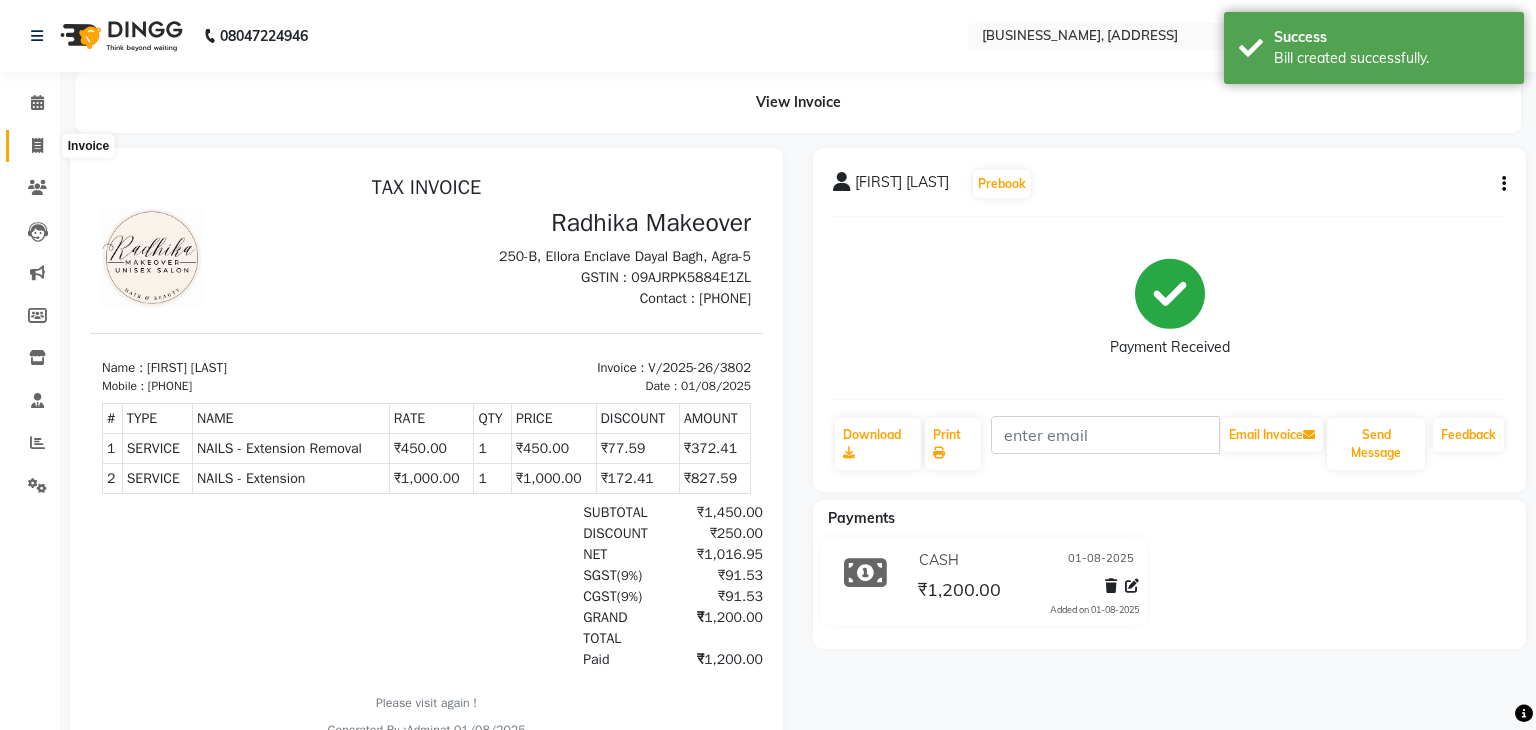select on "service" 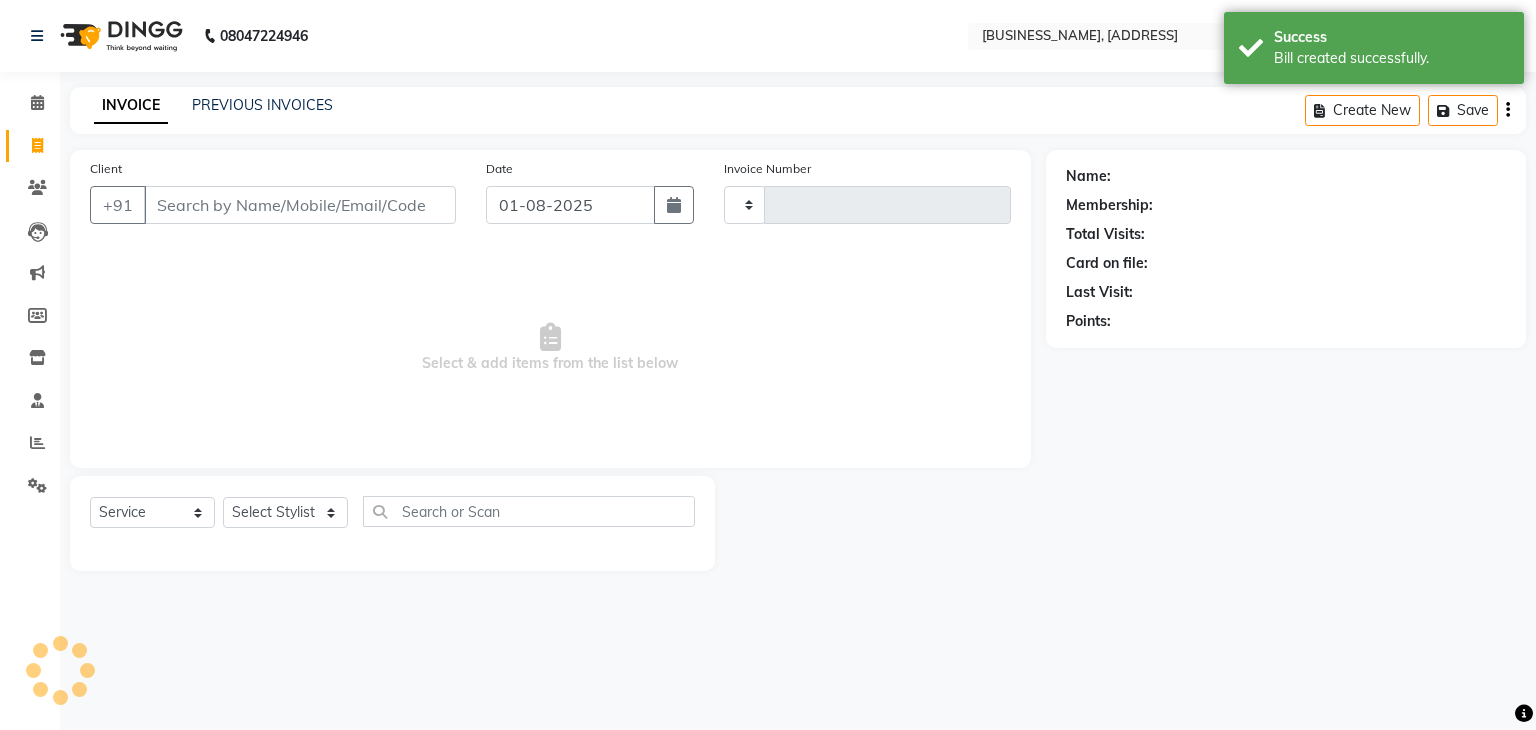 type on "3803" 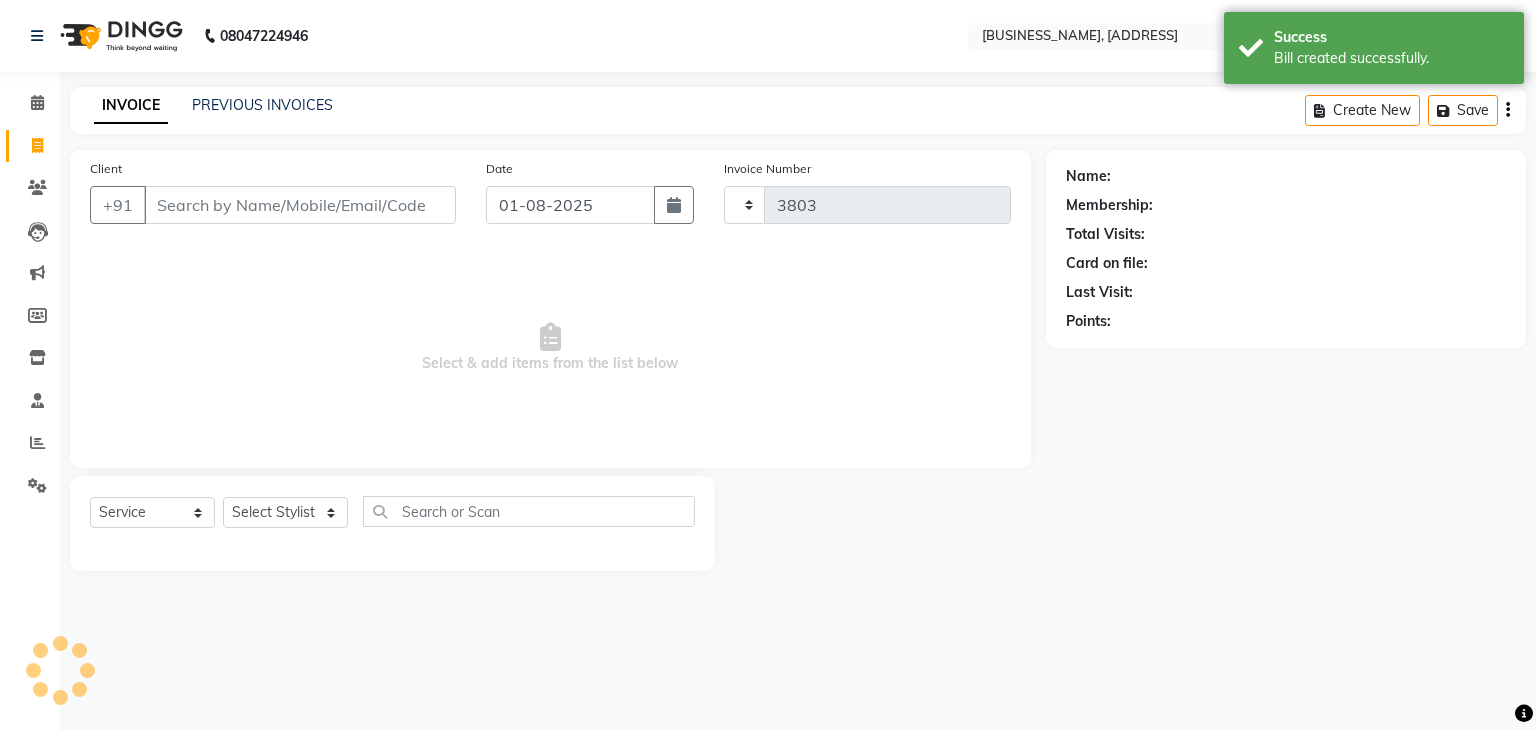 select on "6880" 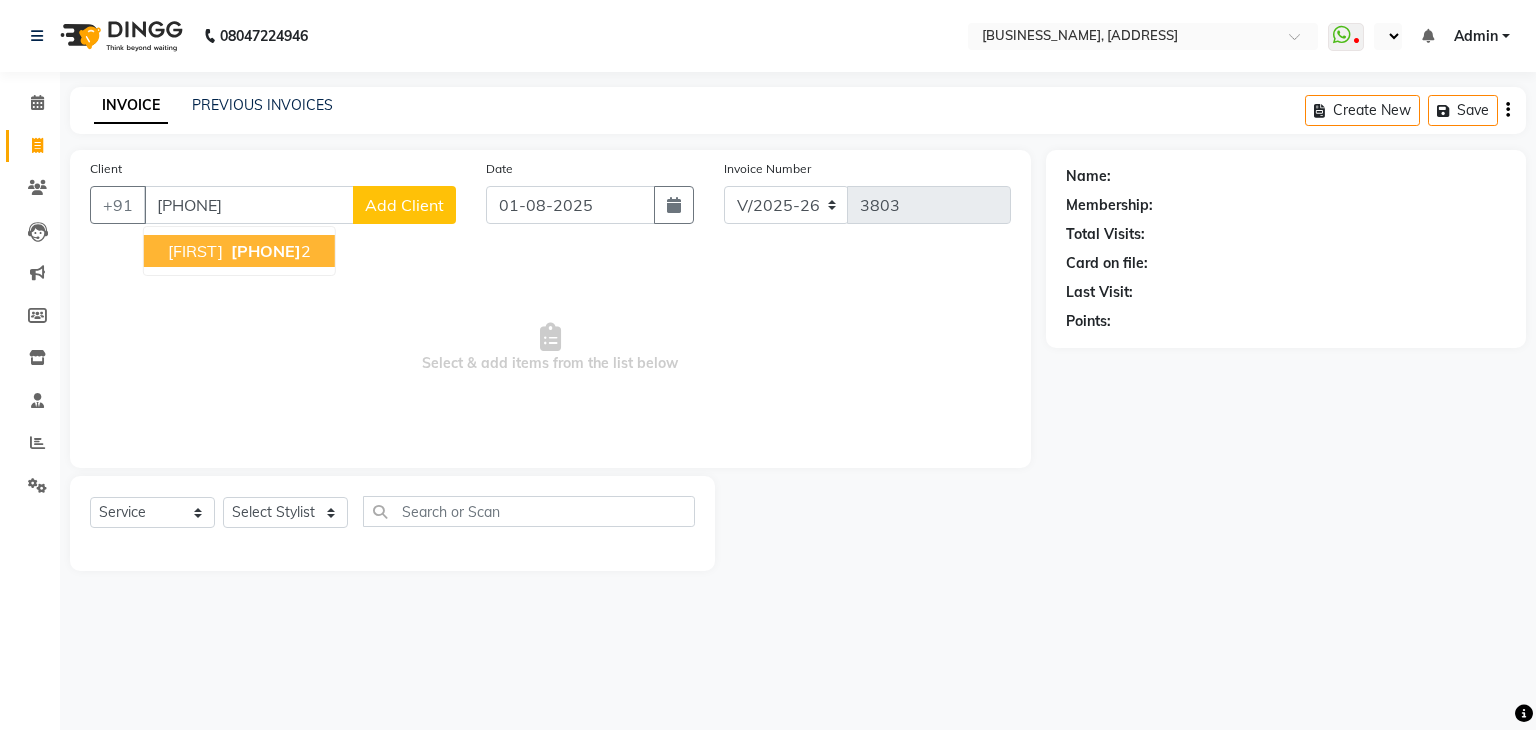click on "[PHONE]" at bounding box center [266, 251] 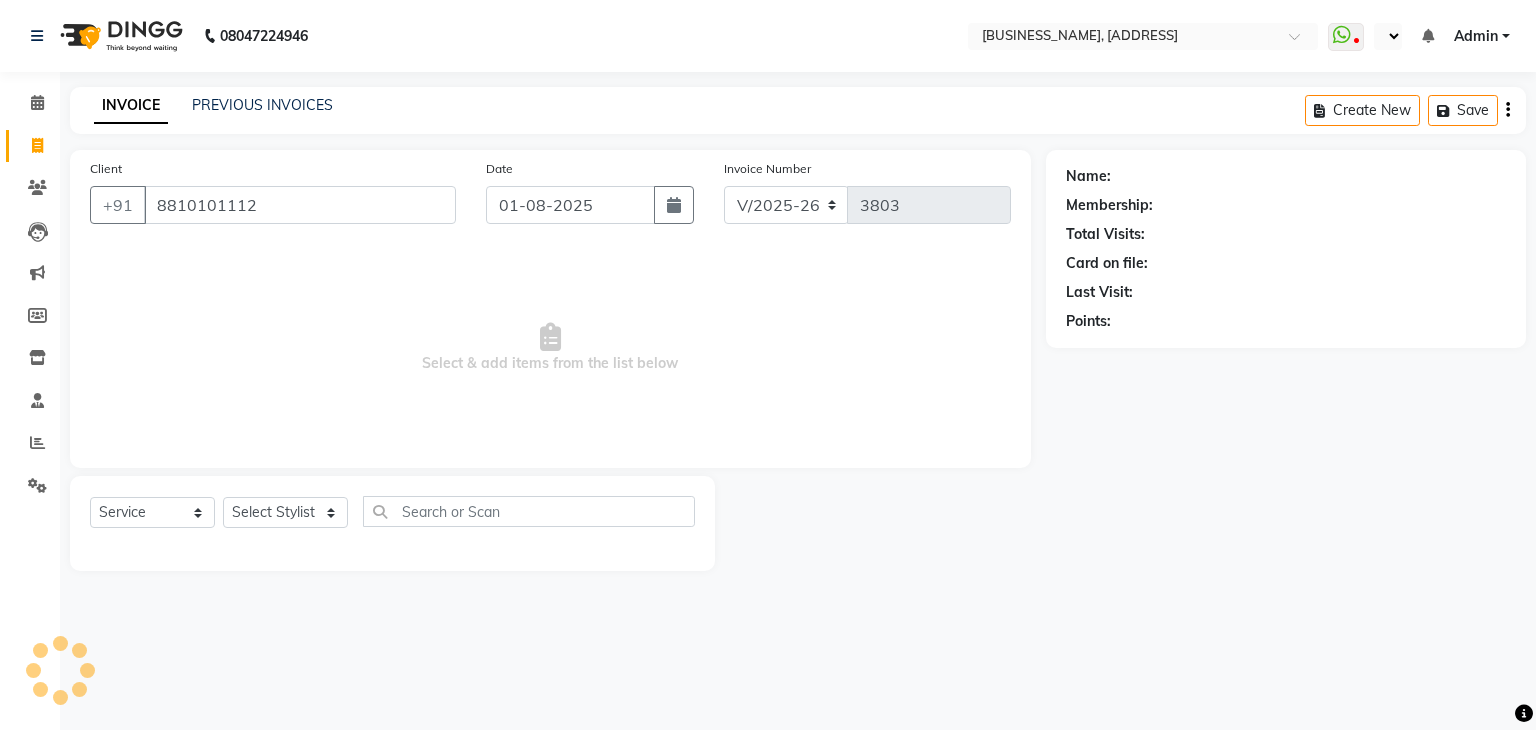 type on "8810101112" 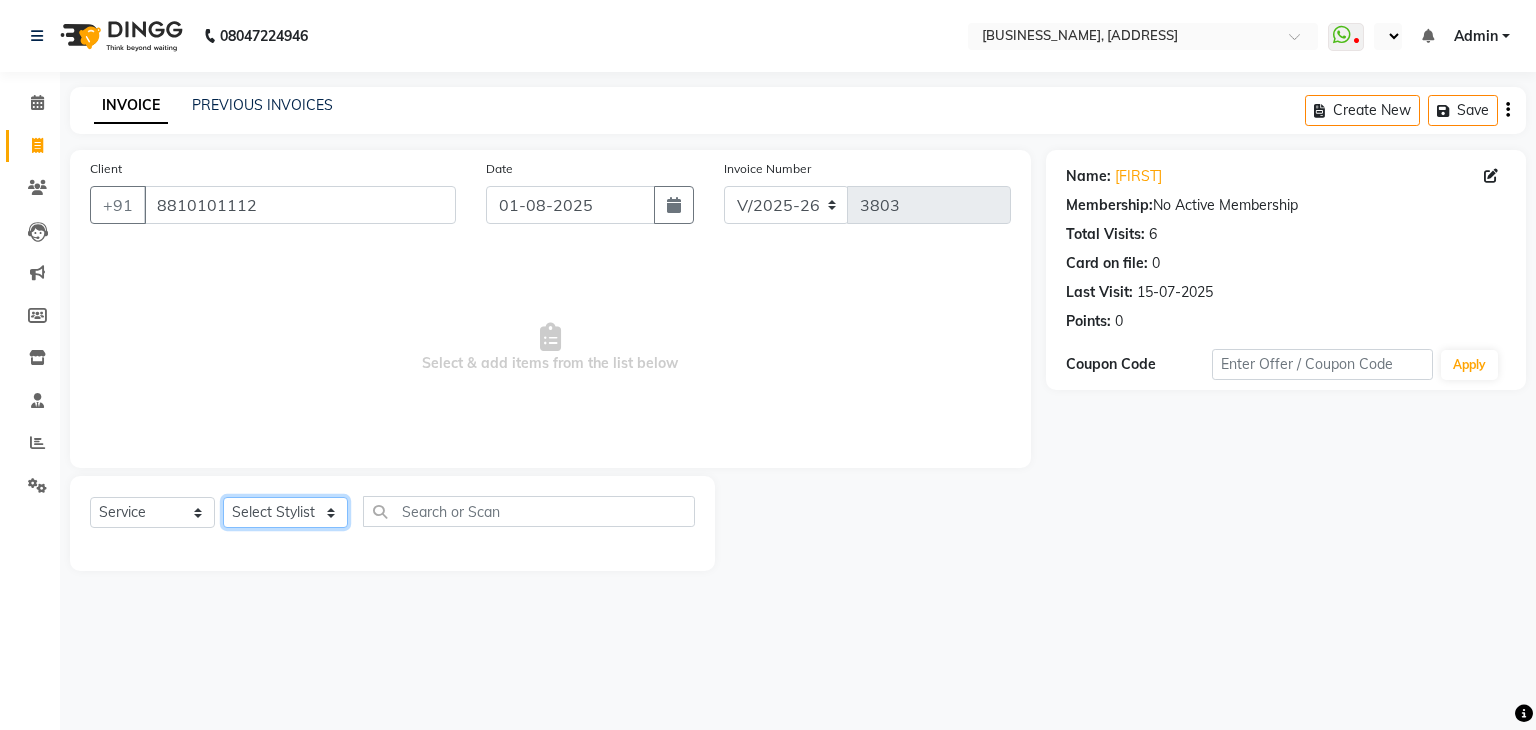 click on "Select Stylist AMAN DANISH SALMANI GOPAL PACHORI KANU KAVITA KIRAN KUMARI MEENU KUMARI NEHA NIKHIL CHAUDHARY Priya PRIYANKA YADAV RASHMI SANDHYA SHAGUFTA SHWETA SONA SAXENA SOUMYA TUSHAR OTWAL VINAY KUMAR" 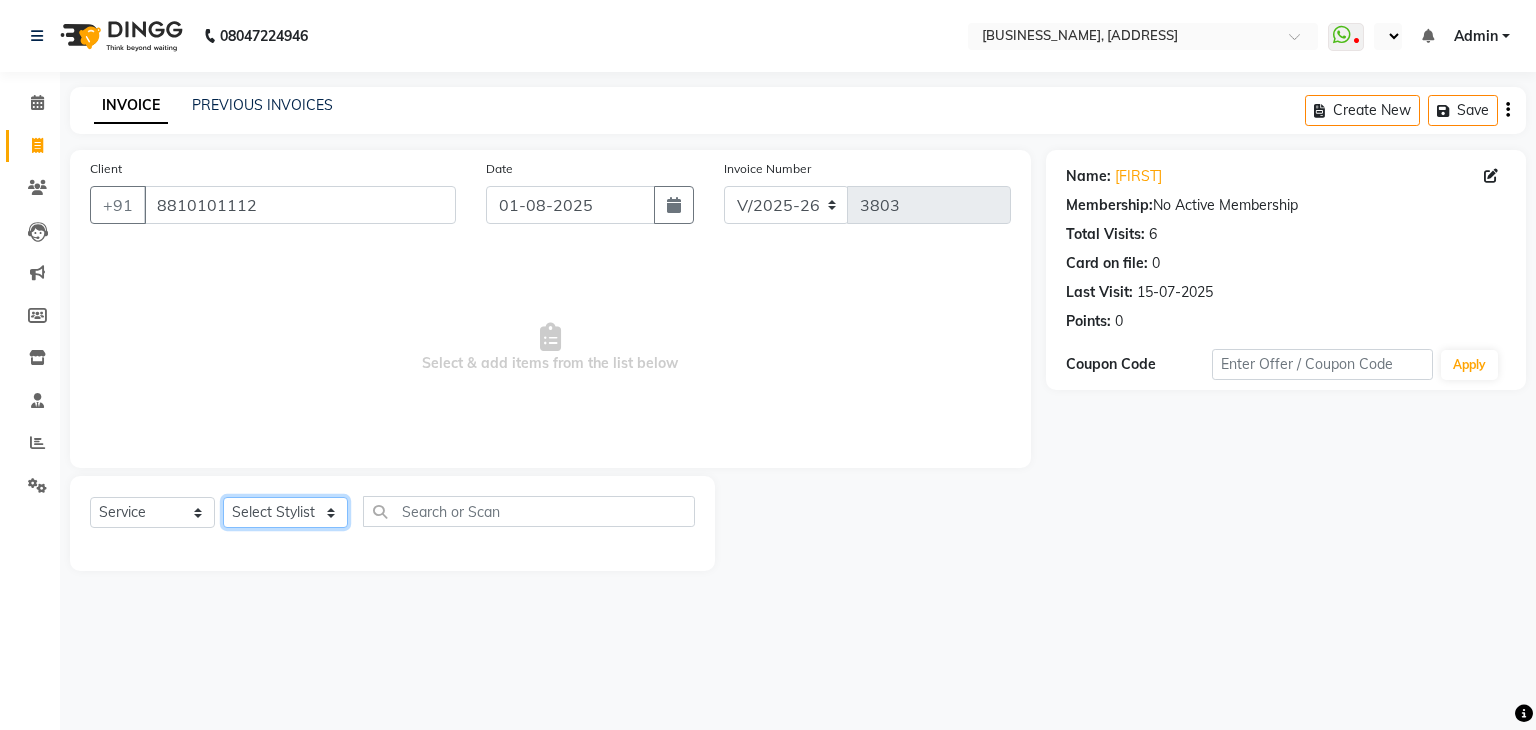 select on "58738" 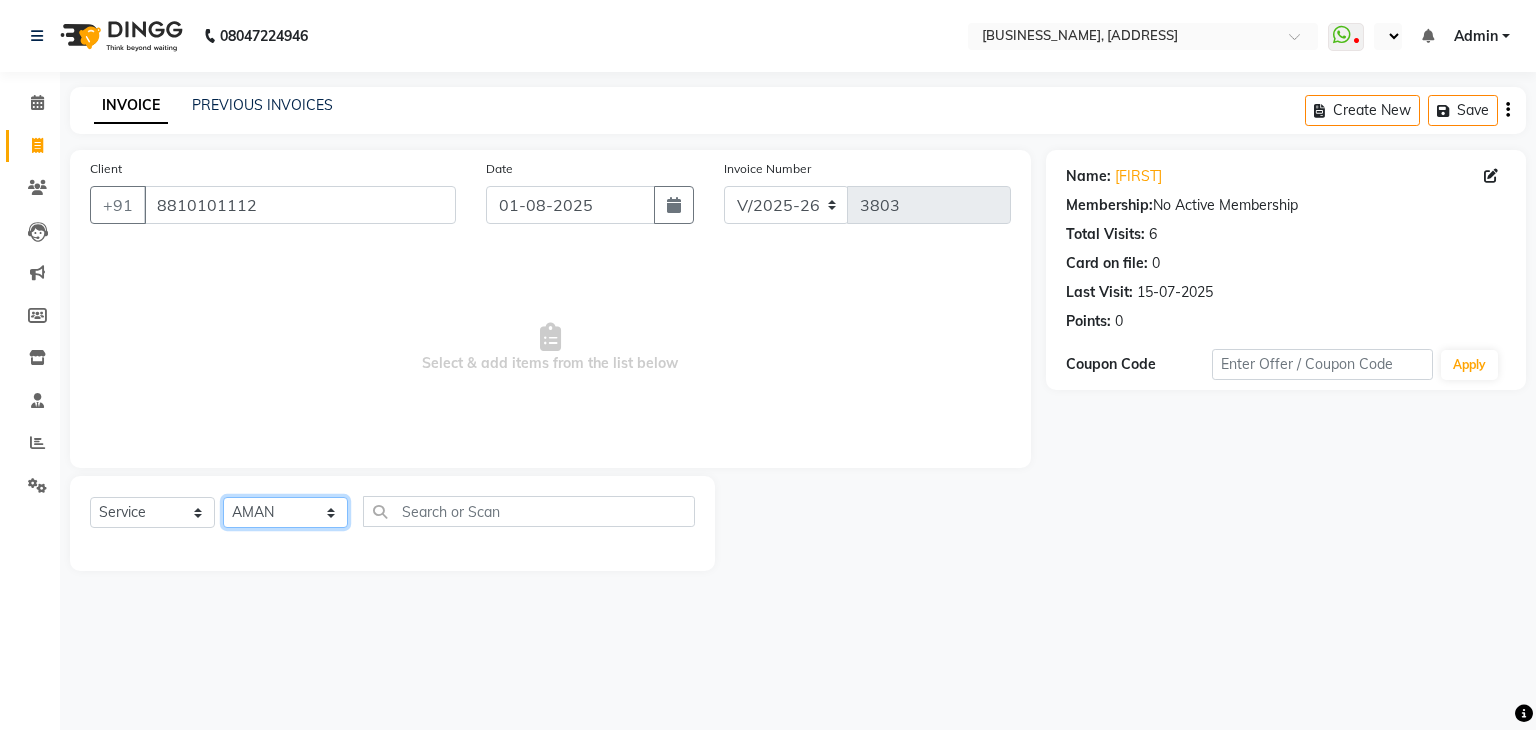 click on "Select Stylist AMAN DANISH SALMANI GOPAL PACHORI KANU KAVITA KIRAN KUMARI MEENU KUMARI NEHA NIKHIL CHAUDHARY Priya PRIYANKA YADAV RASHMI SANDHYA SHAGUFTA SHWETA SONA SAXENA SOUMYA TUSHAR OTWAL VINAY KUMAR" 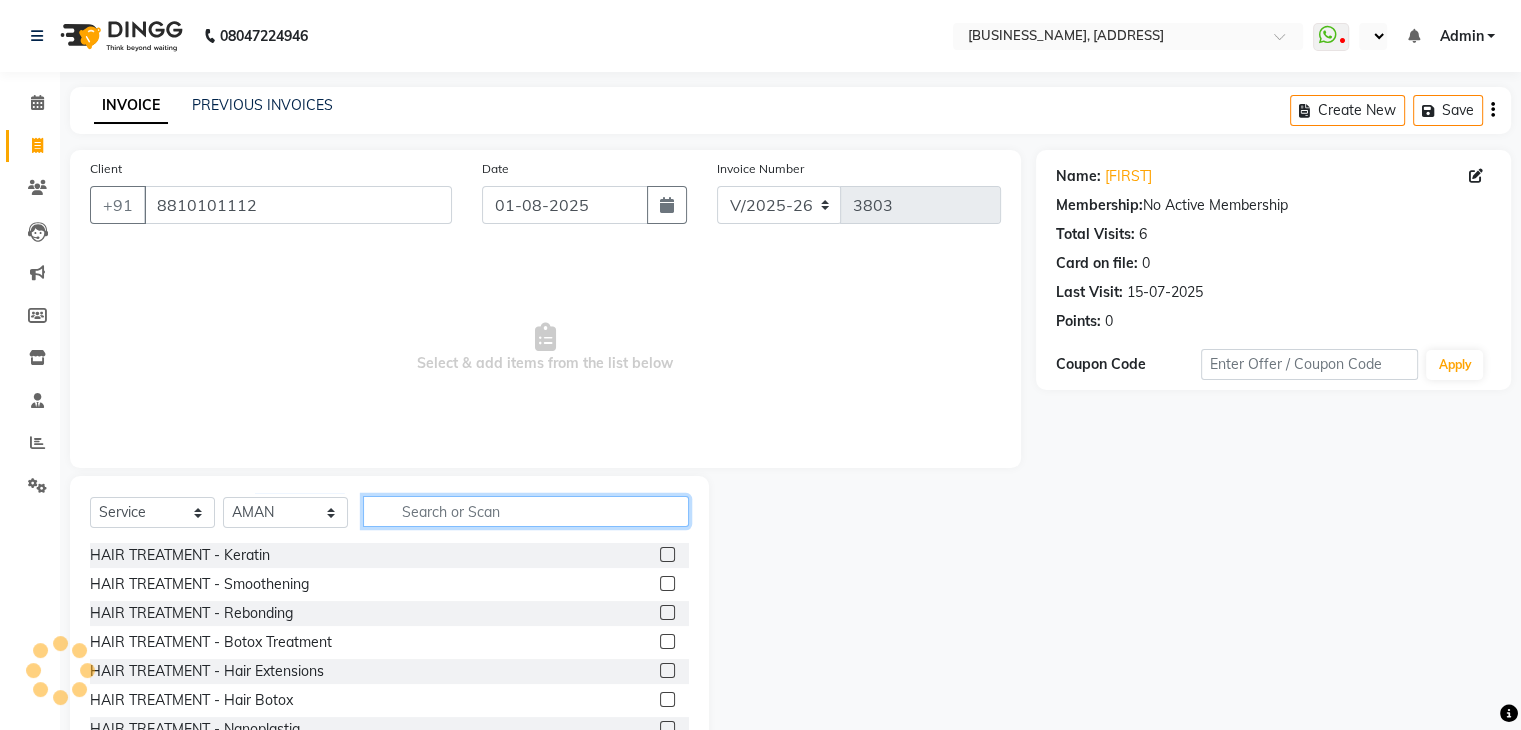 click 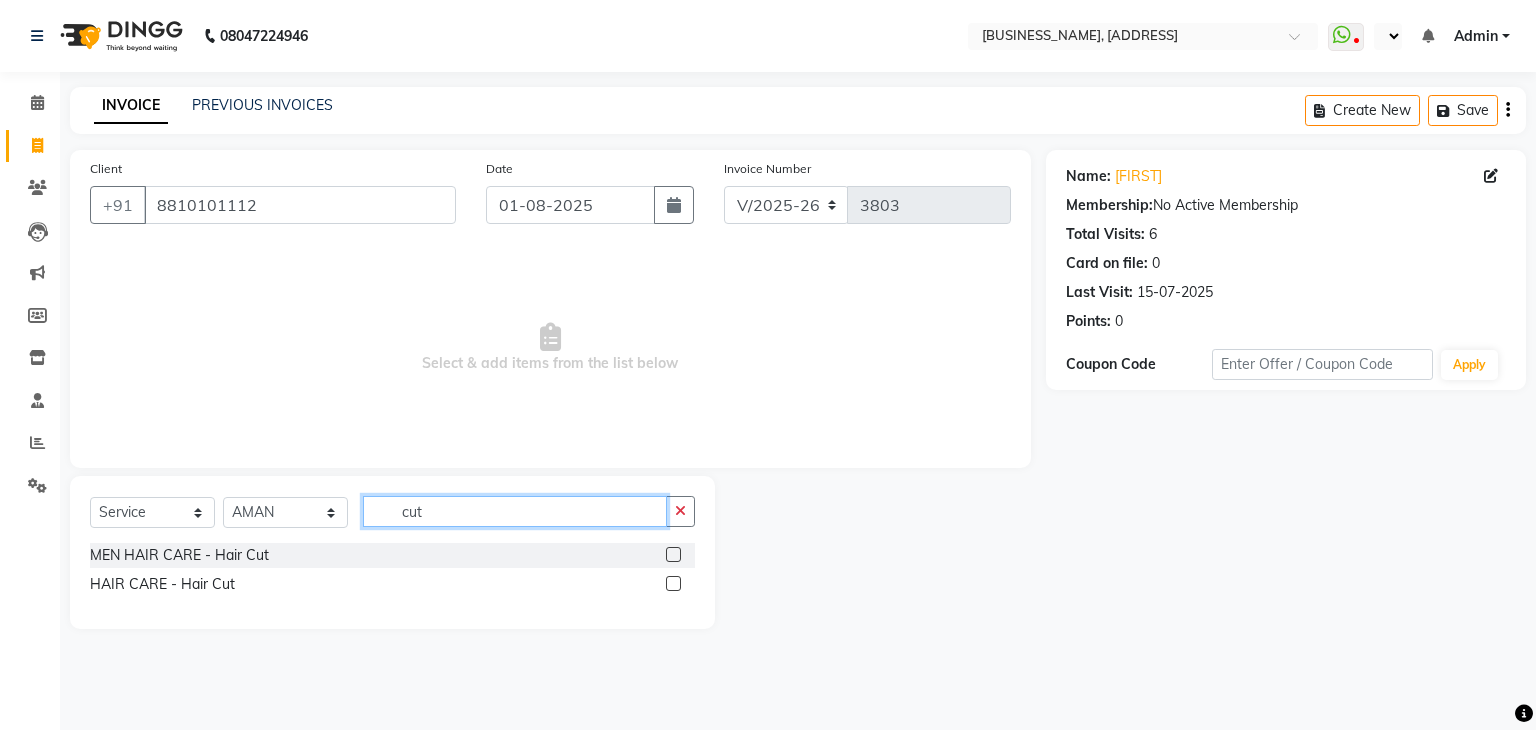 type on "cut" 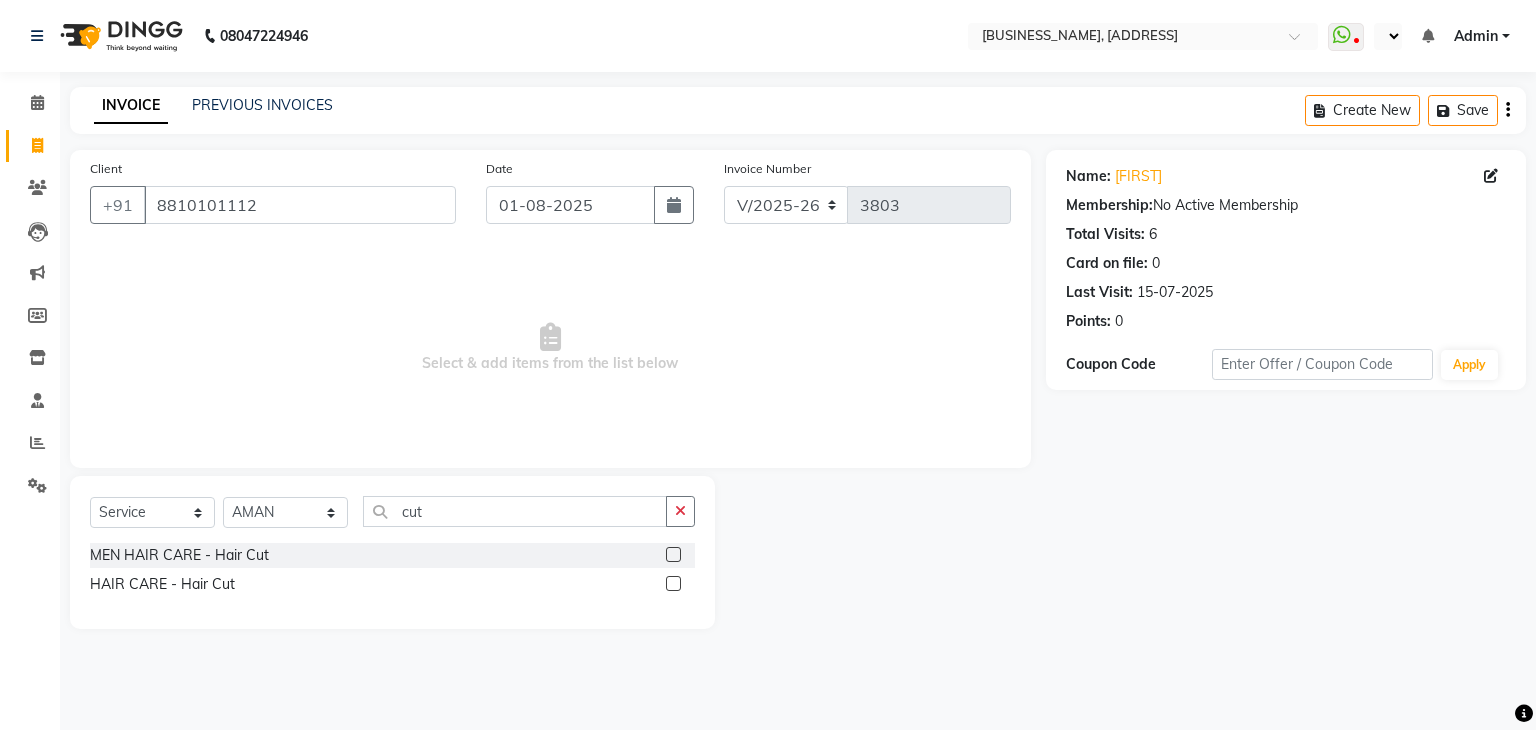 click 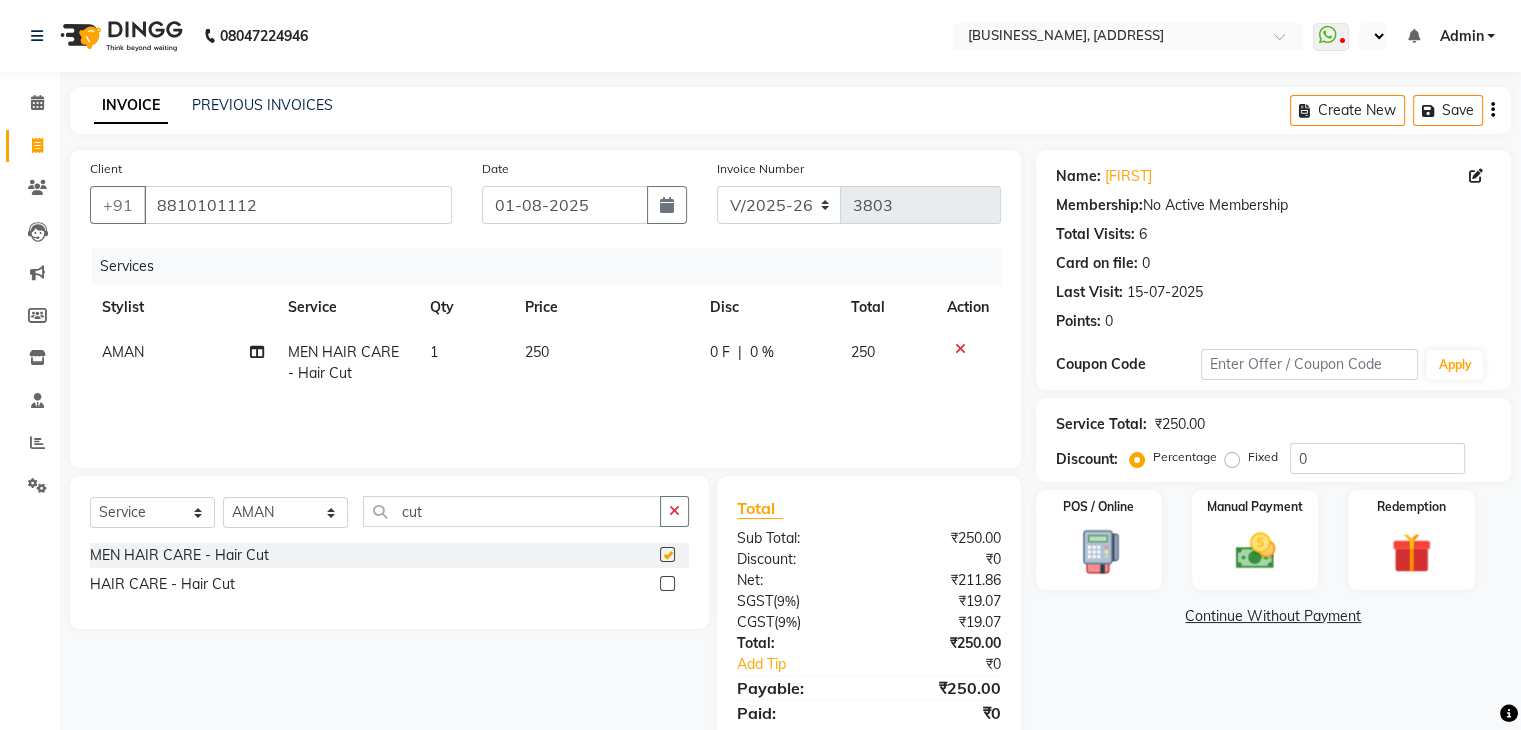 checkbox on "false" 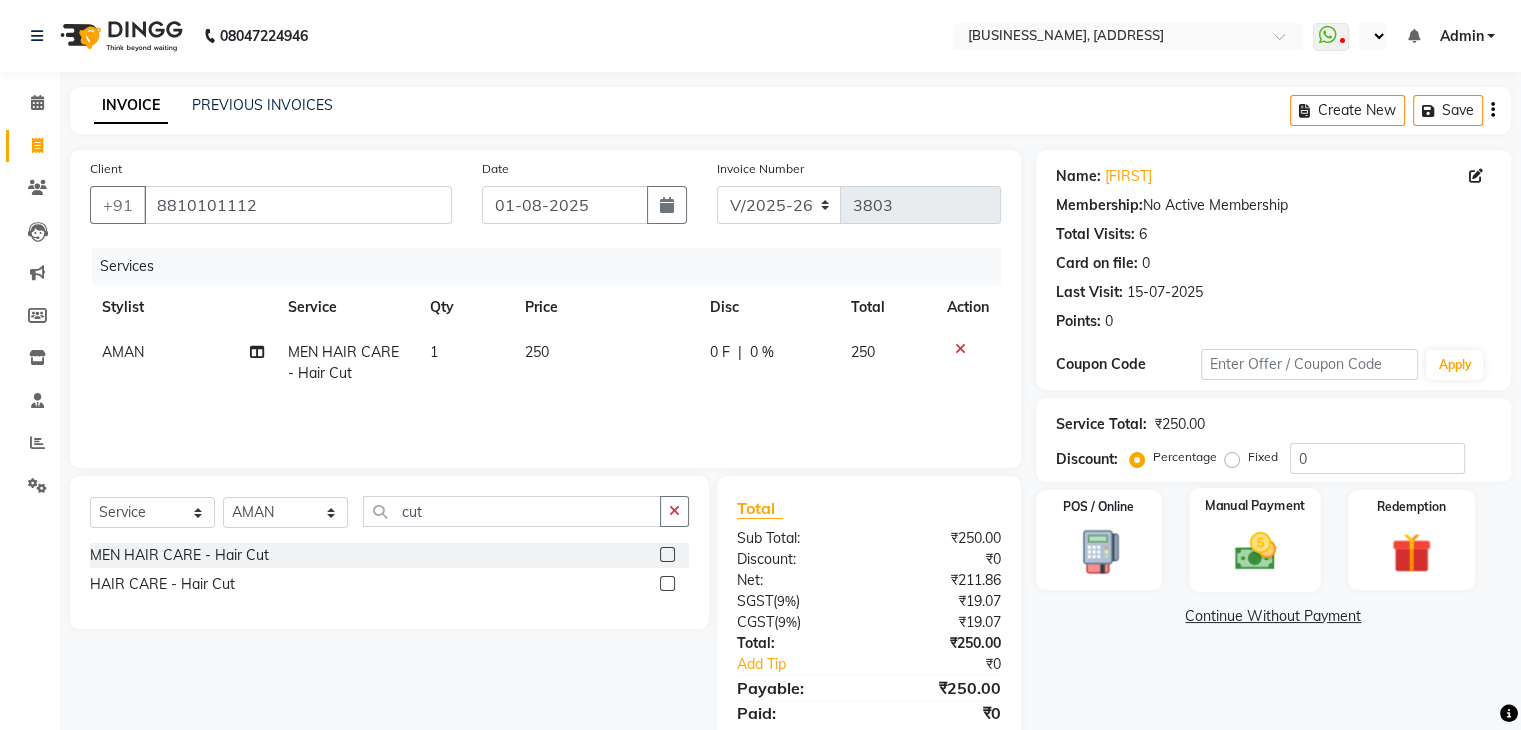 click on "Manual Payment" 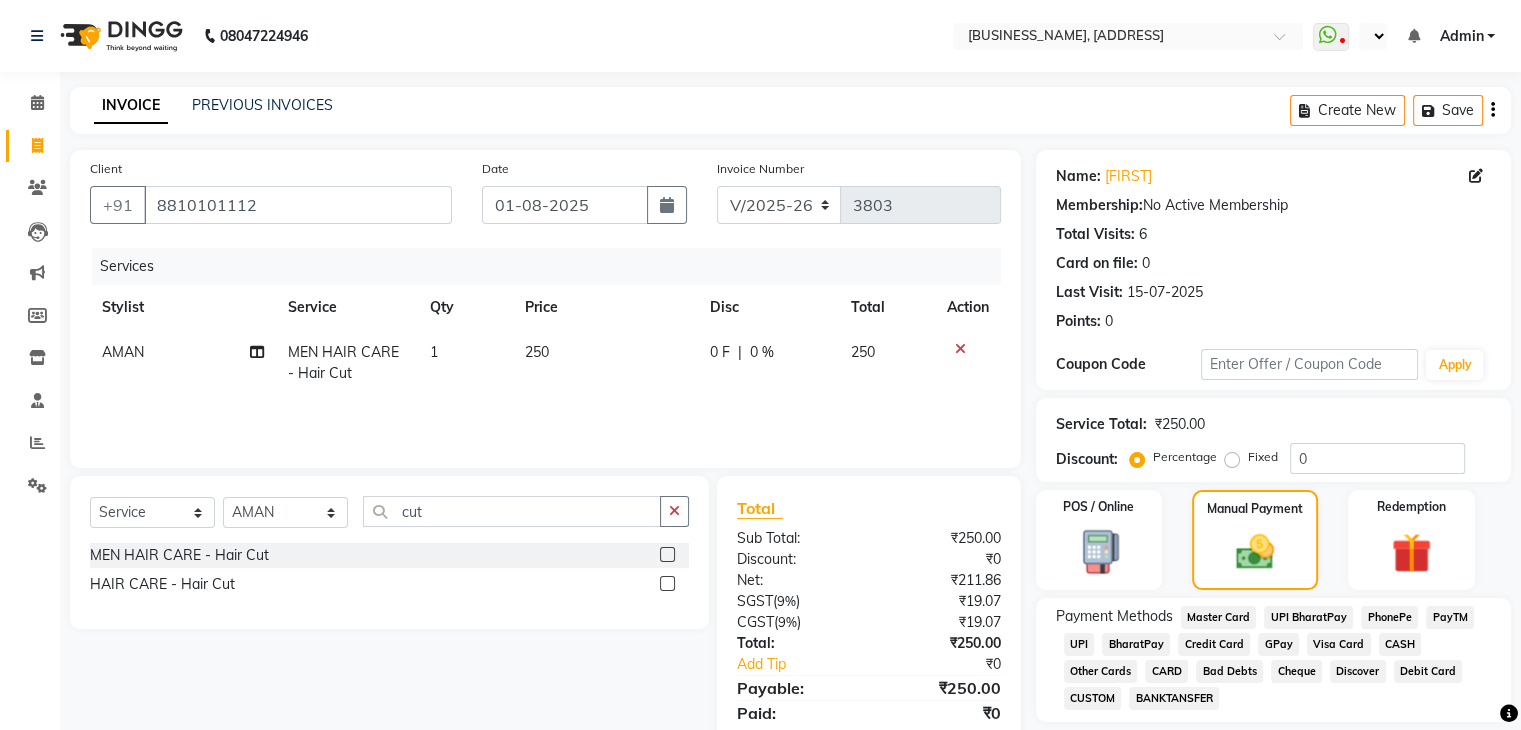 scroll, scrollTop: 71, scrollLeft: 0, axis: vertical 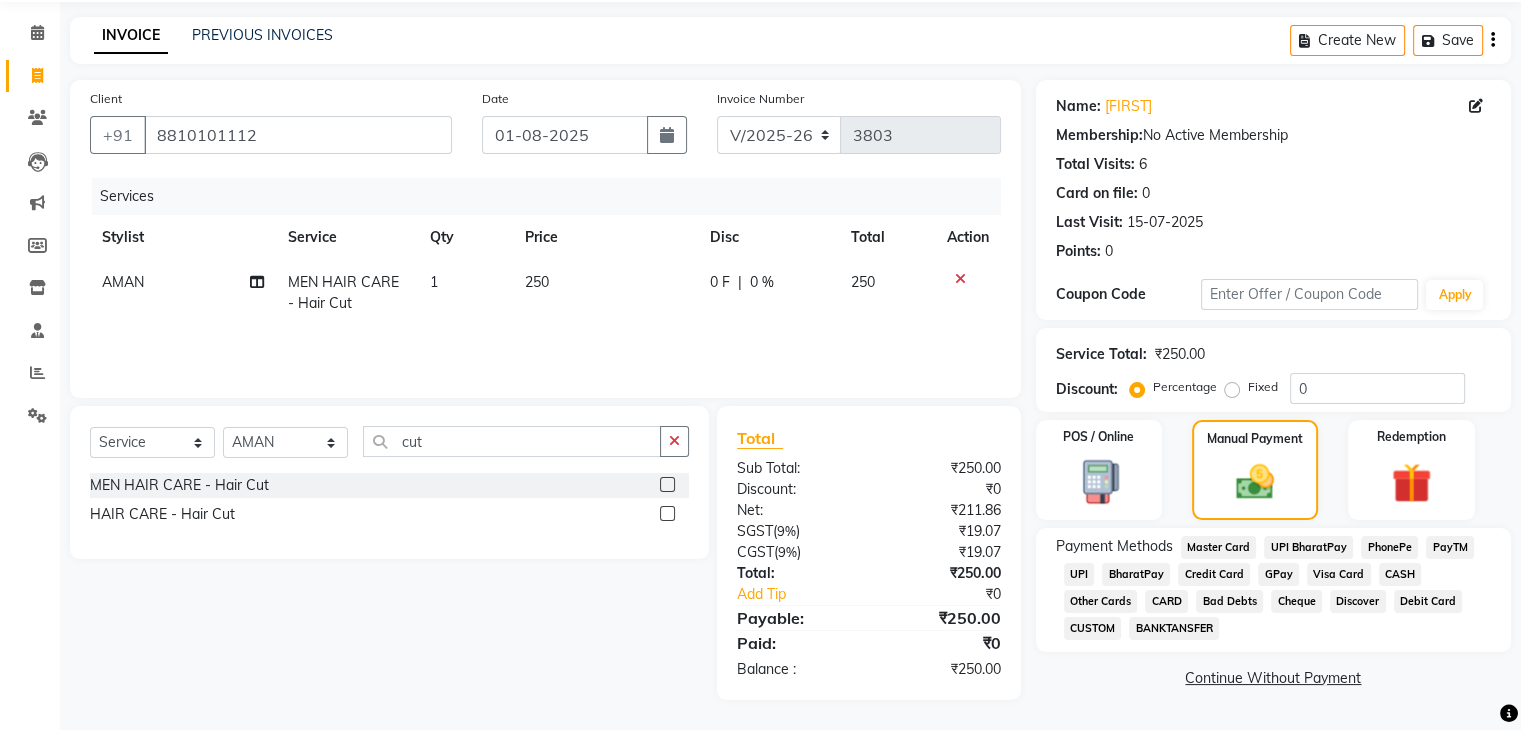 click on "UPI" 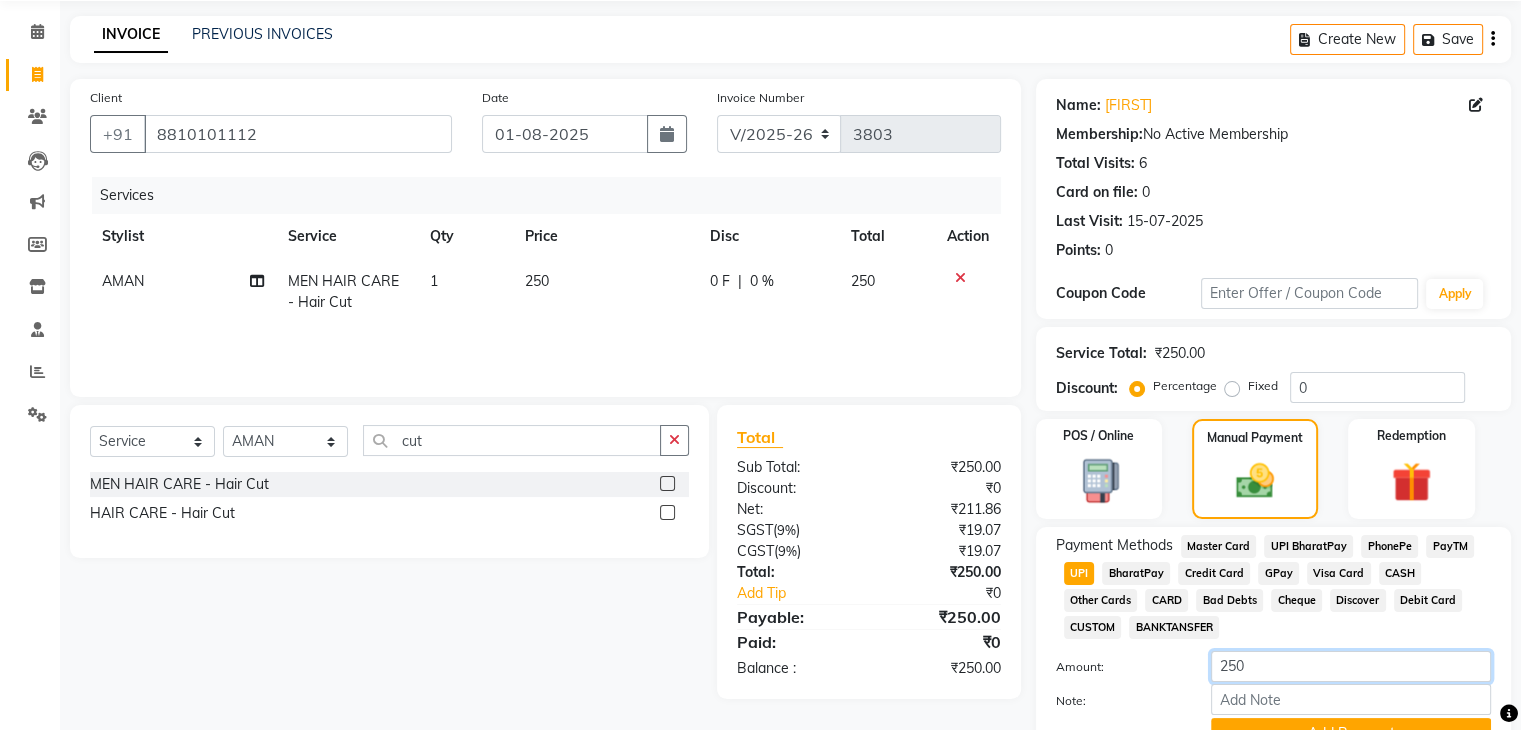 click on "250" 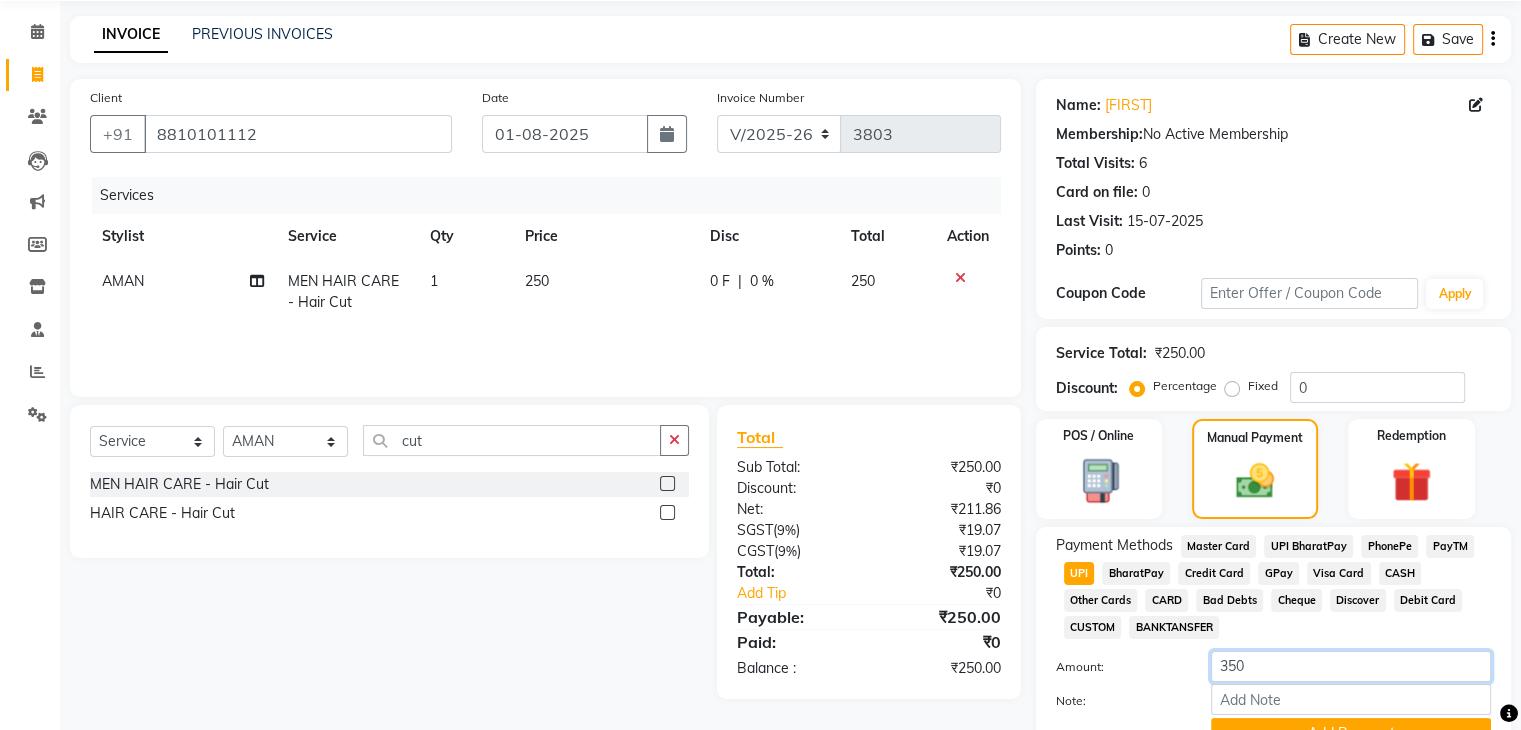 scroll, scrollTop: 172, scrollLeft: 0, axis: vertical 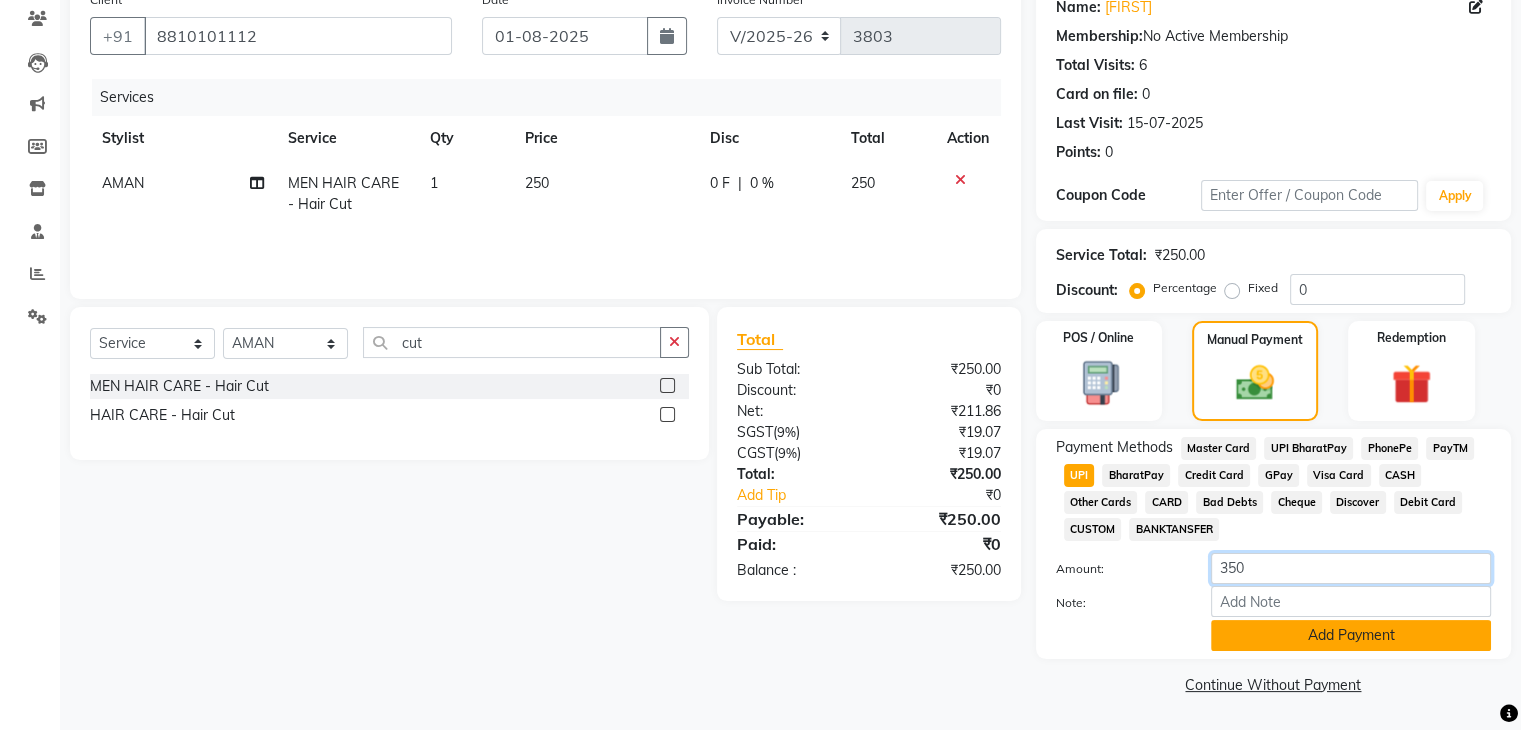type on "350" 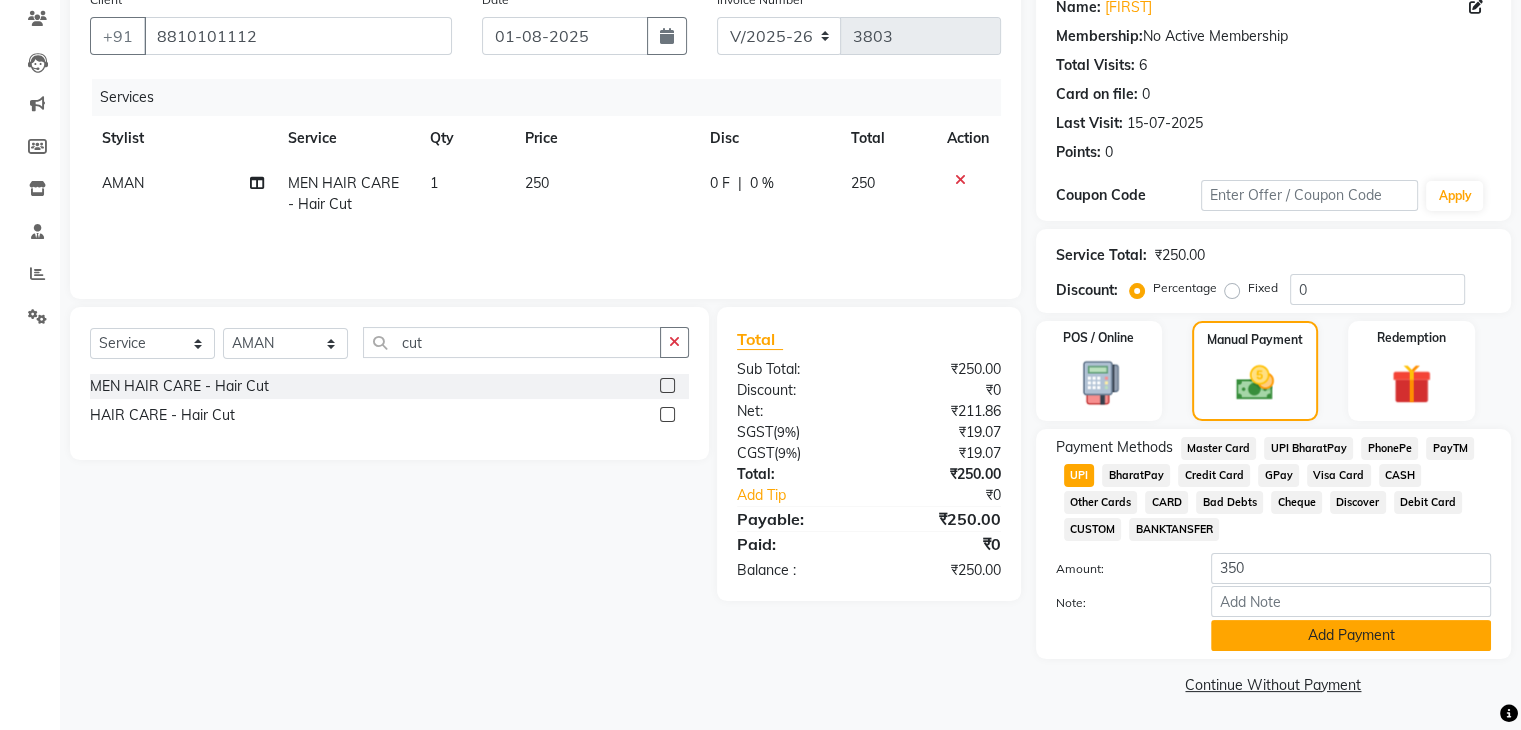 click on "Add Payment" 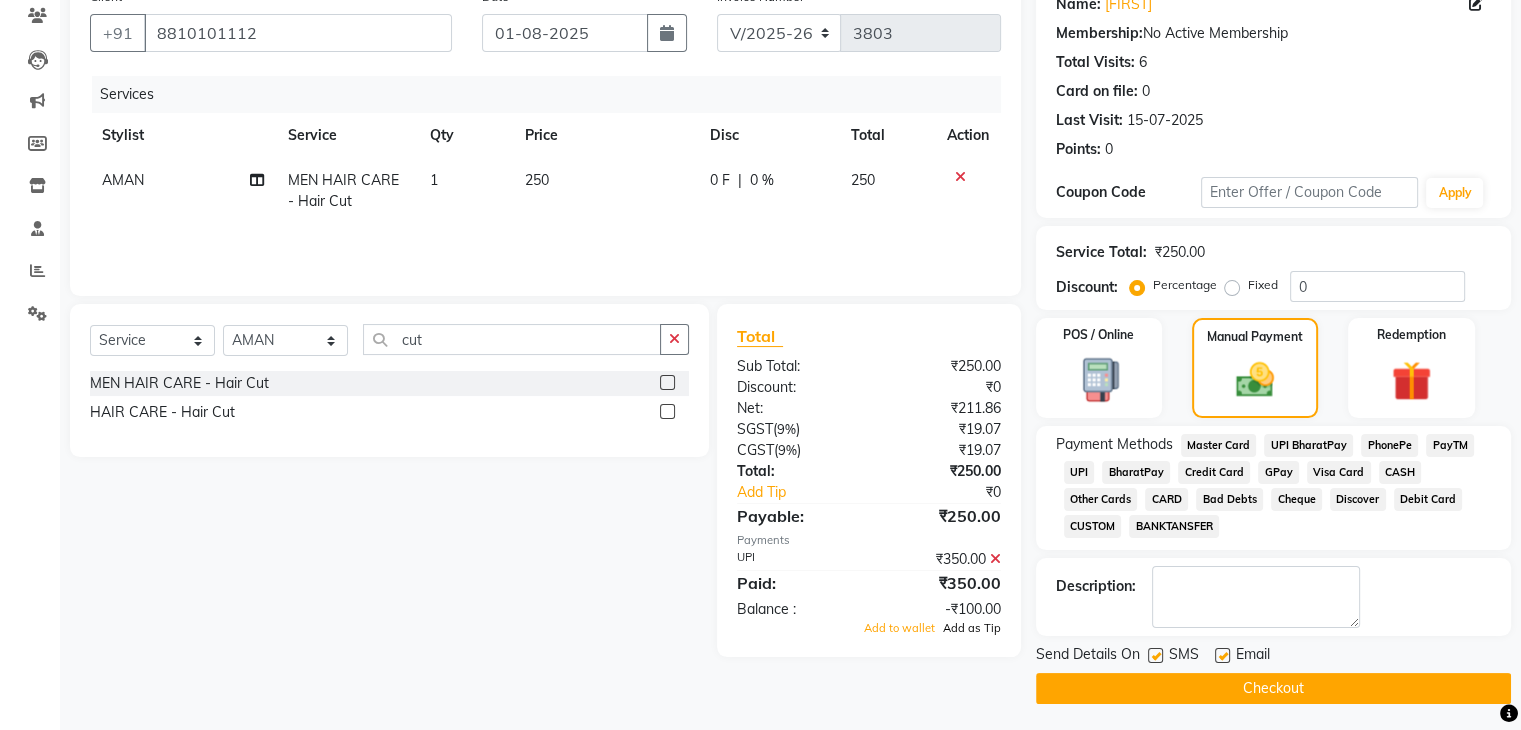 click on "Add as Tip" 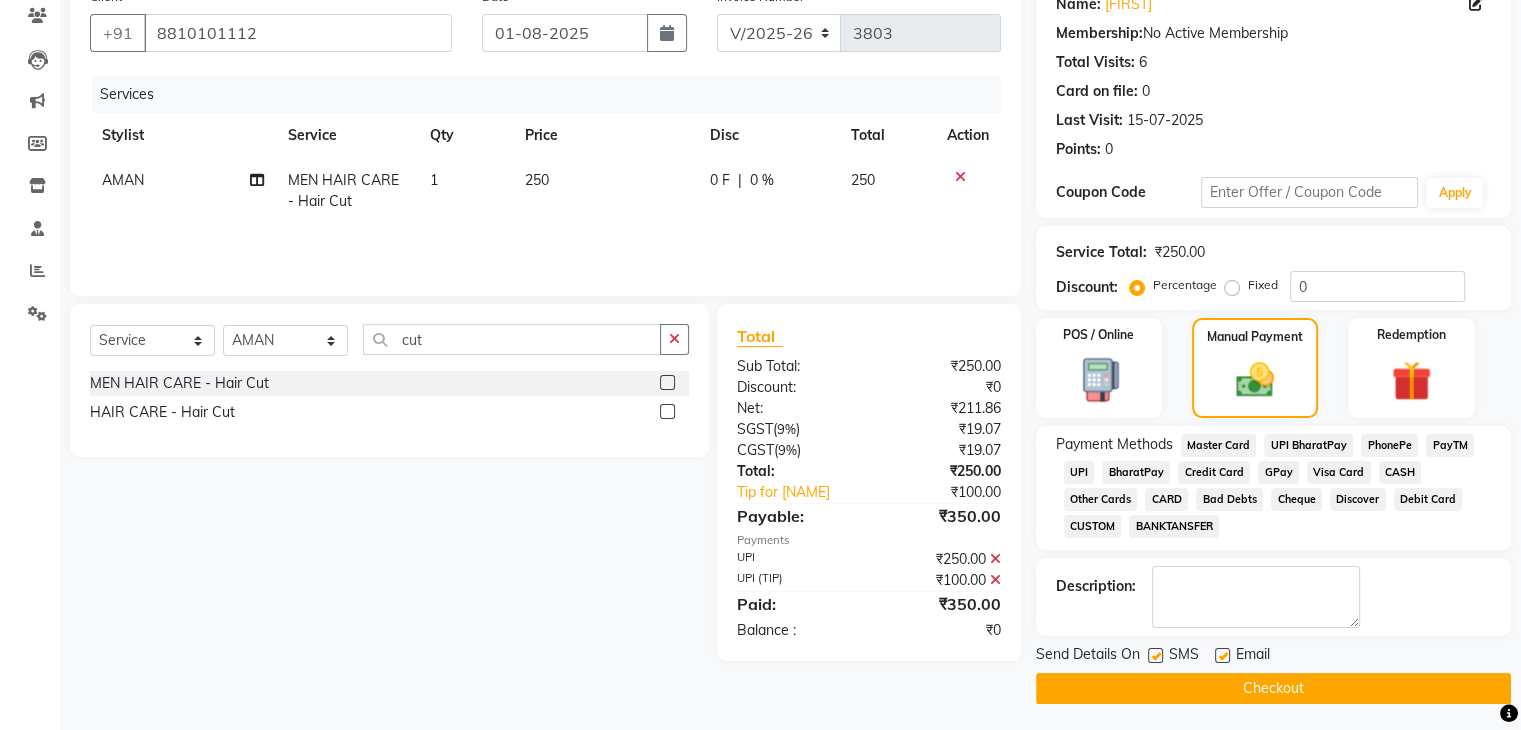 click on "INVOICE PREVIOUS INVOICES Create New   Save  Client +[PHONE] Date 01-08-2025 Invoice Number V/2025 V/2025-26 3803 Services Stylist Service Qty Price Disc Total Action [FIRST] MEN HAIR CARE - Hair Cut 1 250 0 F | 0 % 250 Select  Service  Product  Membership  Package Voucher Prepaid Gift Card  Select Stylist [FIRST] [FIRST] [LAST] [FIRST] [NAME] [NAME] [NAME] [NAME] [NAME] [FIRST] [FIRST] [LAST] [NAME] [NAME] [NAME] [NAME] [NAME] [FIRST] [LAST] cut MEN HAIR CARE - Hair Cut  HAIR CARE - Hair Cut  Total Sub Total: ₹250.00 Discount: ₹0 Net: ₹211.86 SGST  ( 9% ) ₹19.07 CGST  ( 9% ) ₹19.07 Total: ₹250.00 Tip for [FIRST] ₹100.00 Payable: ₹350.00 Payments UPI ₹250.00  UPI (TIP) ₹100.00  Paid: ₹350.00 Balance   : ₹0 Name: [FIRST]  Membership:  No Active Membership  Total Visits:  6 Card on file:  0 Last Visit:   15-07-2025 Points:   0  Coupon Code Apply Service Total:  ₹250.00  Discount:  Percentage   Fixed  0 POS / Online  Manual Payment  UPI" 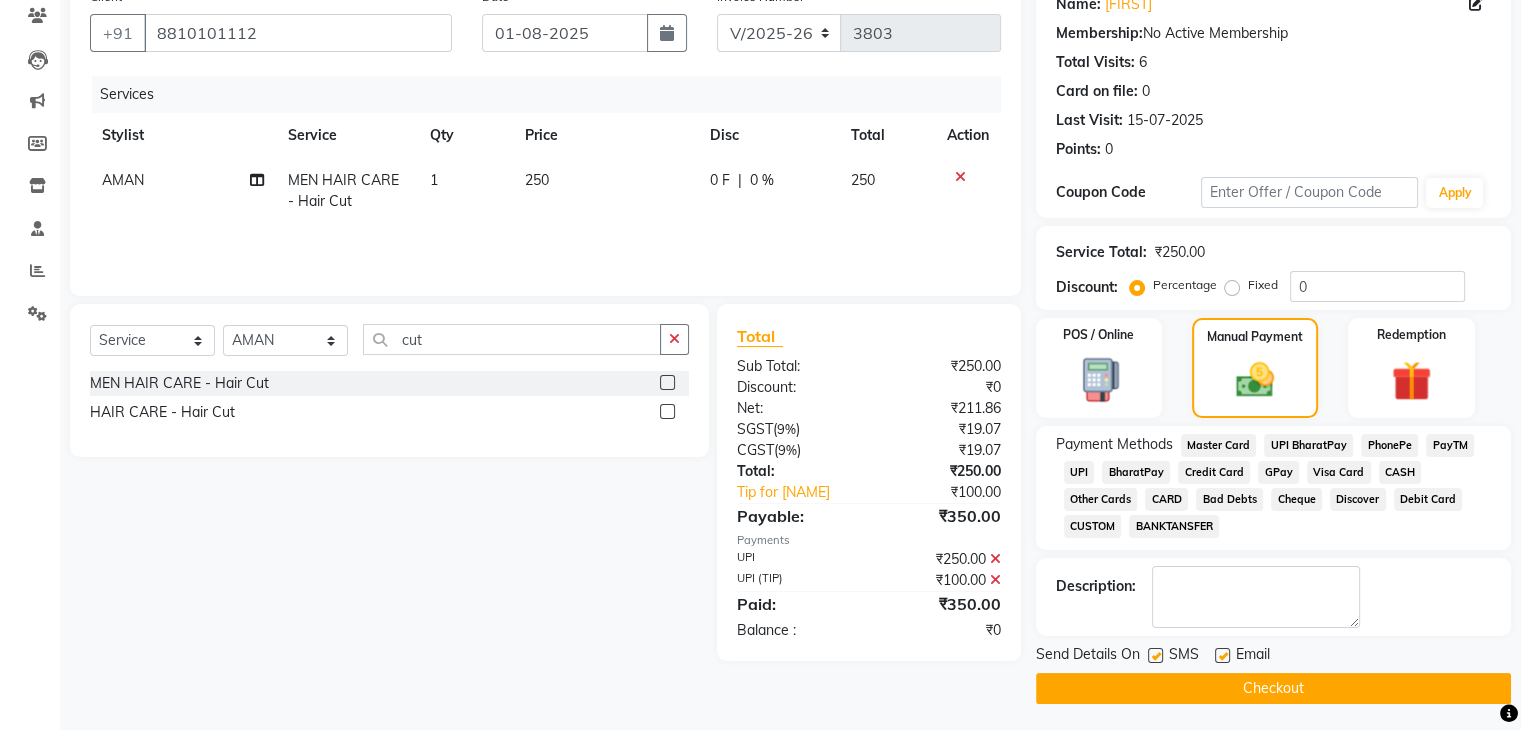 click on "Checkout" 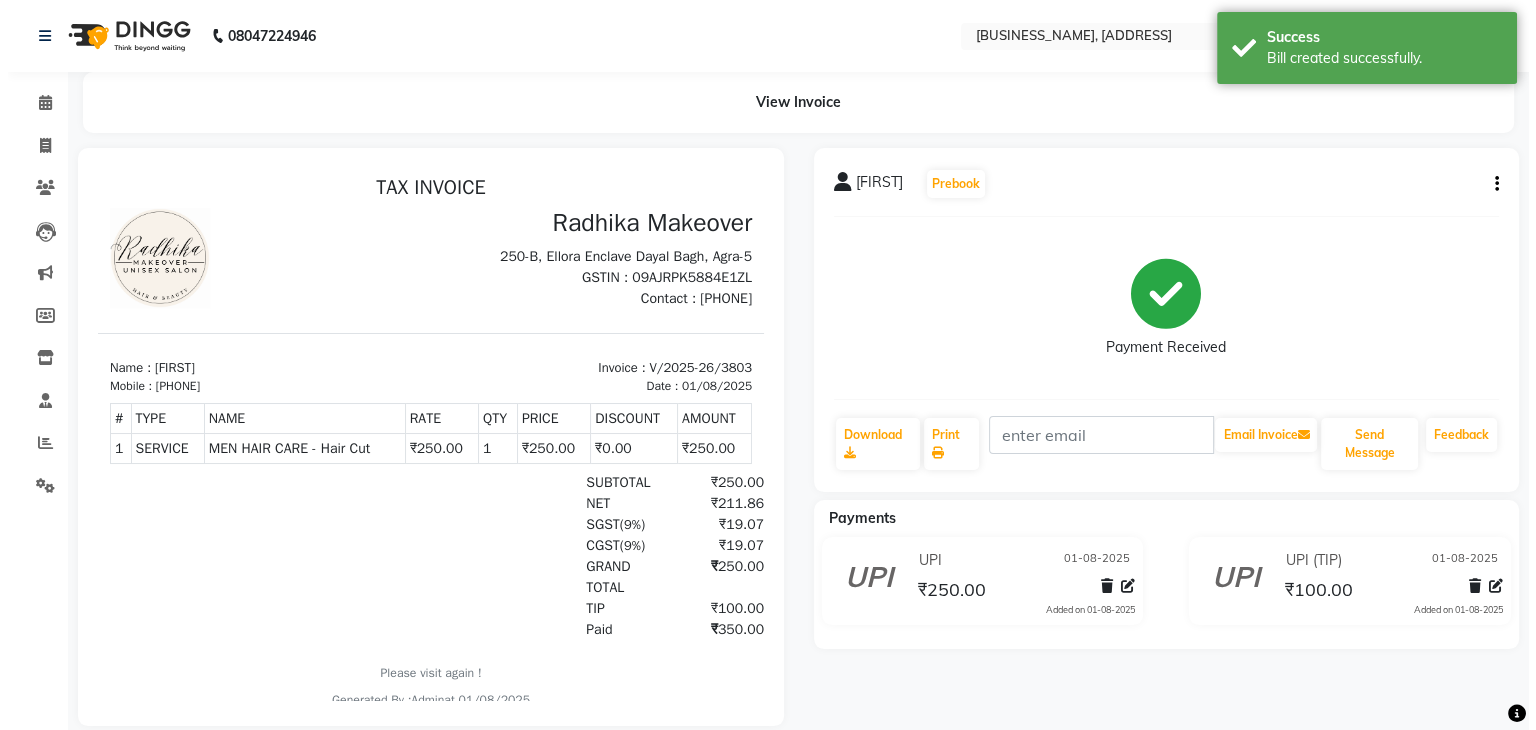 scroll, scrollTop: 0, scrollLeft: 0, axis: both 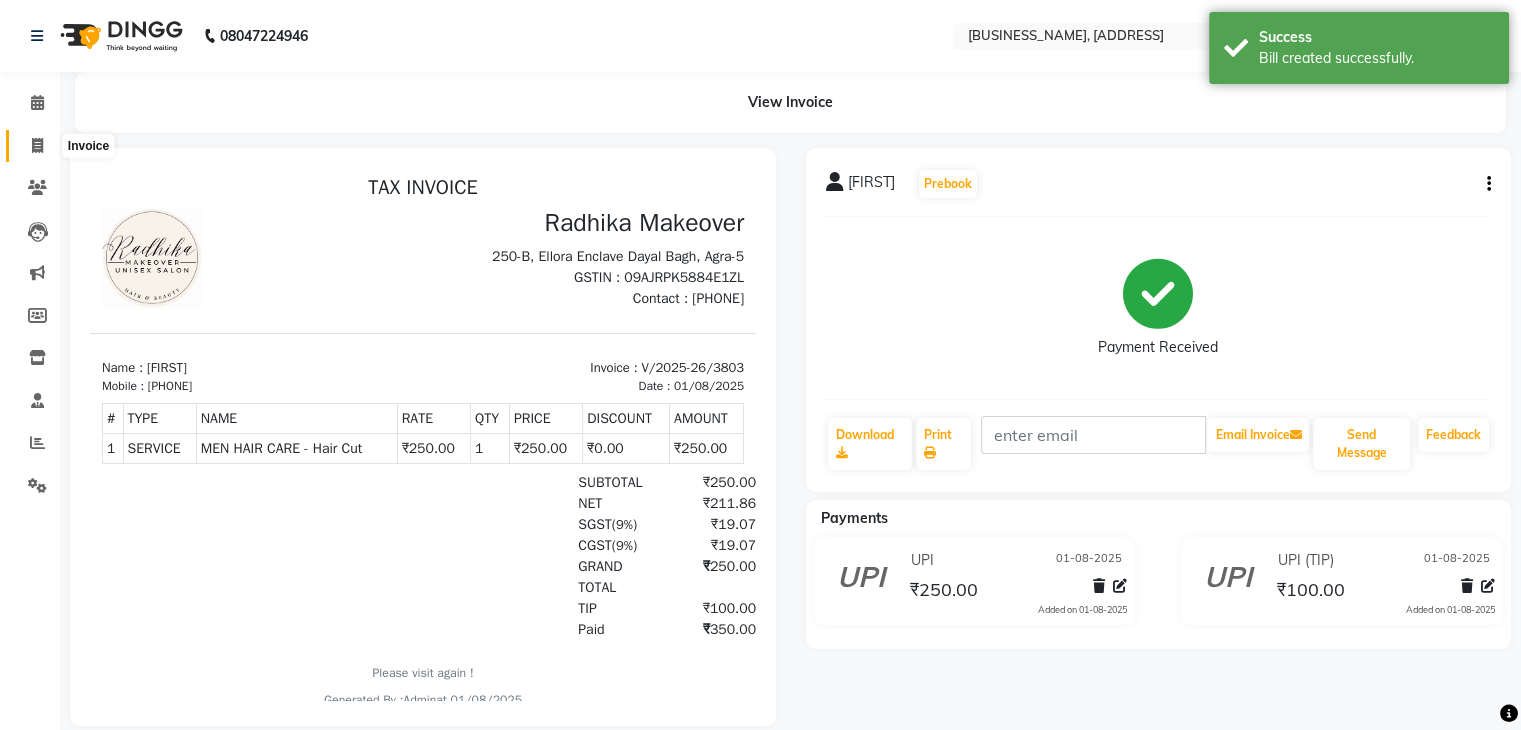 click 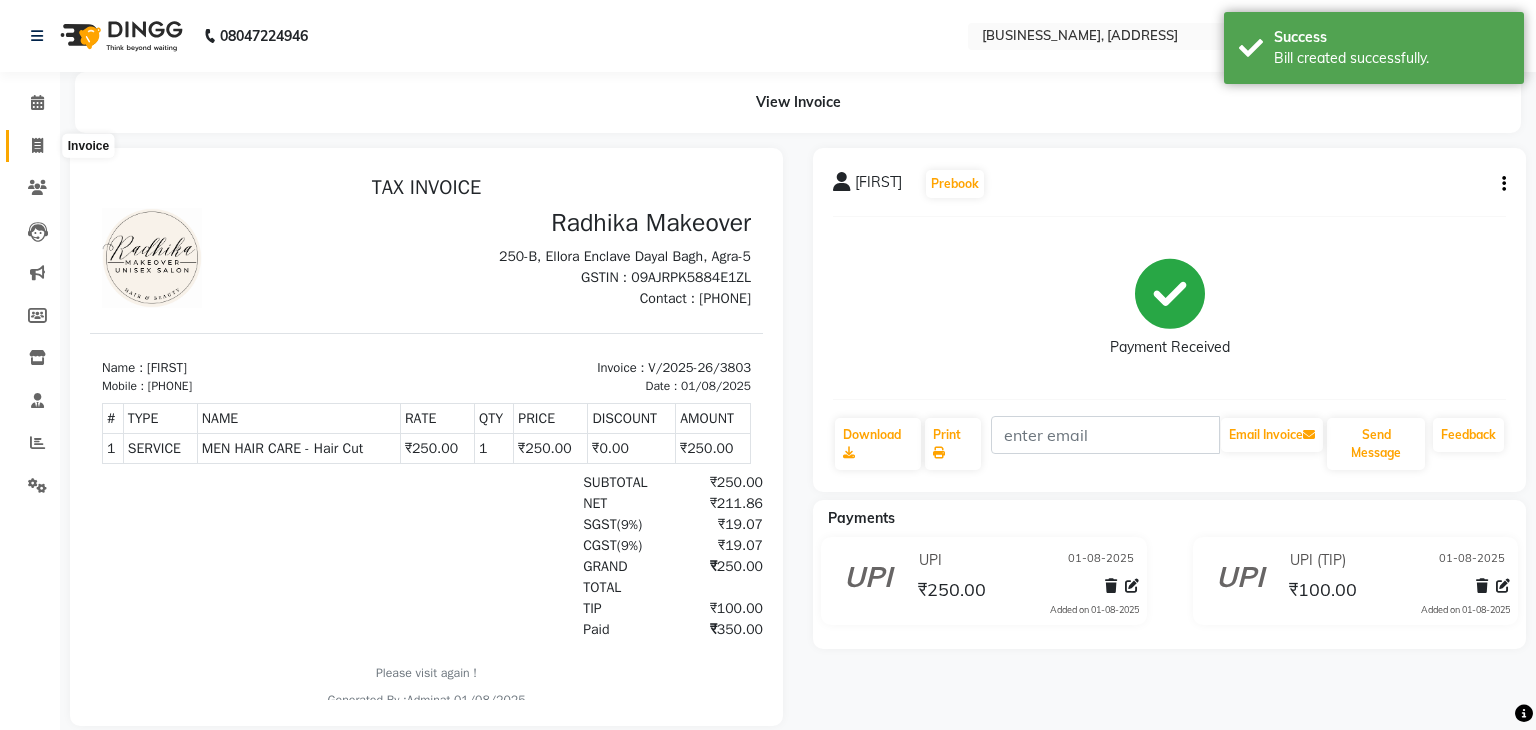 select on "service" 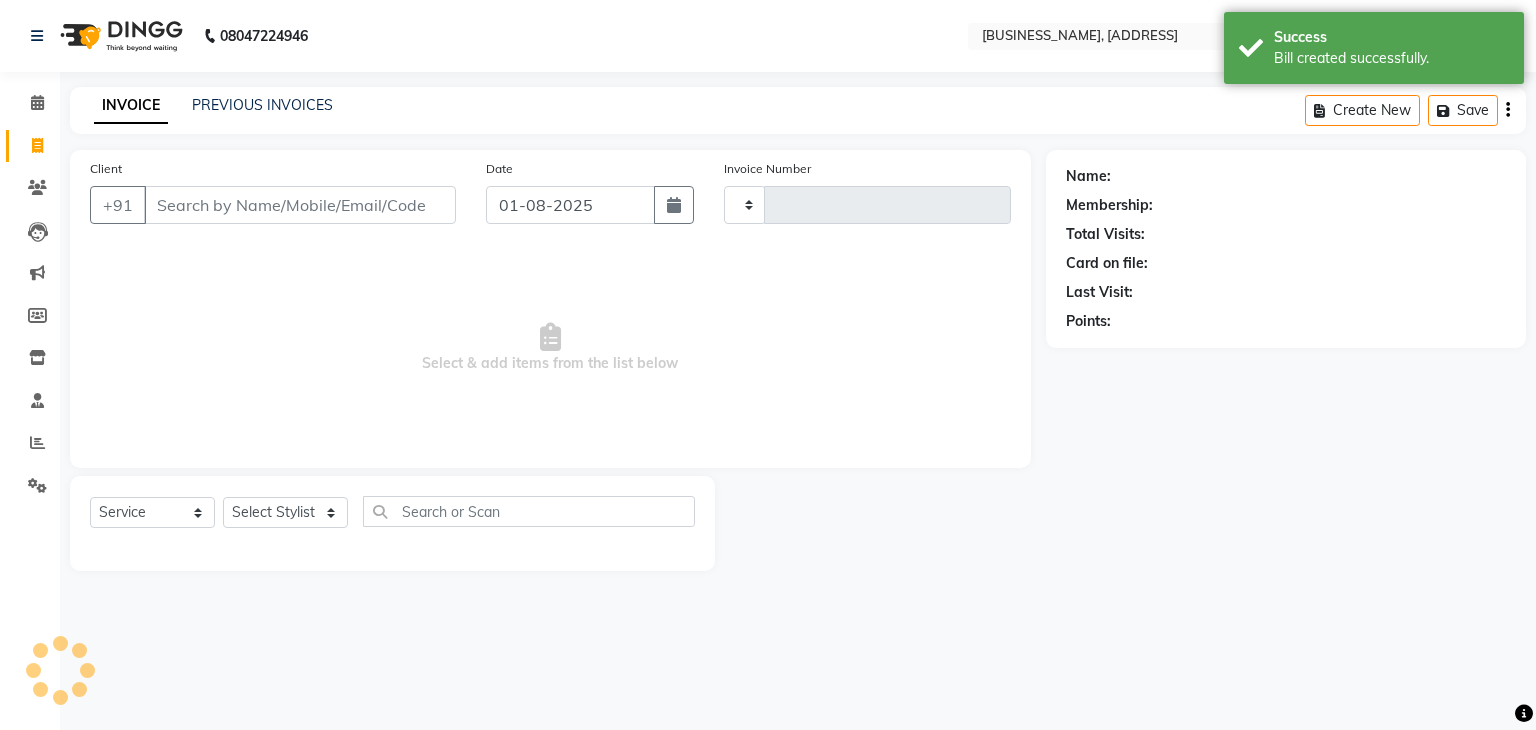 type on "3804" 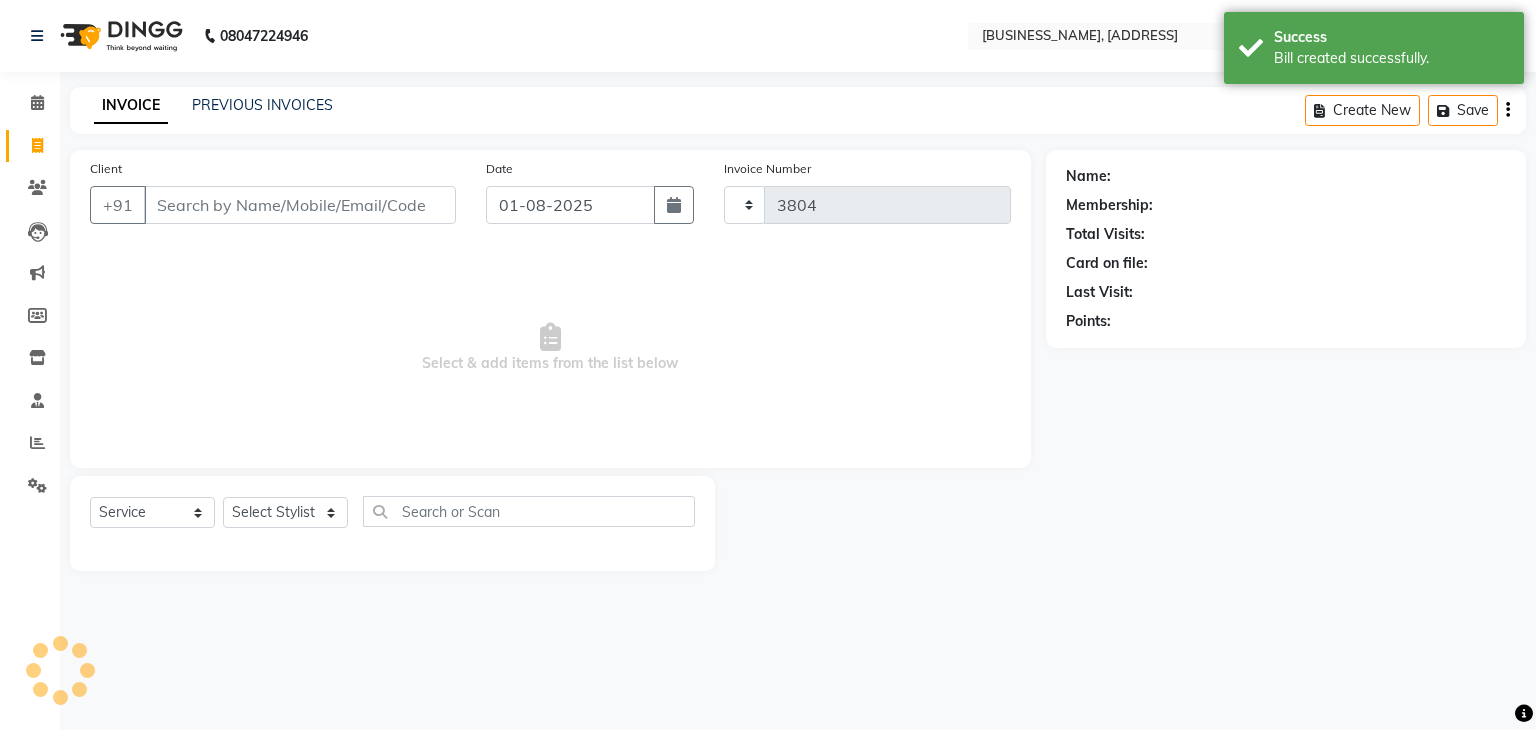select on "6880" 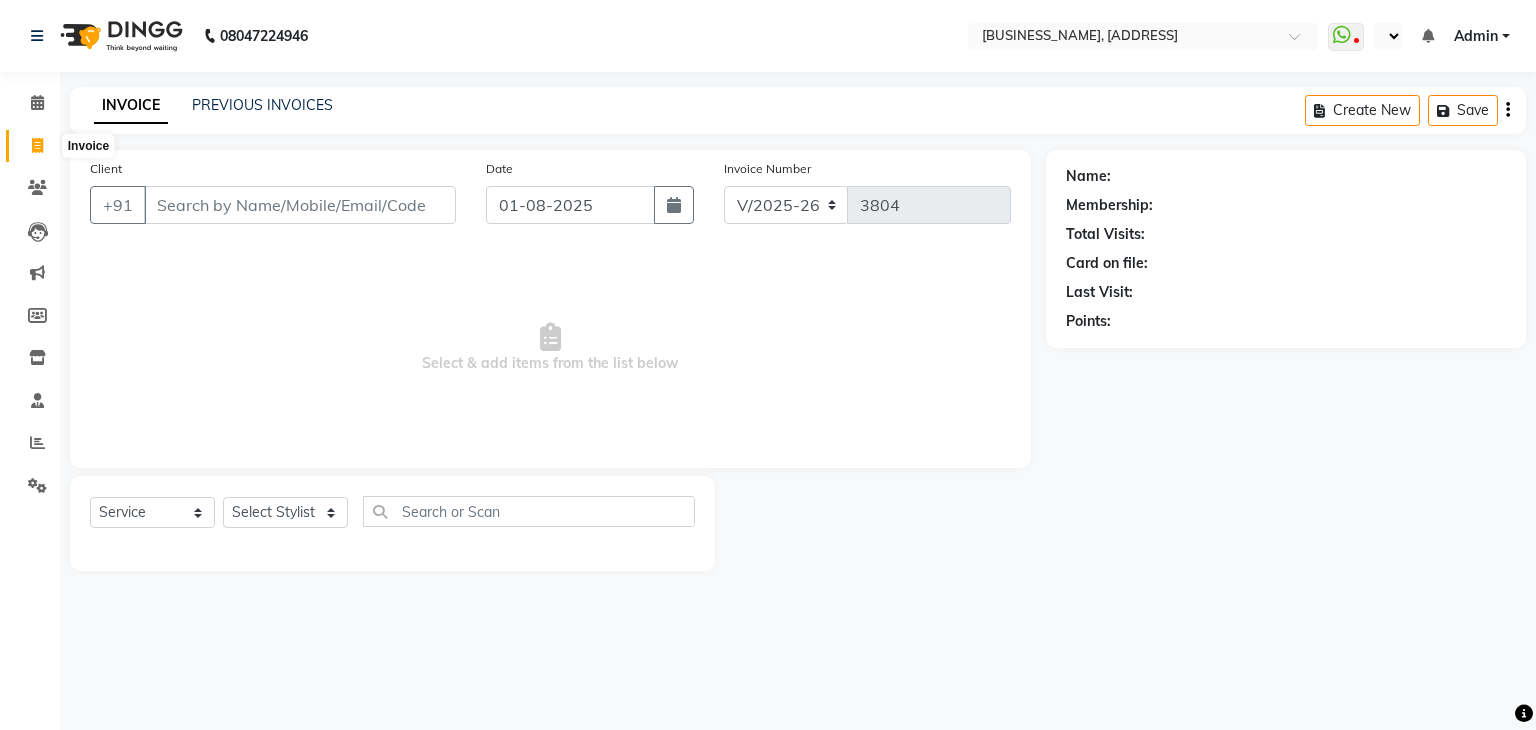click 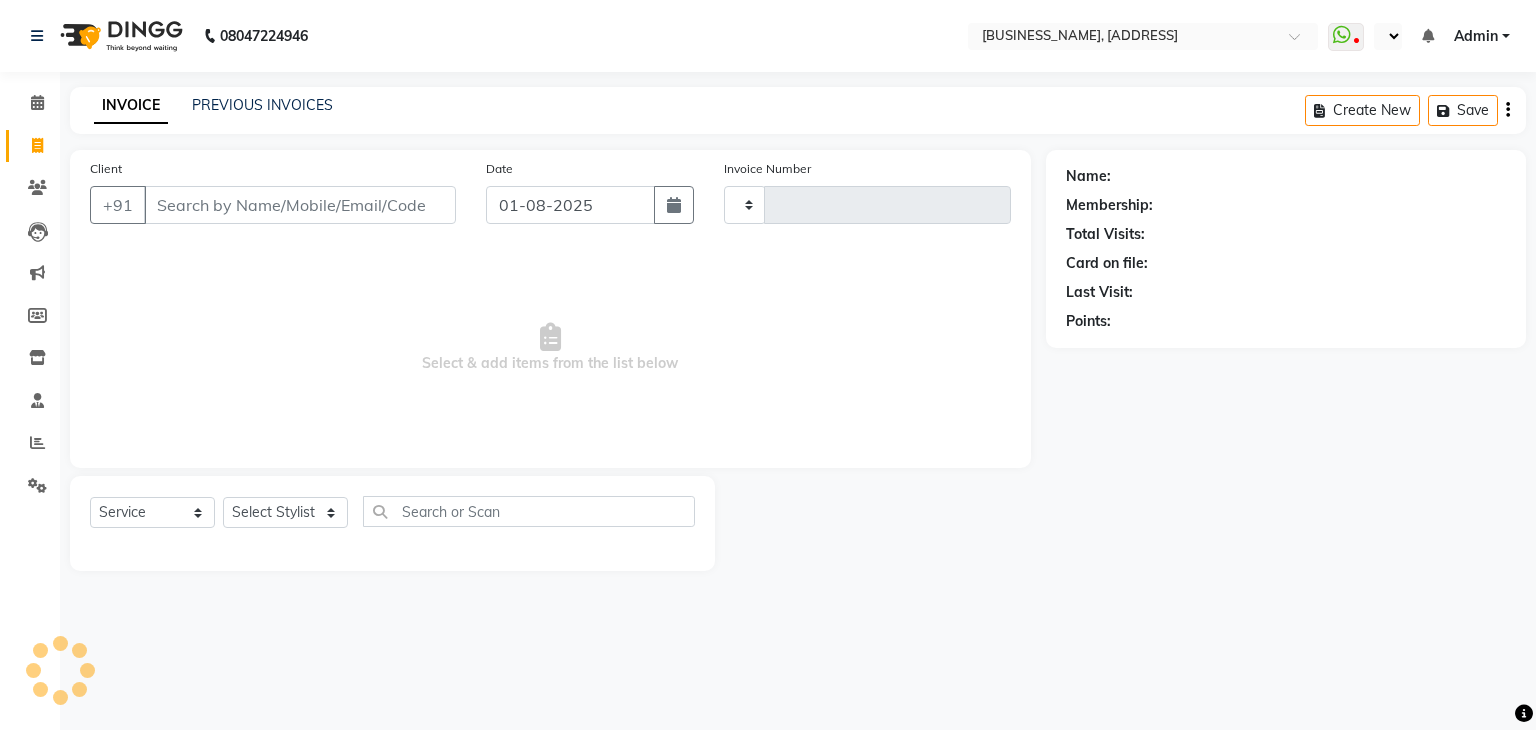 type on "3804" 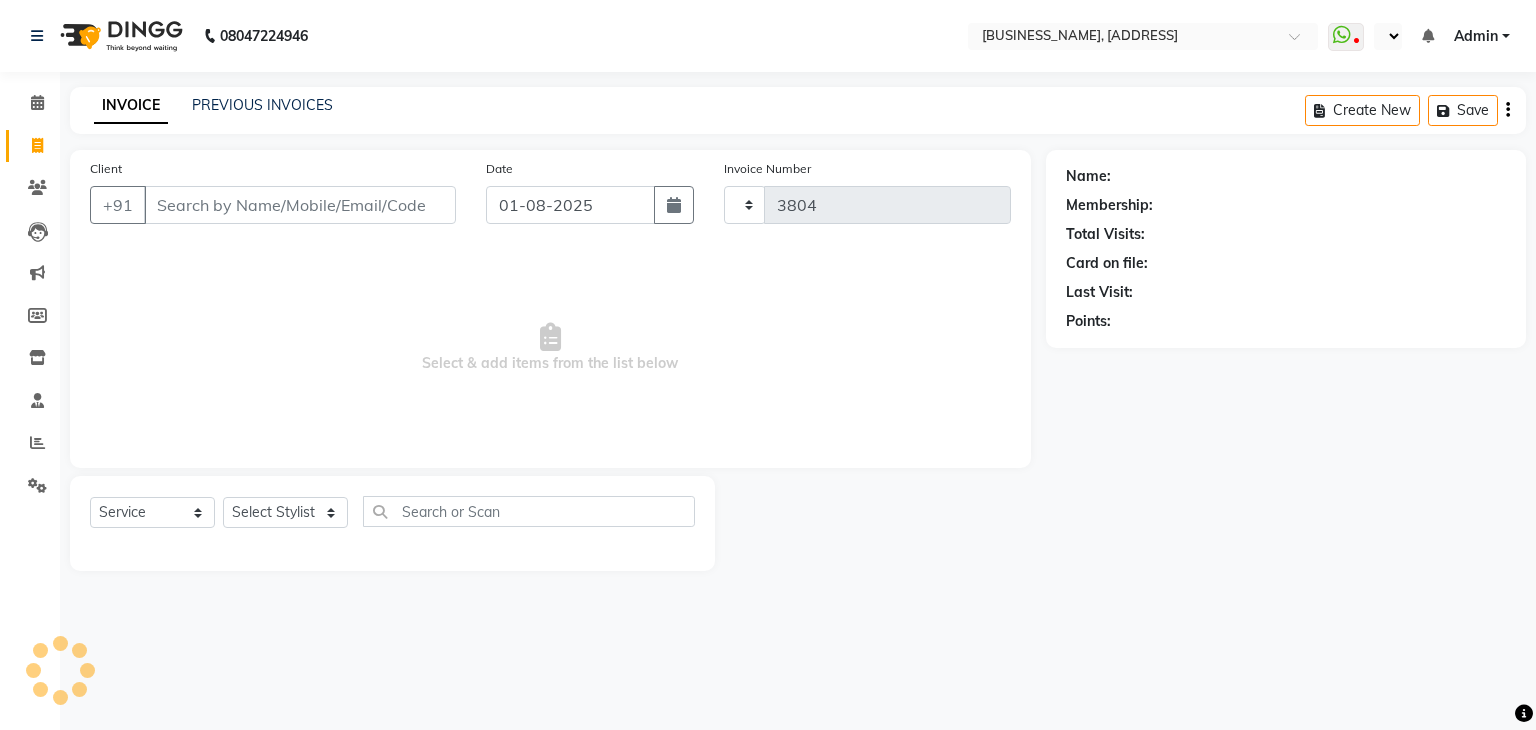 select on "6880" 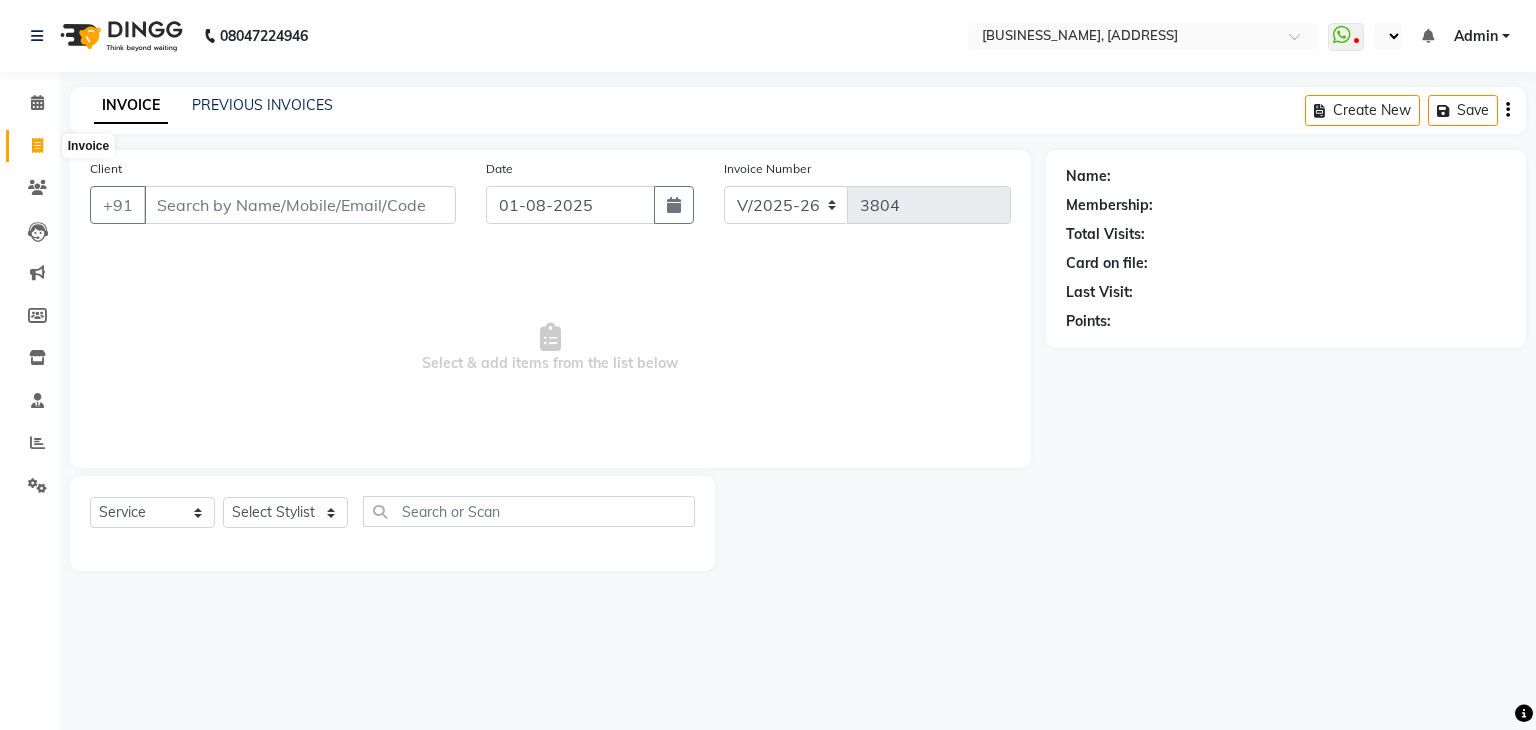 click 